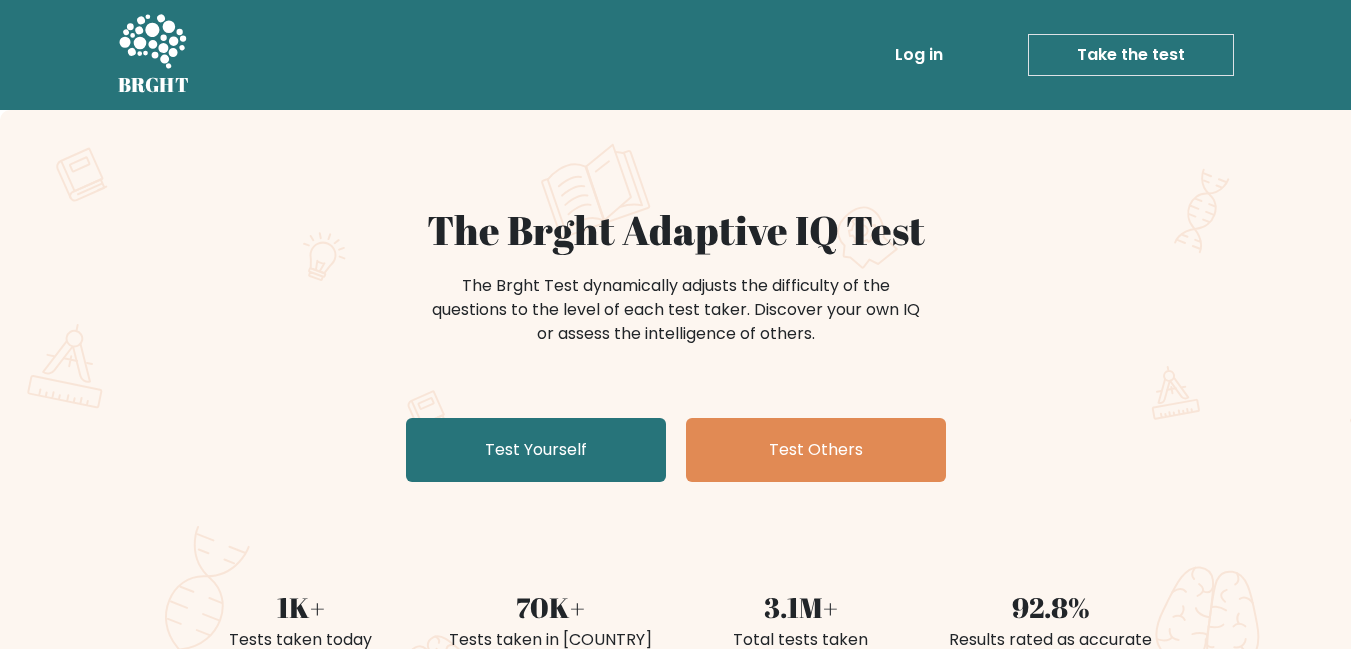 scroll, scrollTop: 0, scrollLeft: 0, axis: both 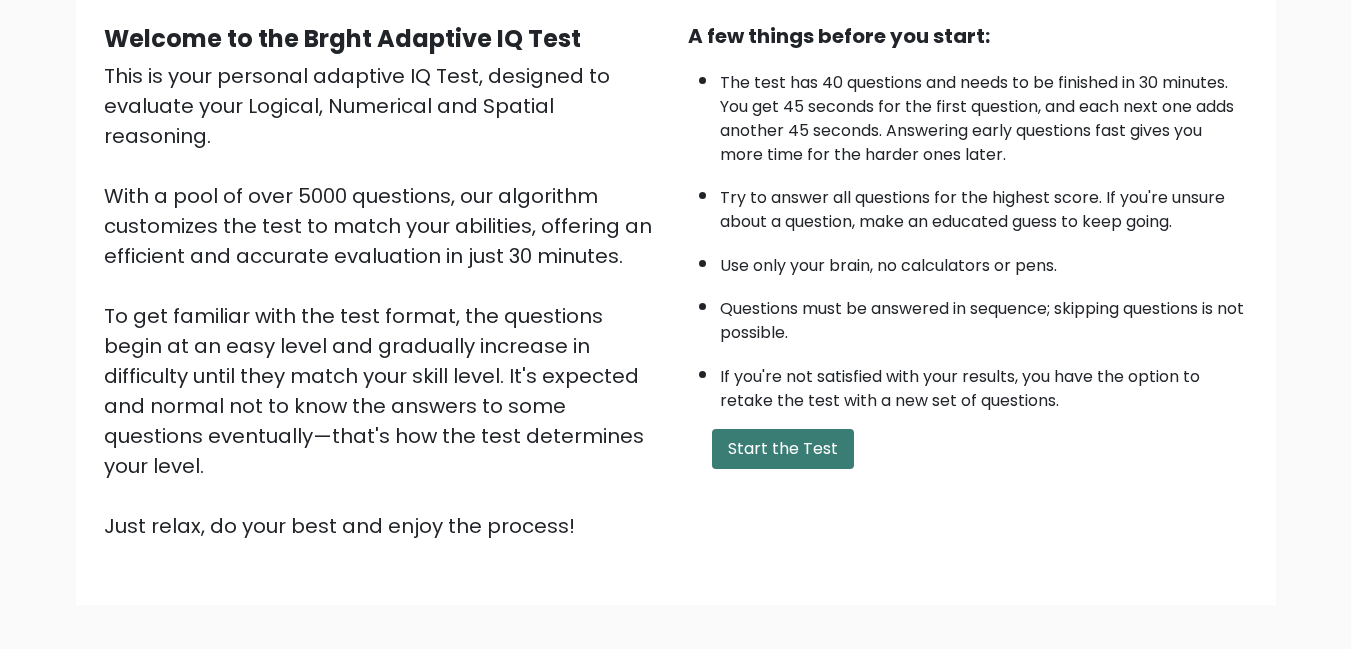 click on "Start the Test" at bounding box center [783, 449] 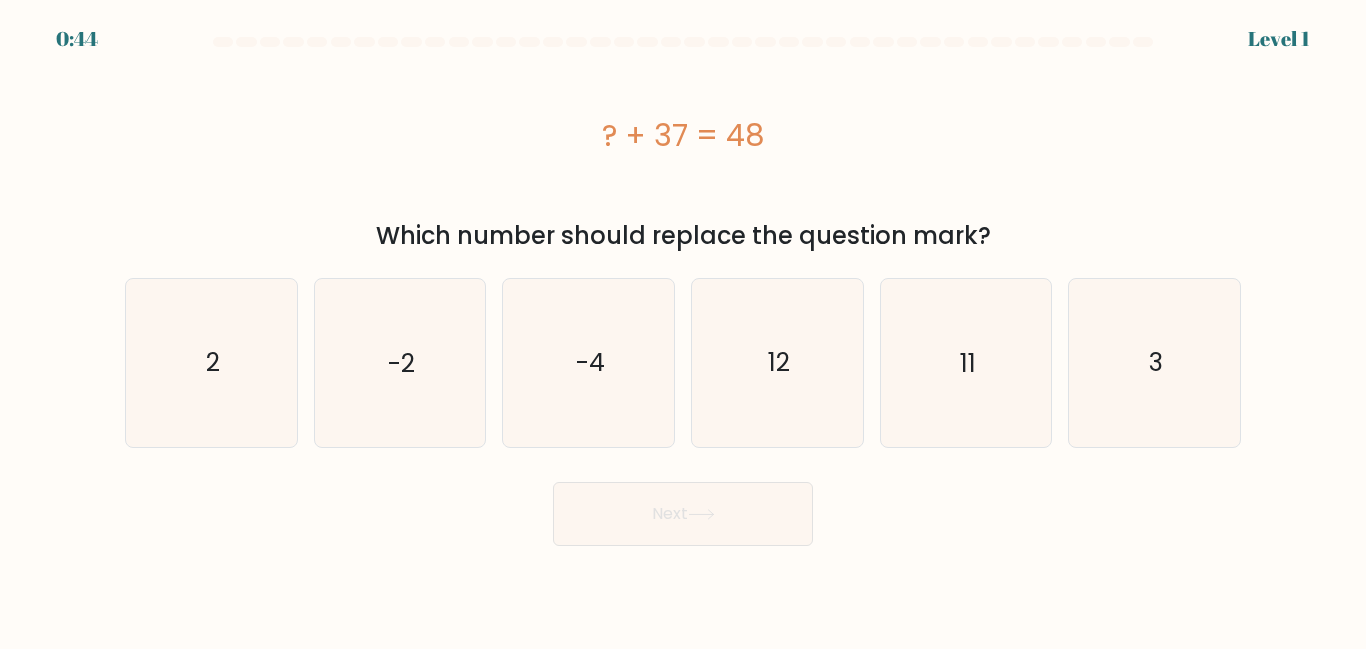 scroll, scrollTop: 0, scrollLeft: 0, axis: both 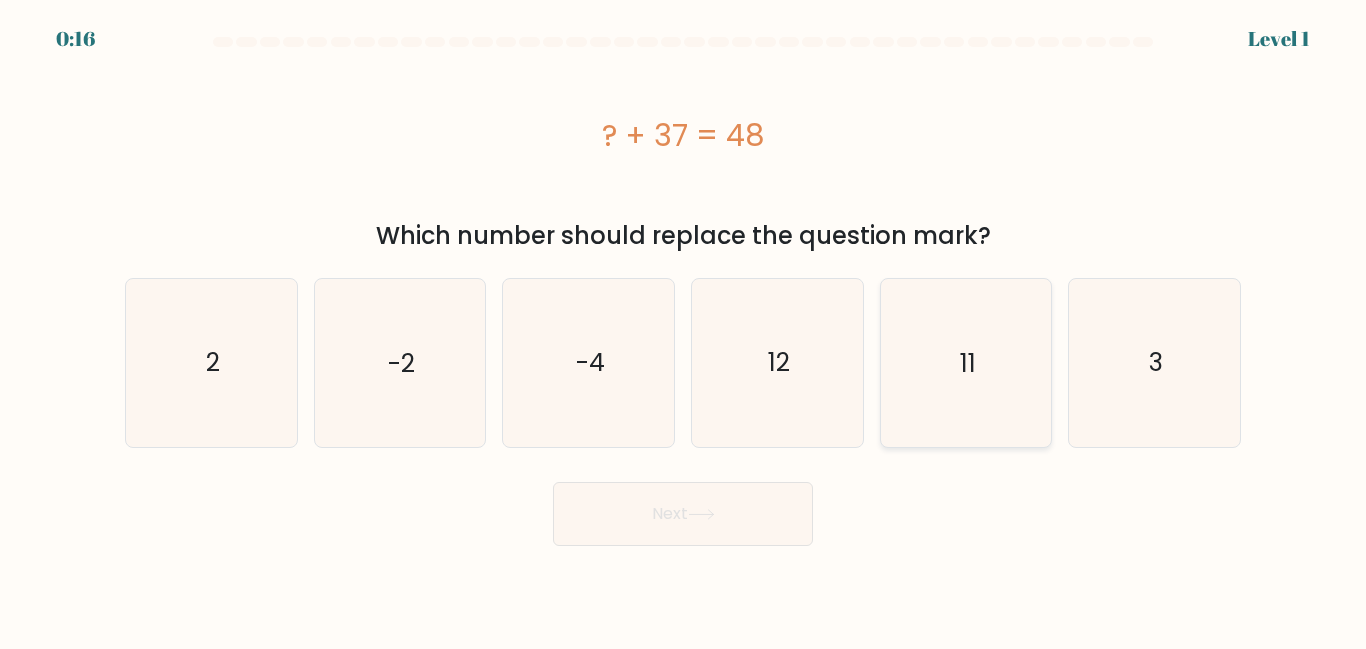 click on "e.
11" at bounding box center (683, 327) 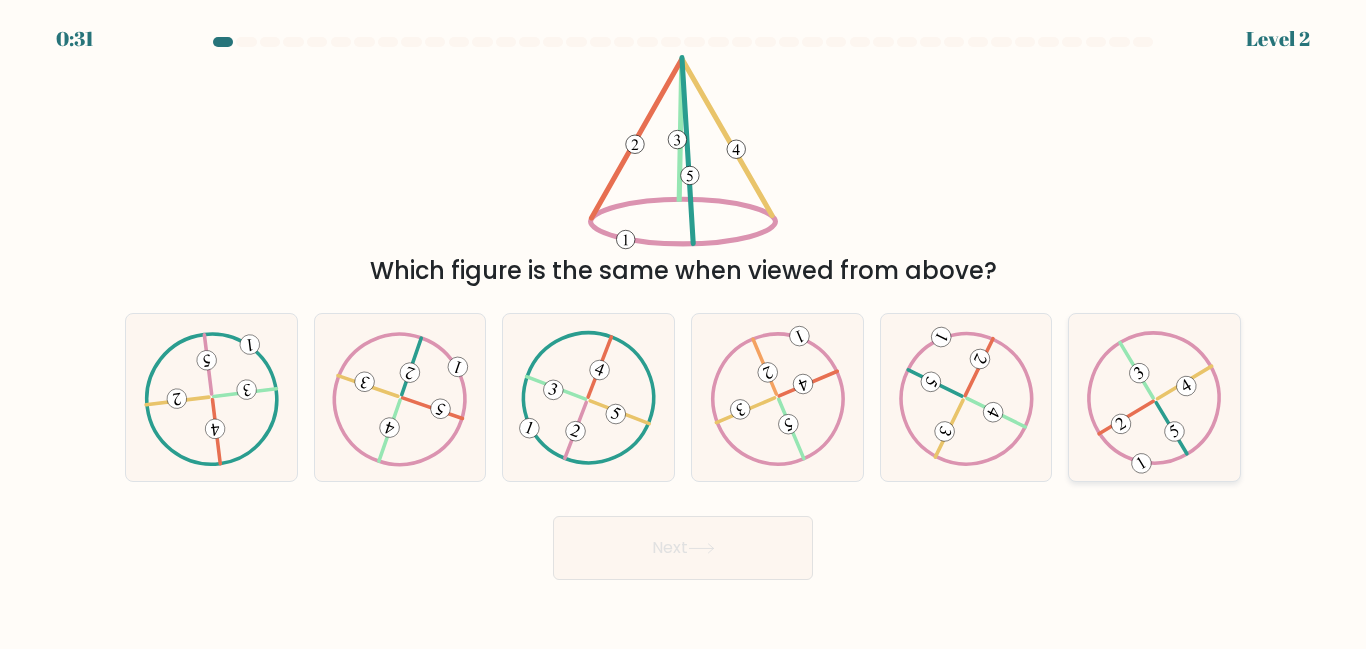 click at bounding box center (1154, 398) 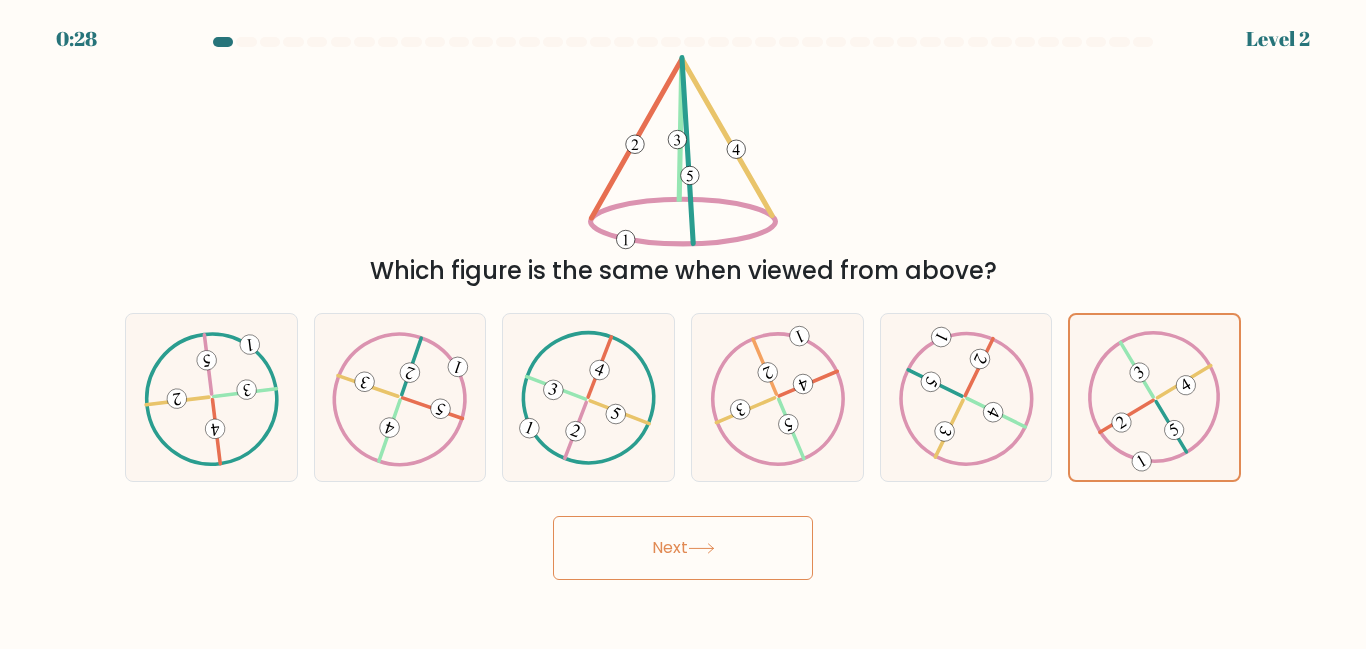 click on "Next" at bounding box center (683, 548) 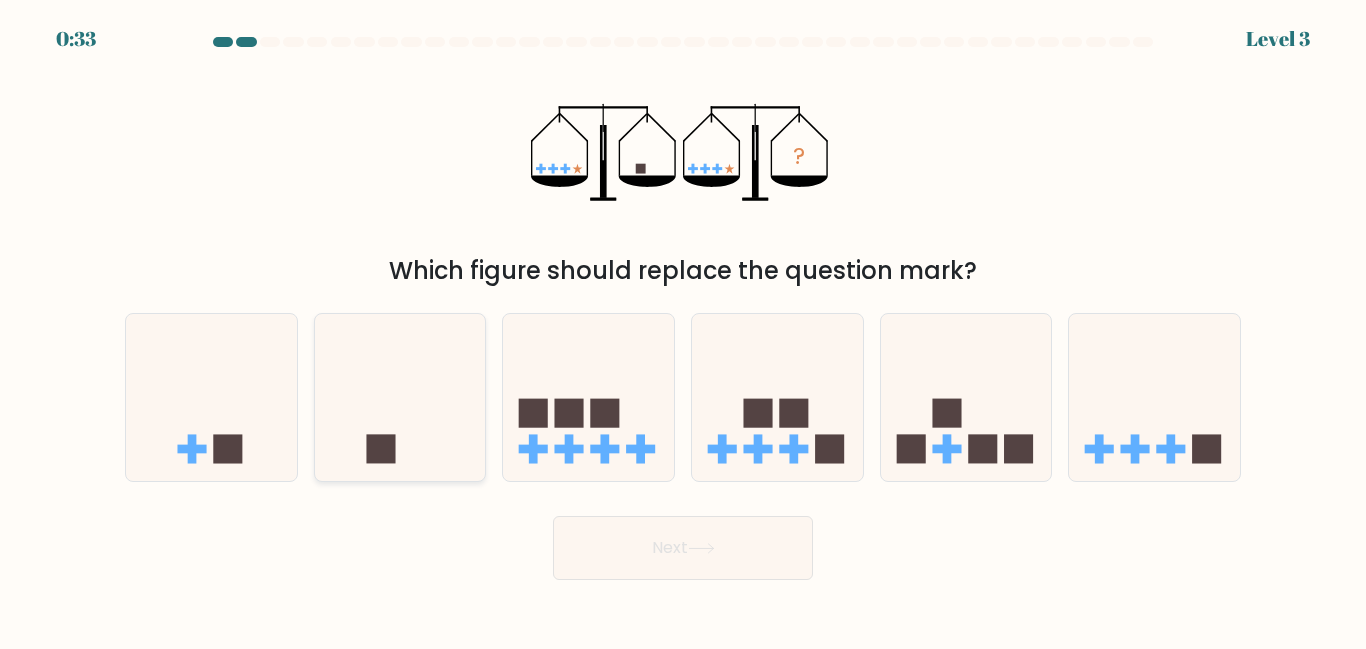 click at bounding box center (400, 397) 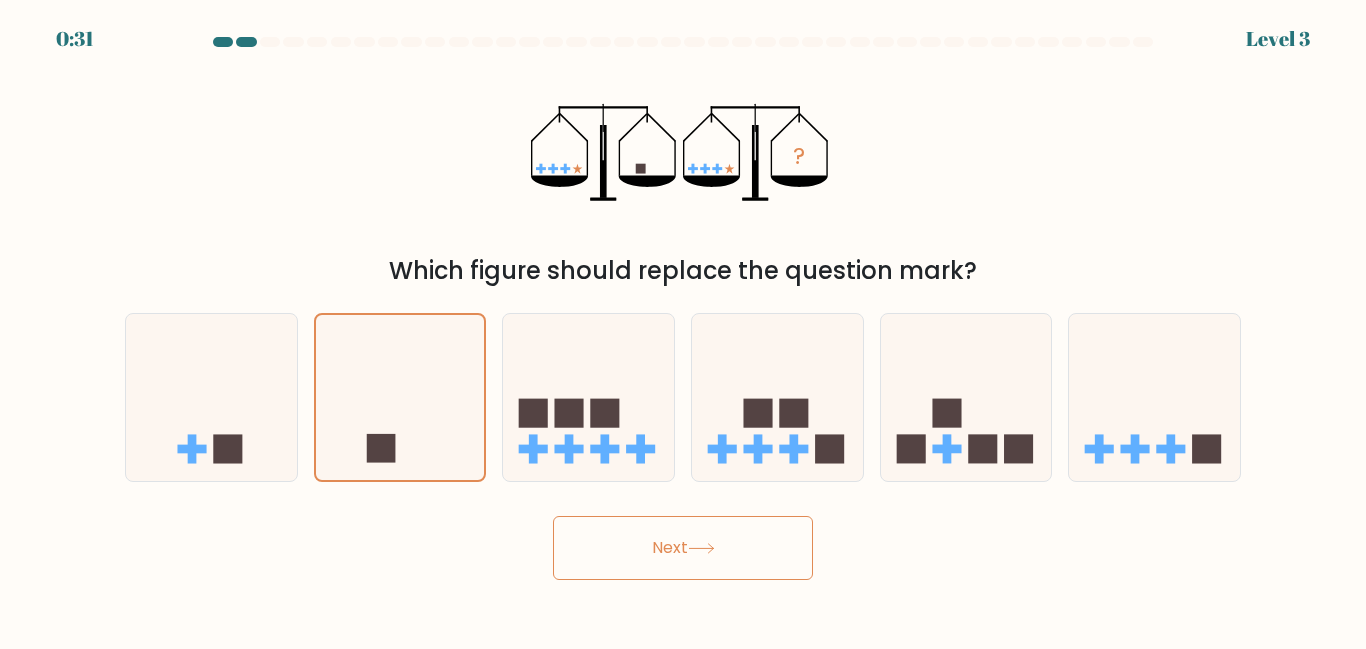 click on "Next" at bounding box center (683, 548) 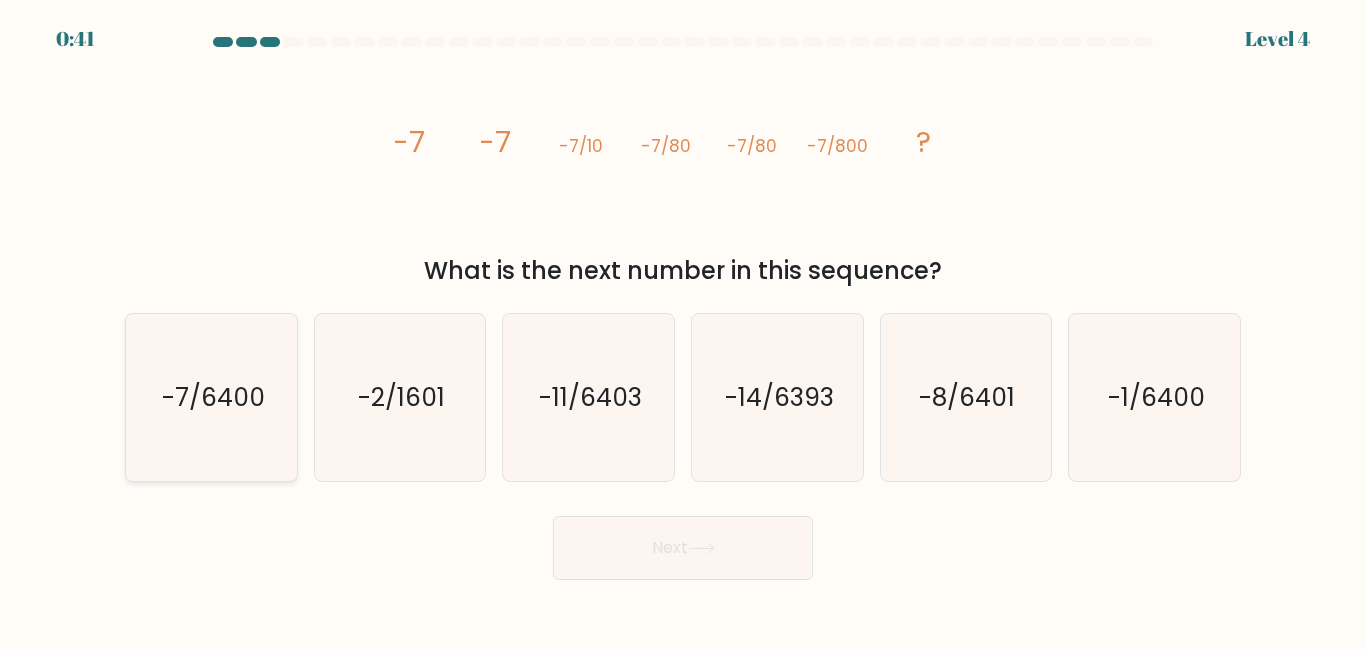 click on "-7/6400" at bounding box center (211, 397) 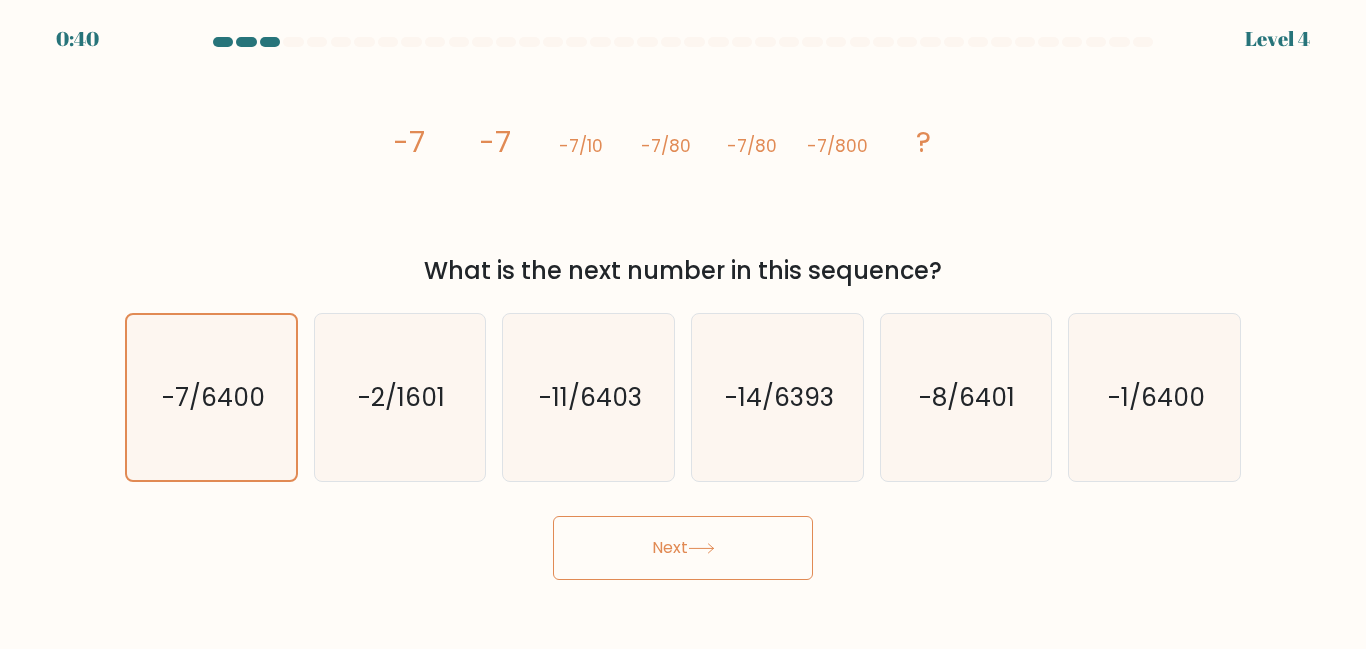 click on "Next" at bounding box center (683, 548) 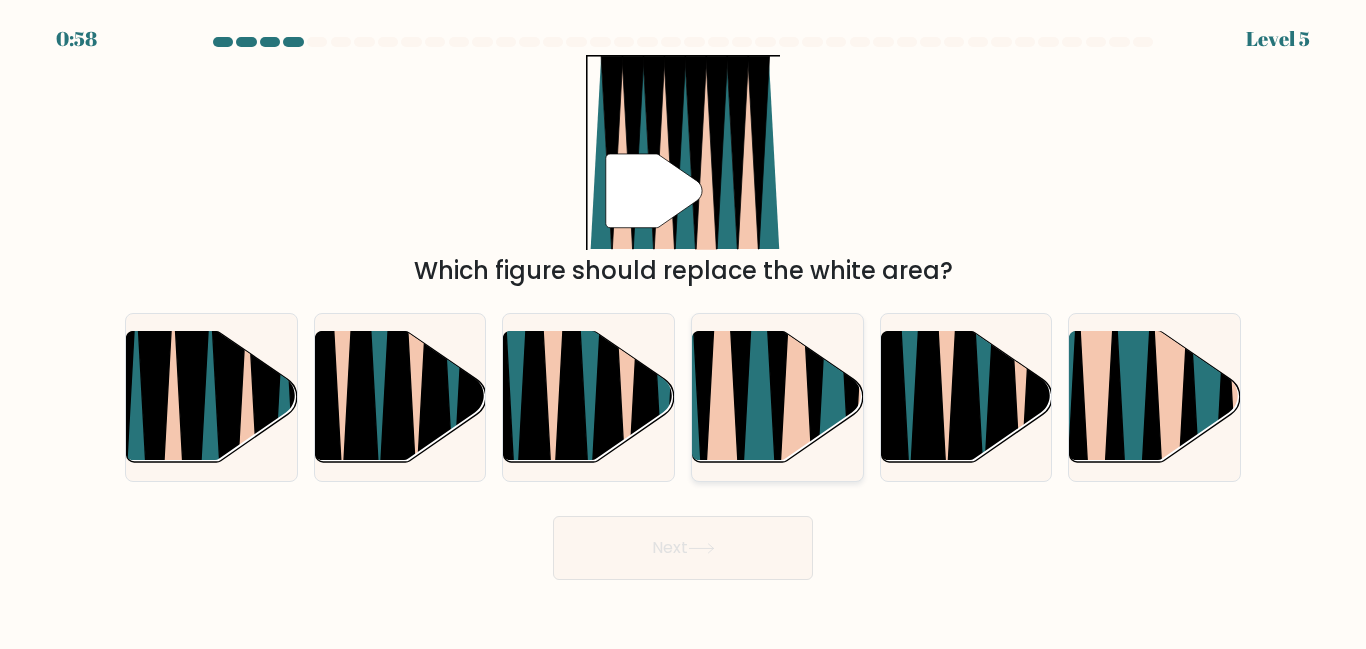 click at bounding box center (778, 329) 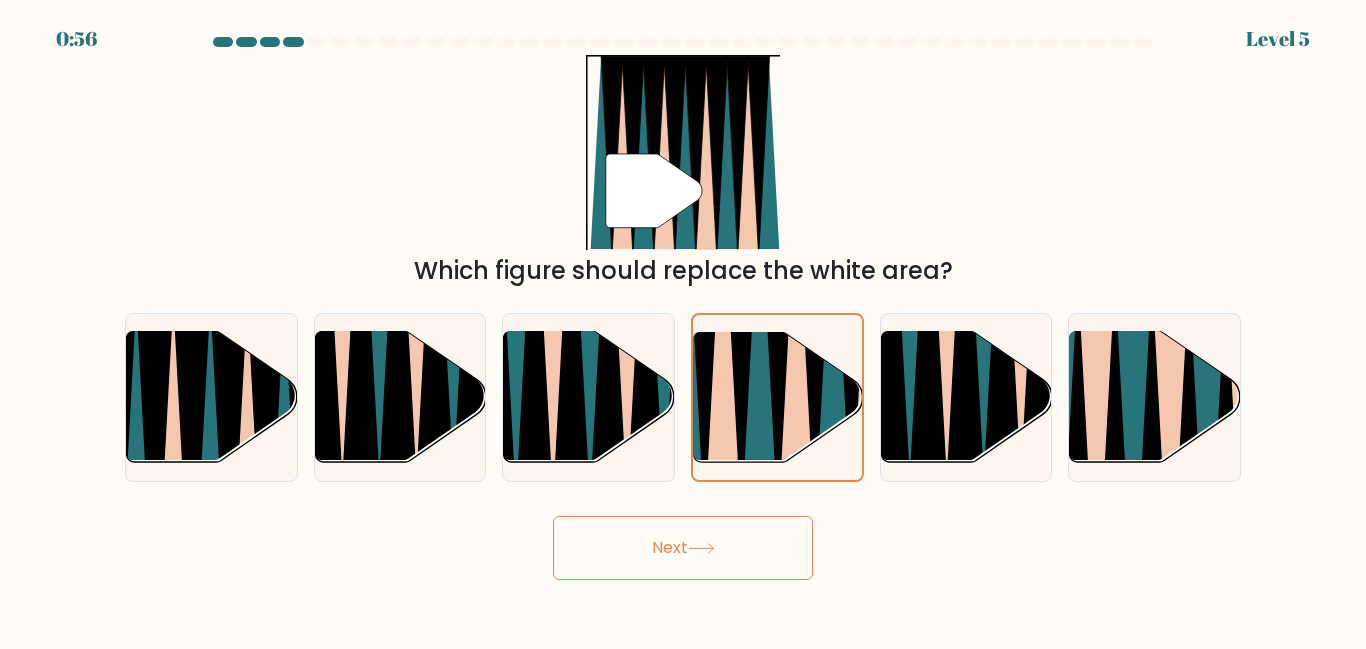 click on "Next" at bounding box center (683, 548) 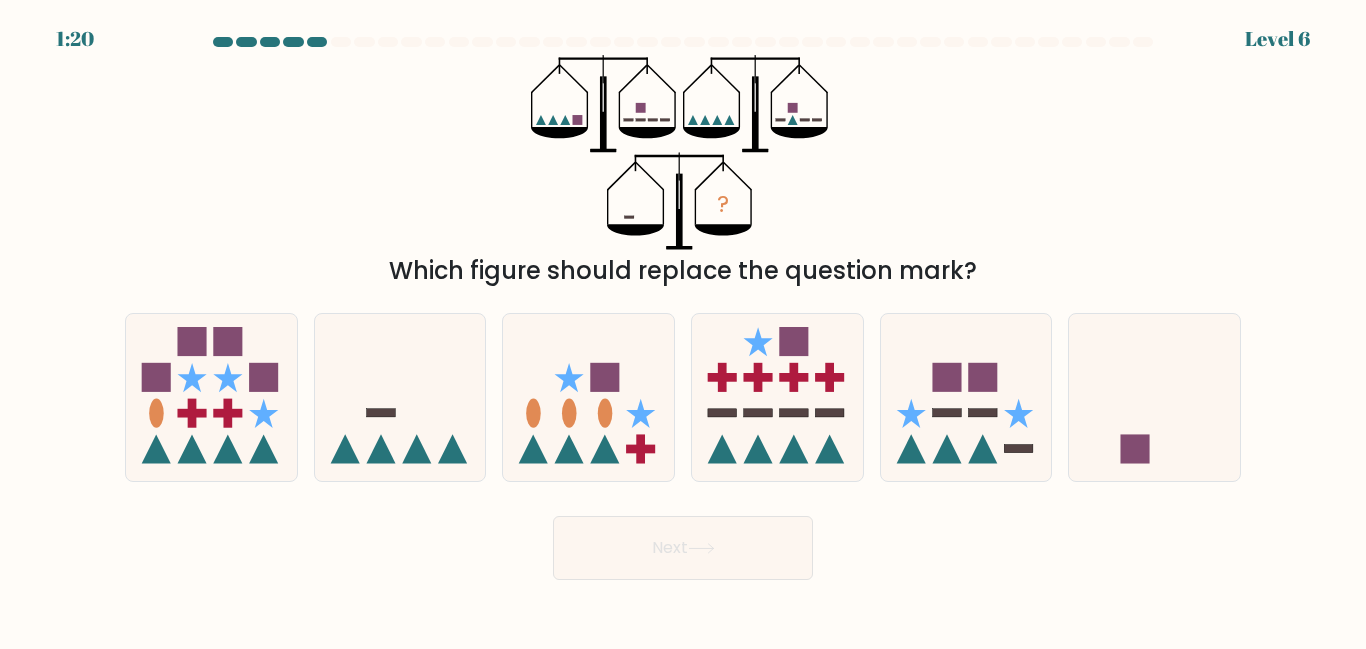 click on "f." at bounding box center [1154, 397] 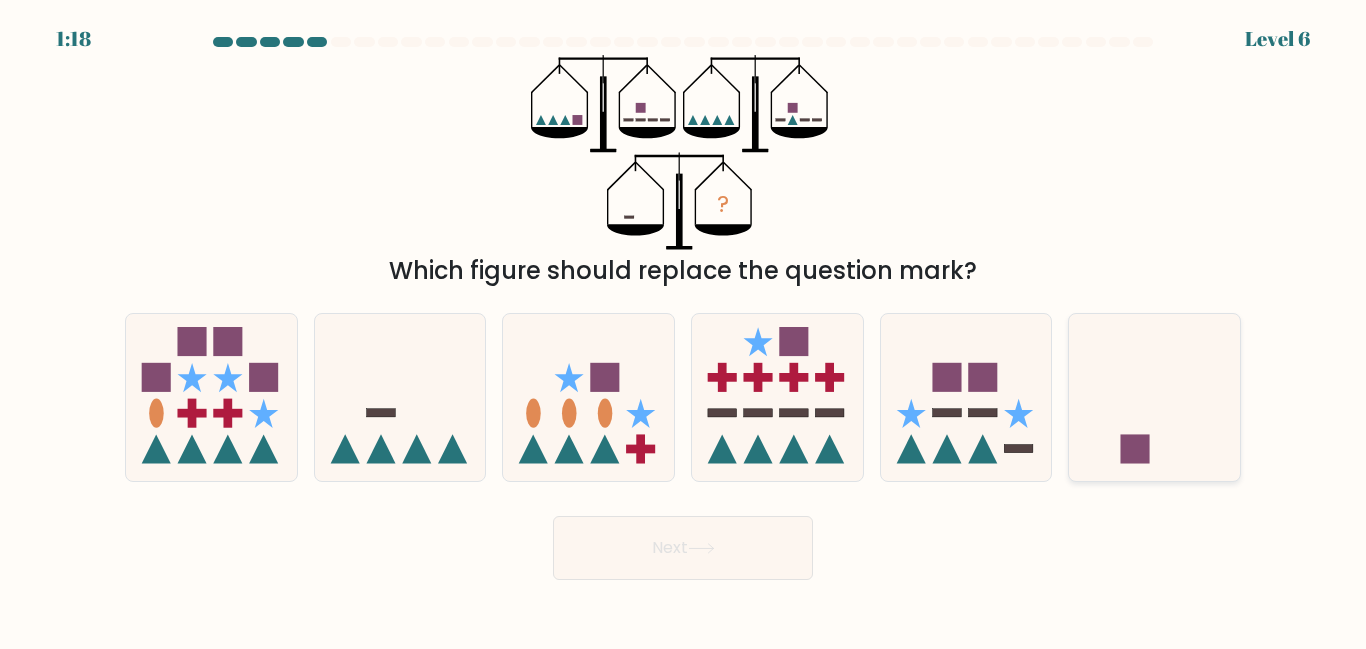 click at bounding box center (1154, 397) 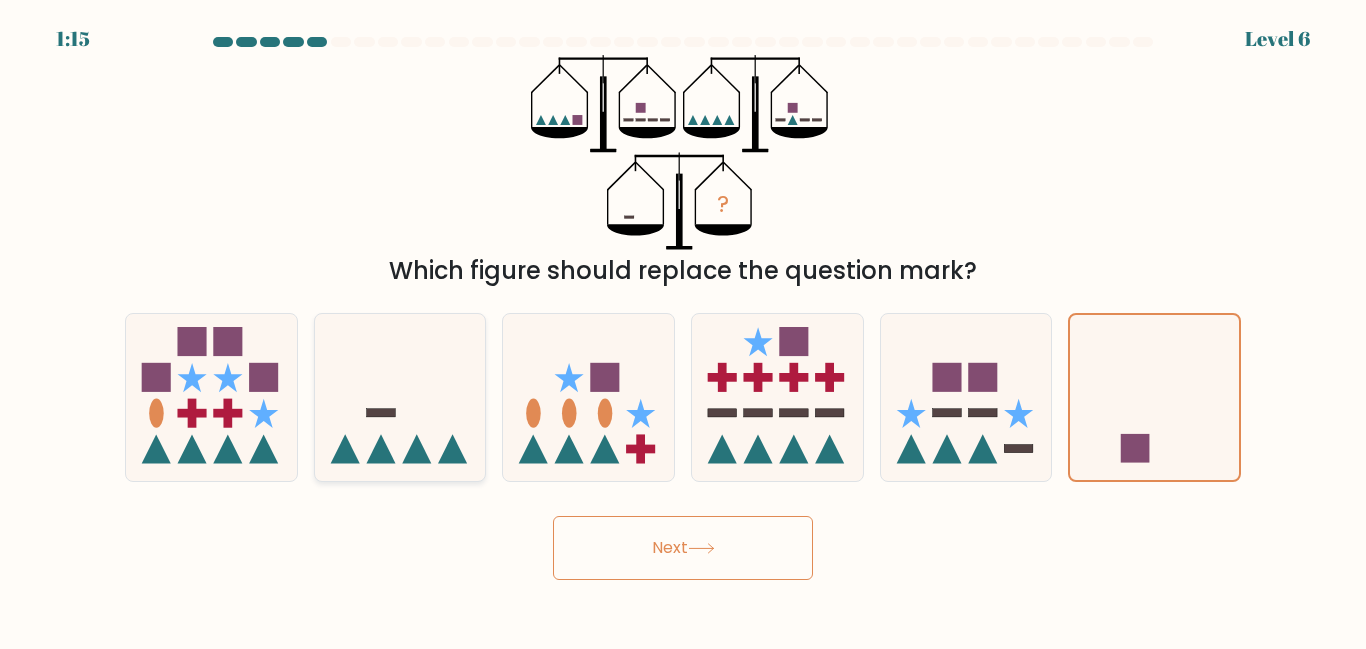 click at bounding box center (400, 397) 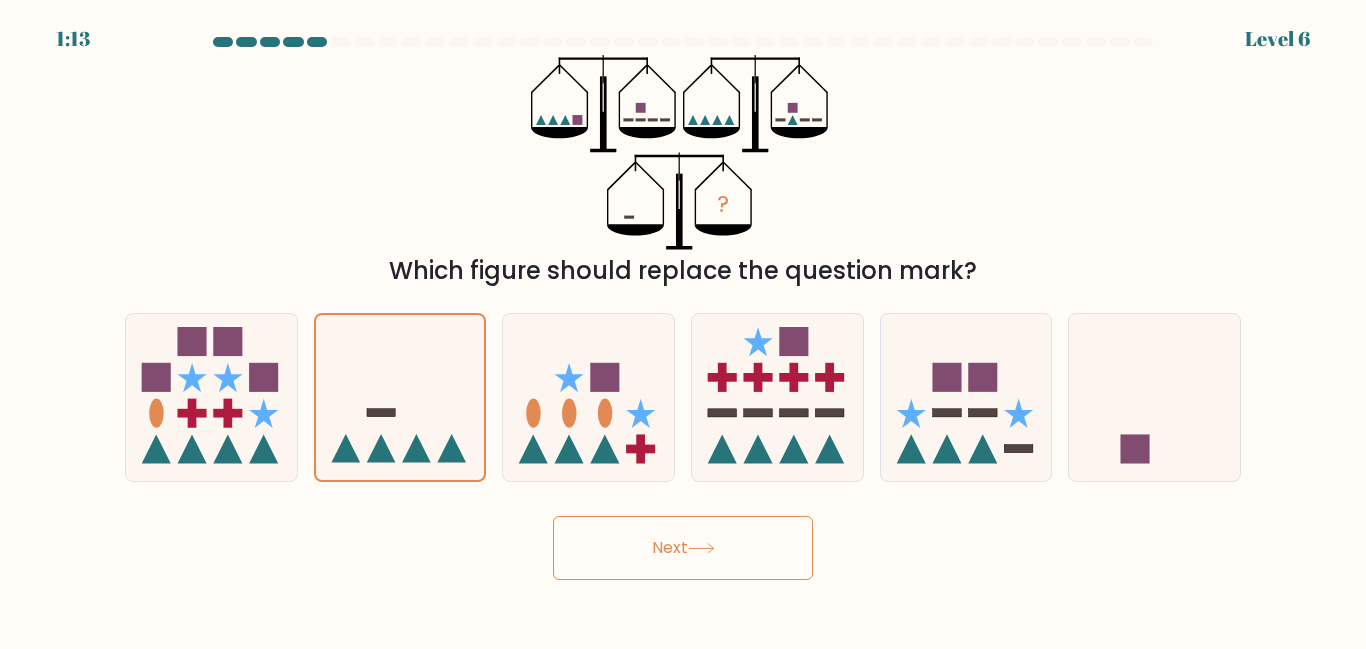 click on "Next" at bounding box center (683, 548) 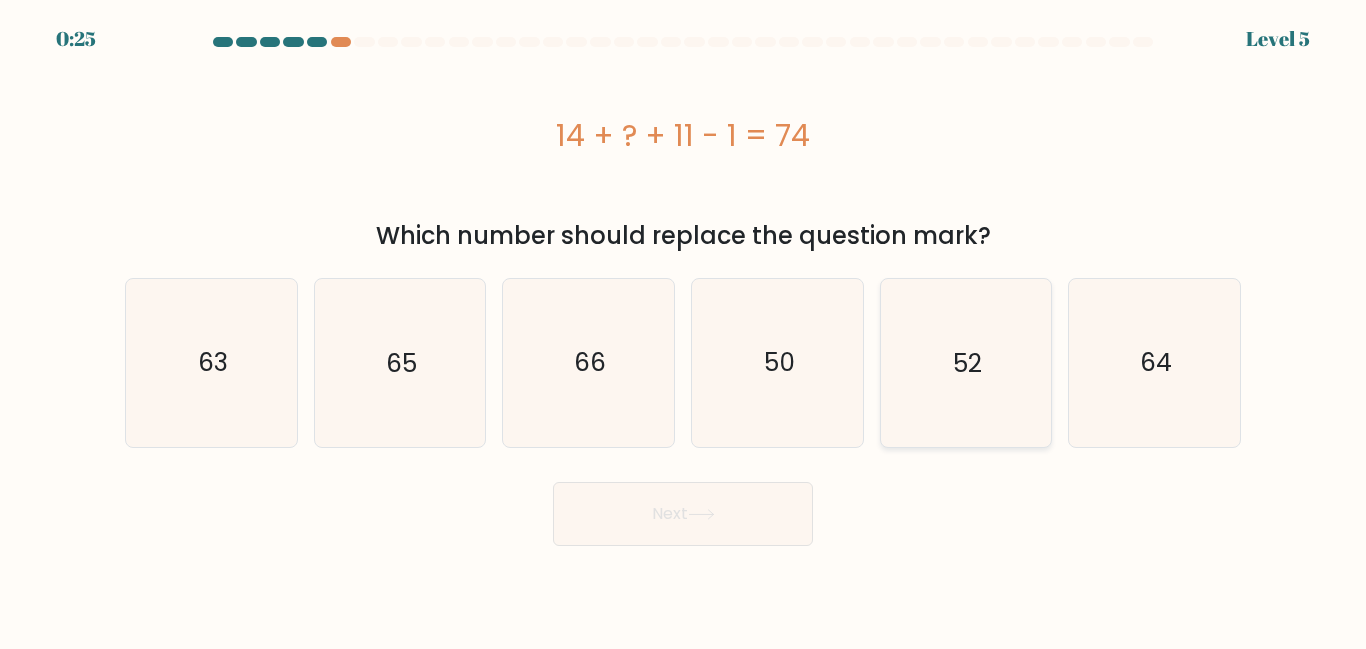 click on "52" at bounding box center [965, 362] 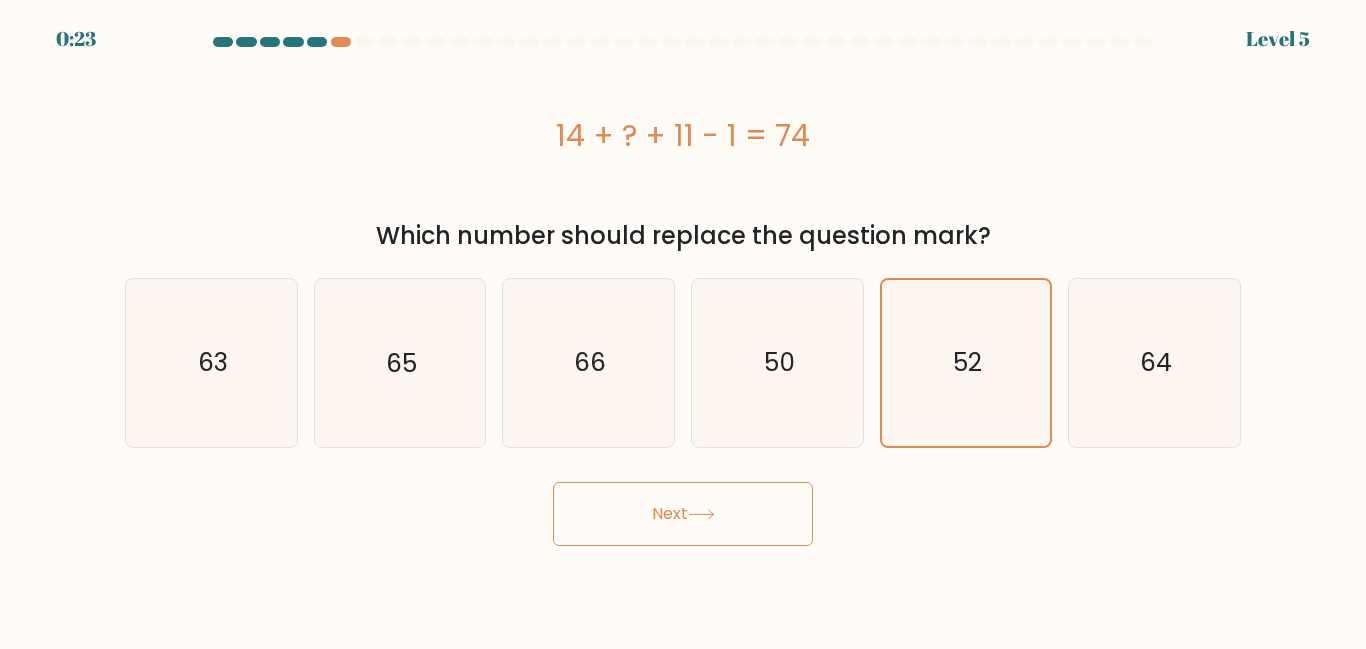 click on "Next" at bounding box center (683, 514) 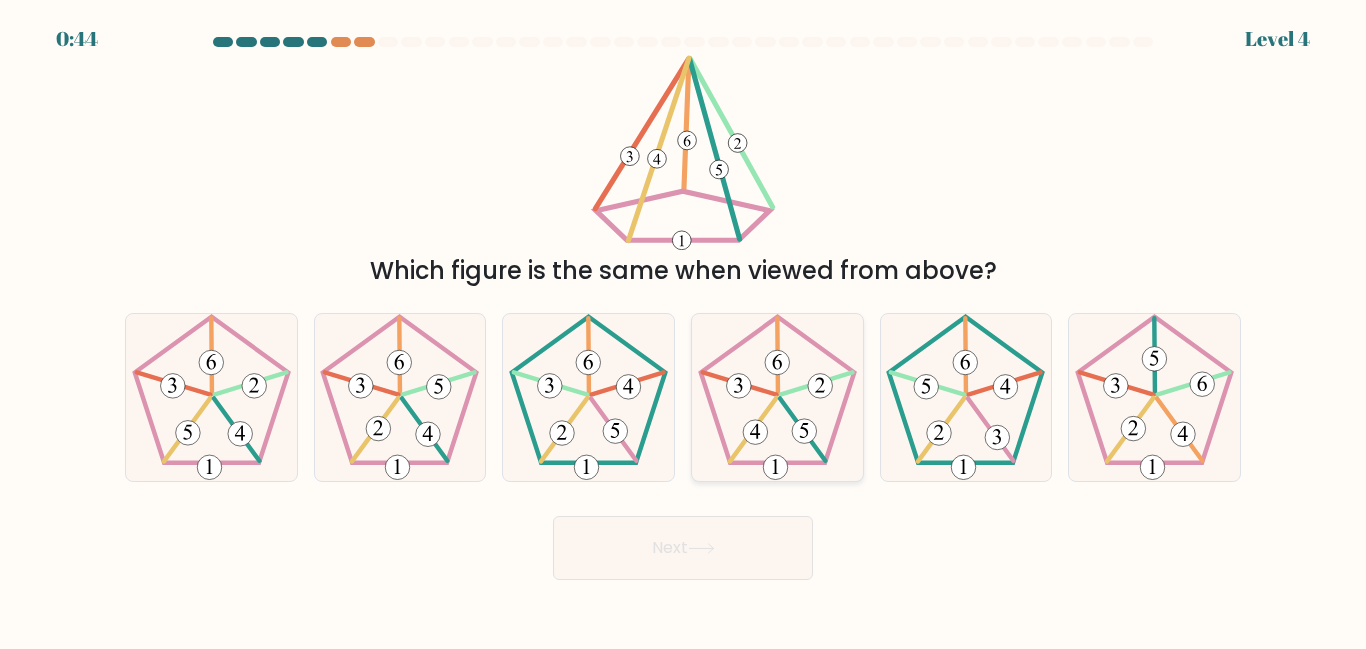 click at bounding box center [804, 431] 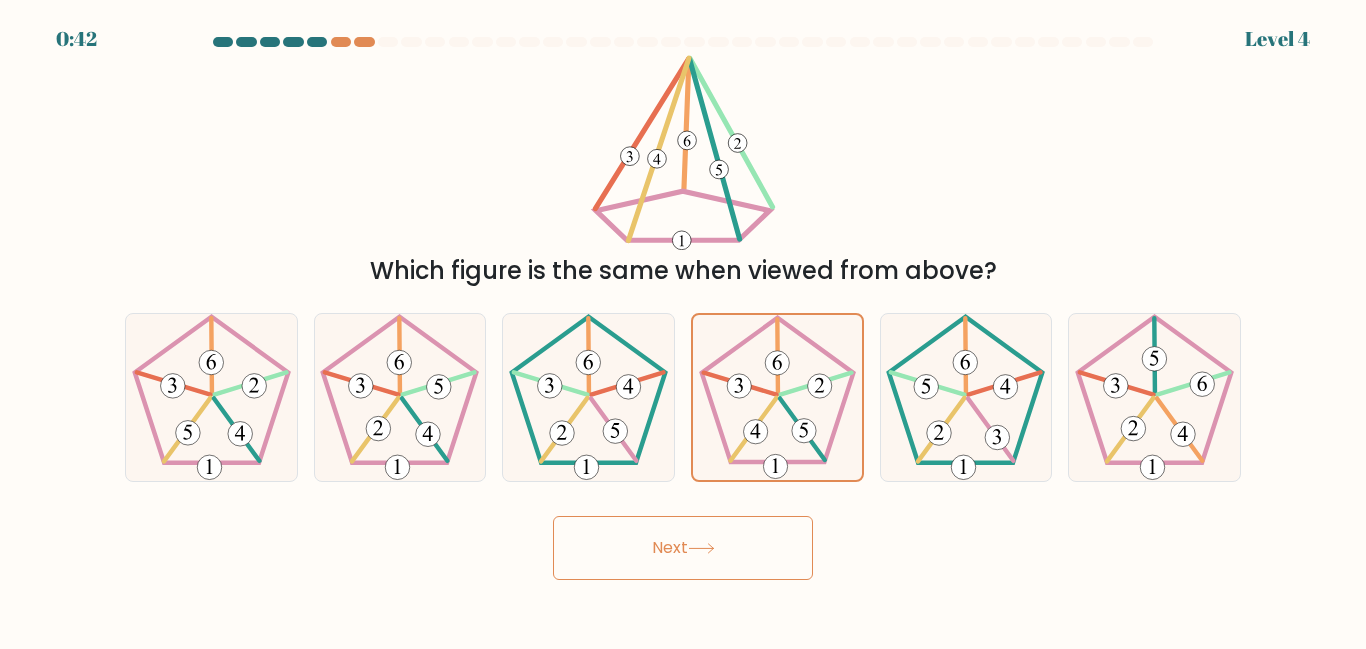 click on "Next" at bounding box center (683, 548) 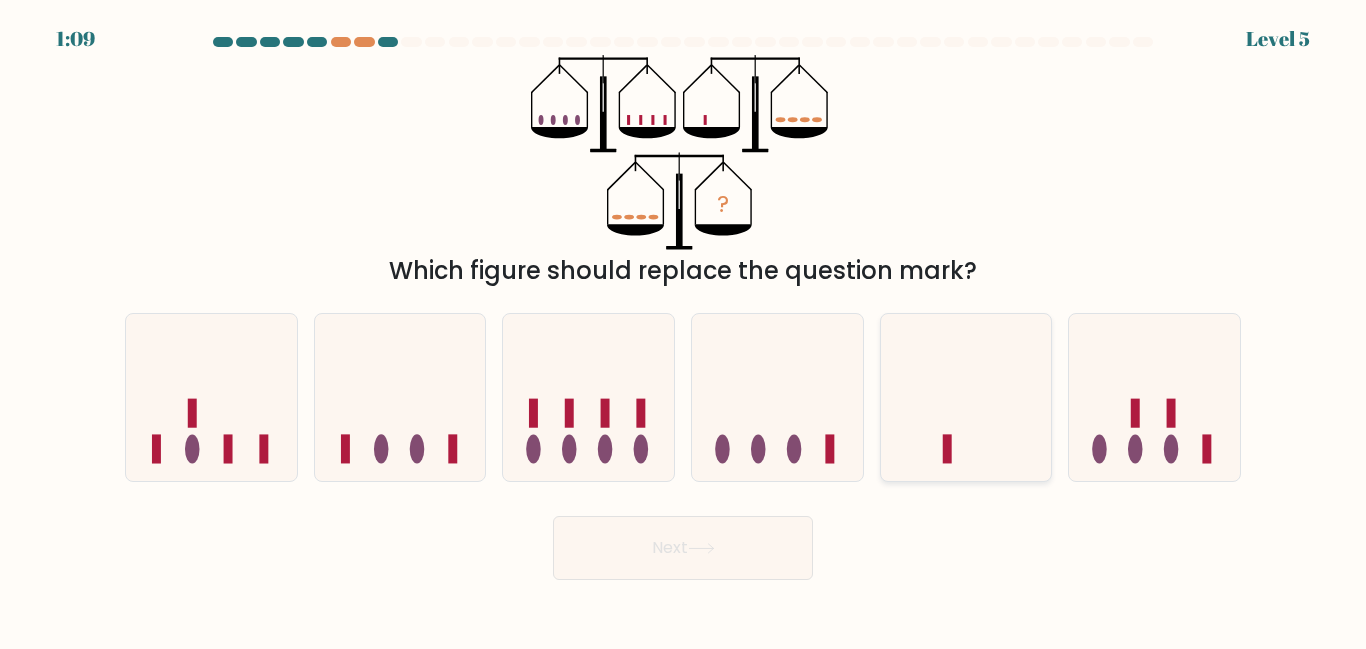 click at bounding box center [966, 397] 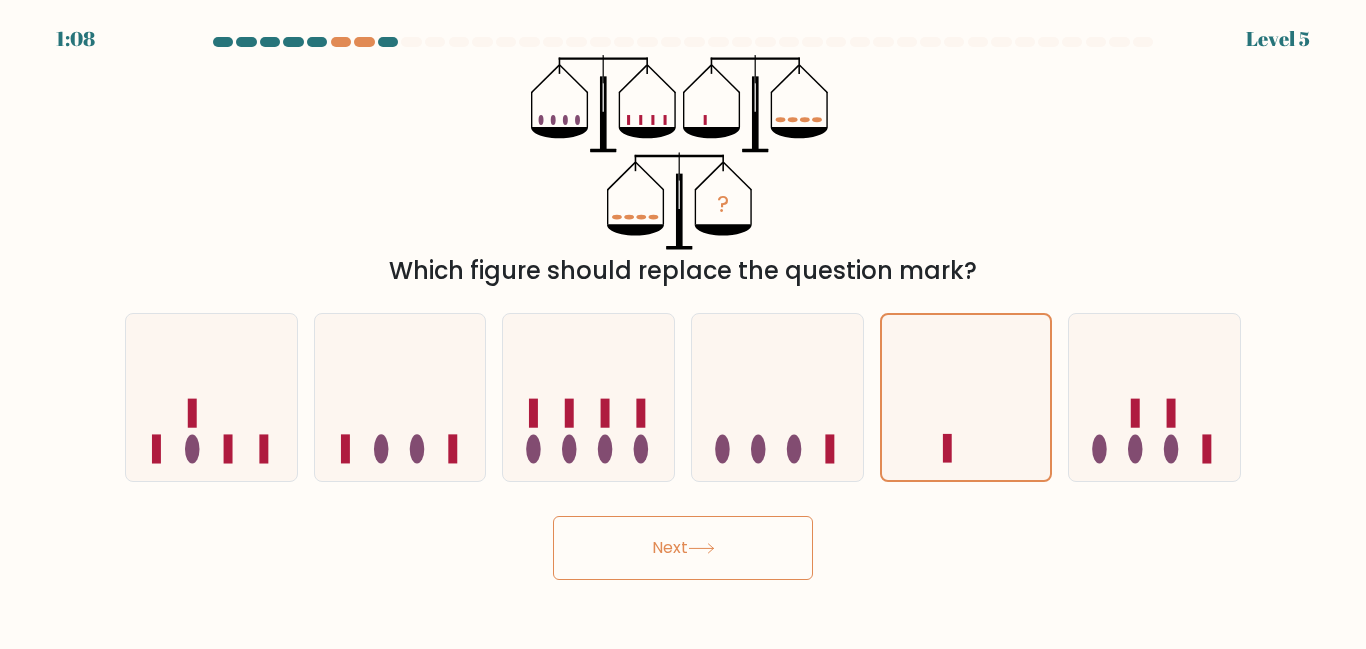 click on "Next" at bounding box center (683, 548) 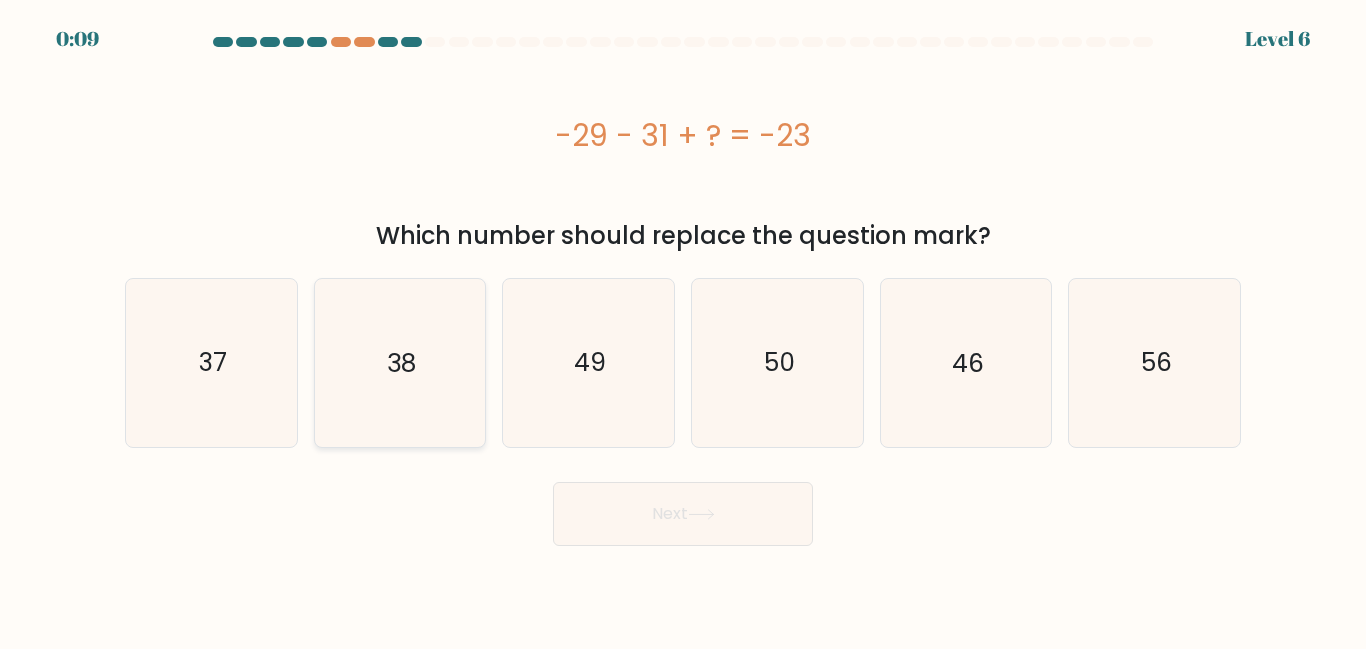 click on "38" at bounding box center (399, 362) 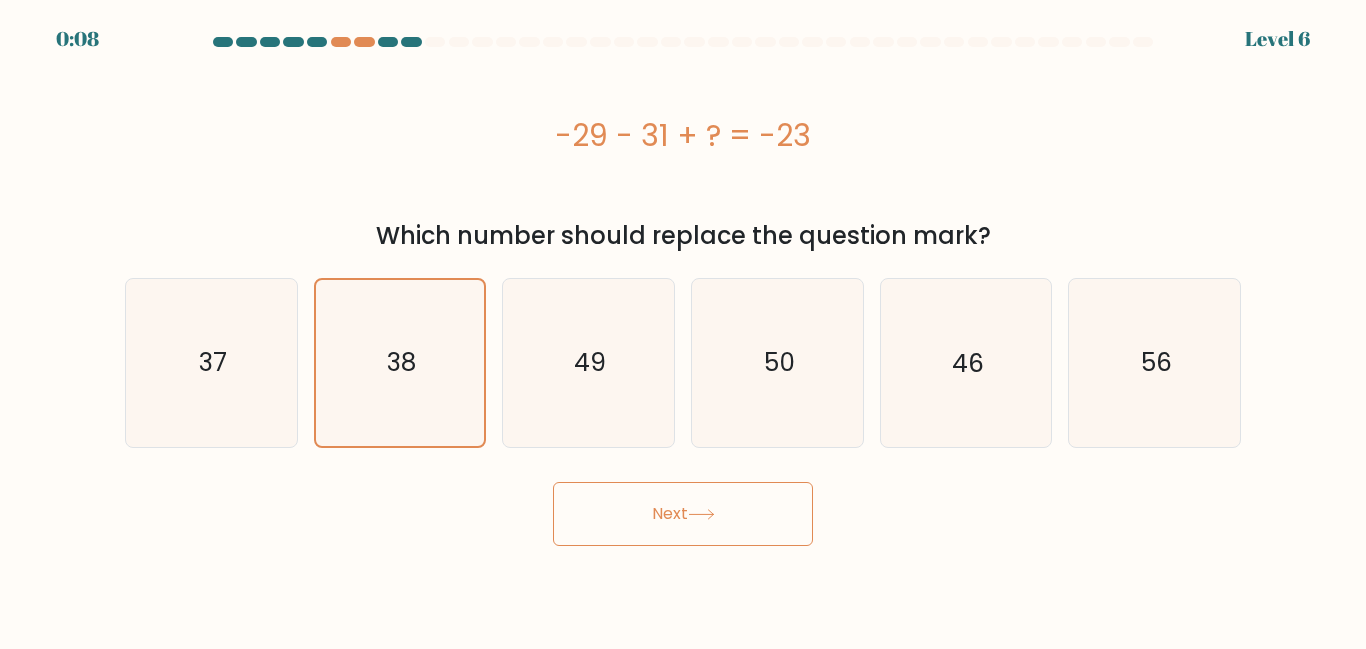 click on "Next" at bounding box center [683, 514] 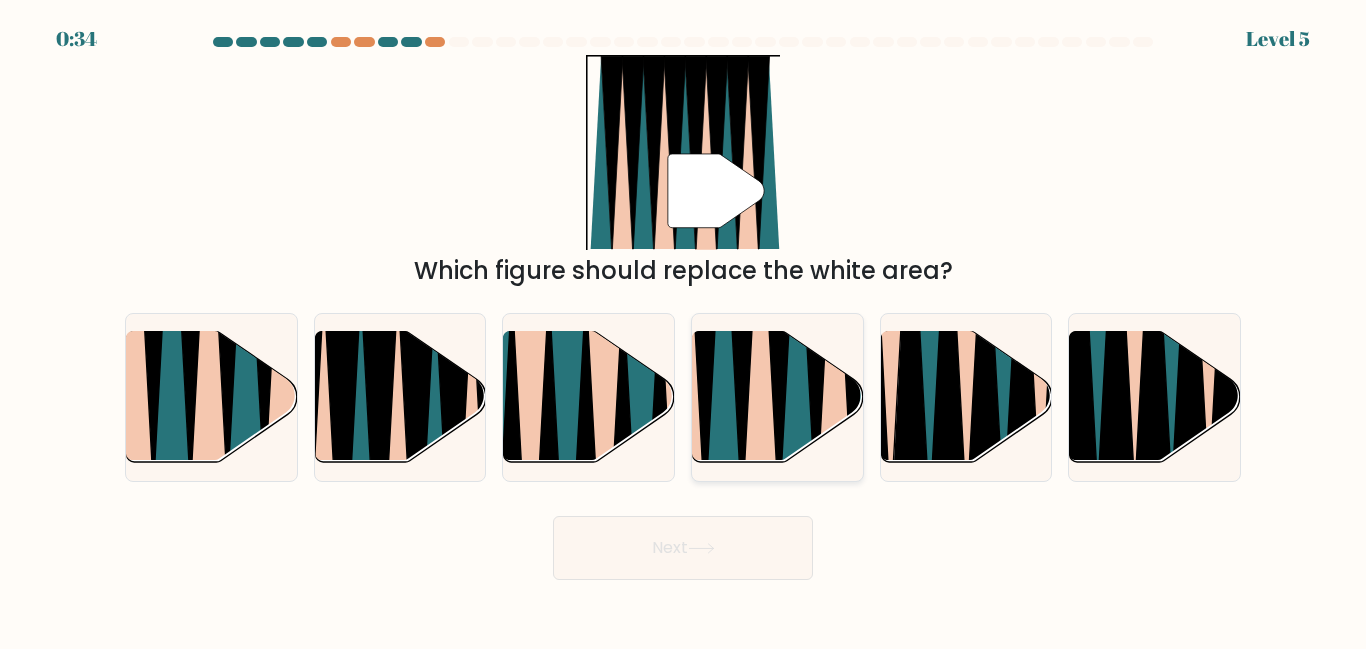 click at bounding box center (797, 329) 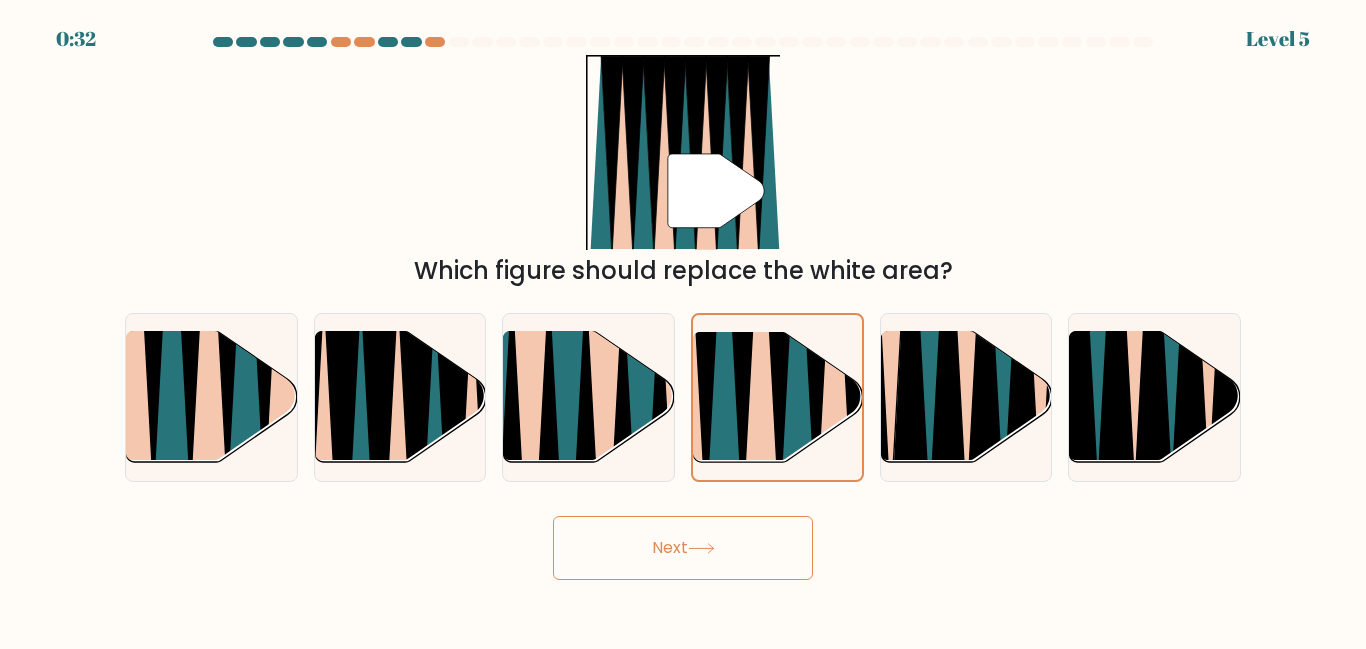 click on "Next" at bounding box center [683, 548] 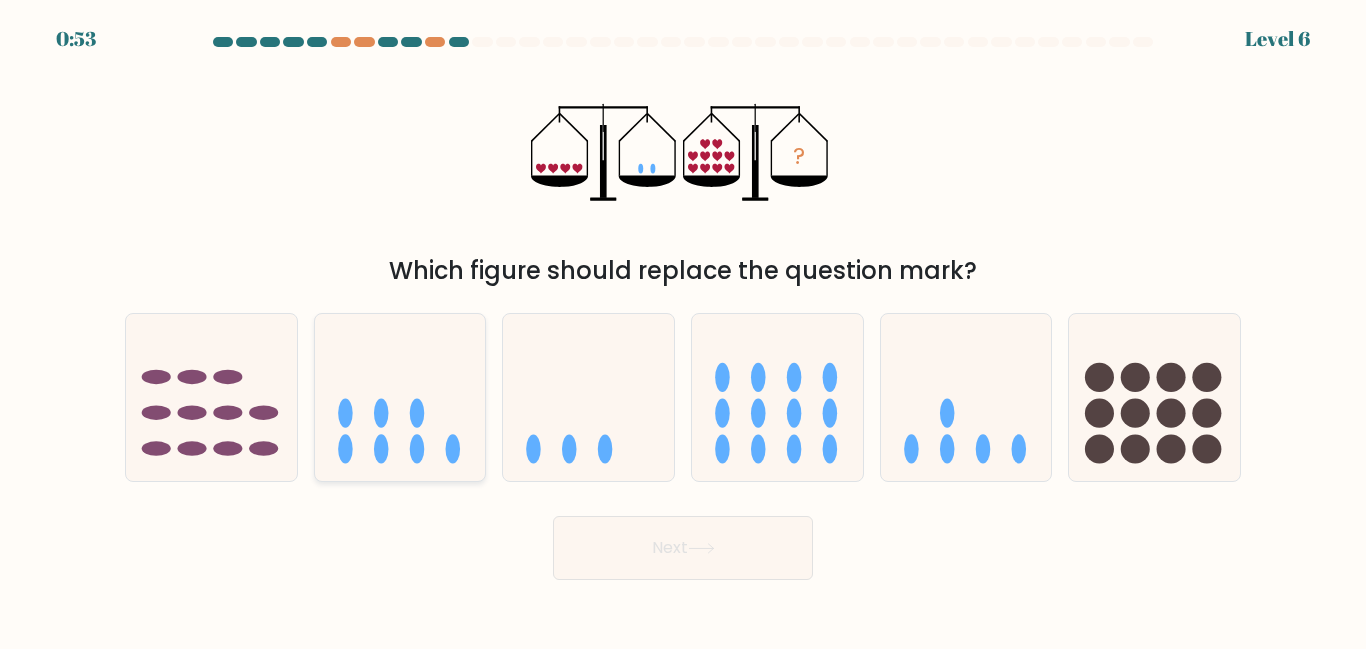 click at bounding box center [381, 449] 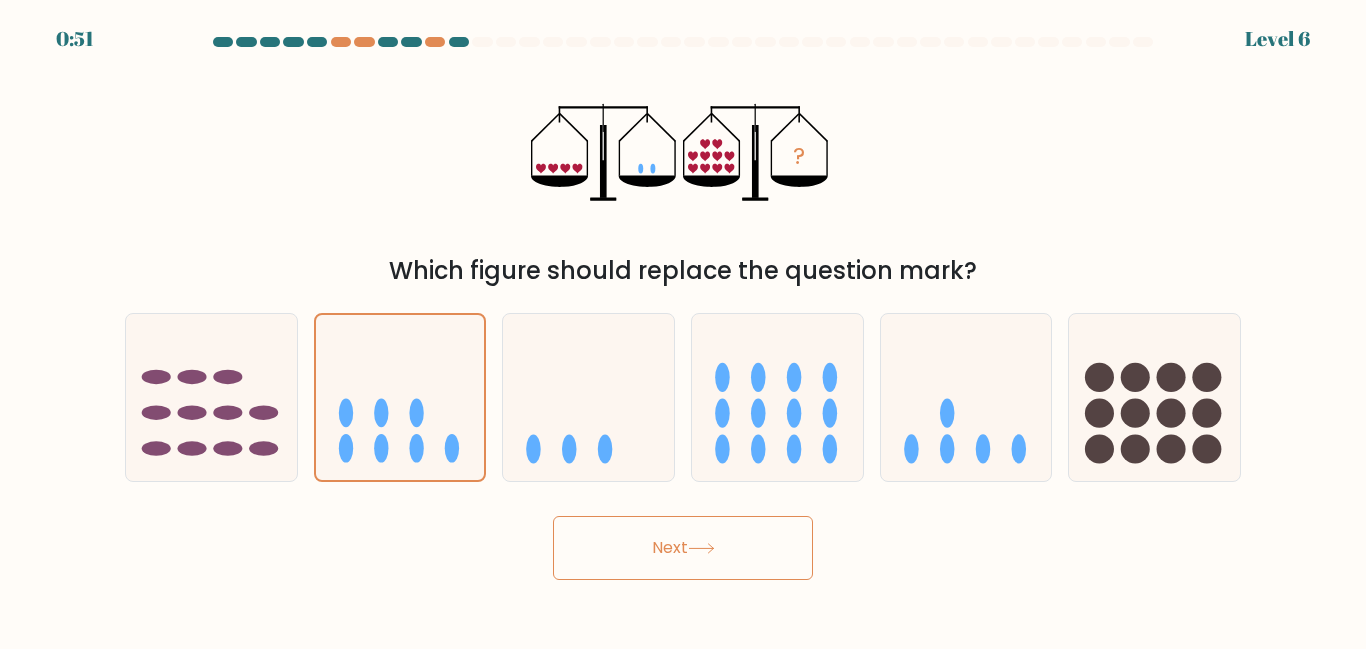 click on "Next" at bounding box center [683, 548] 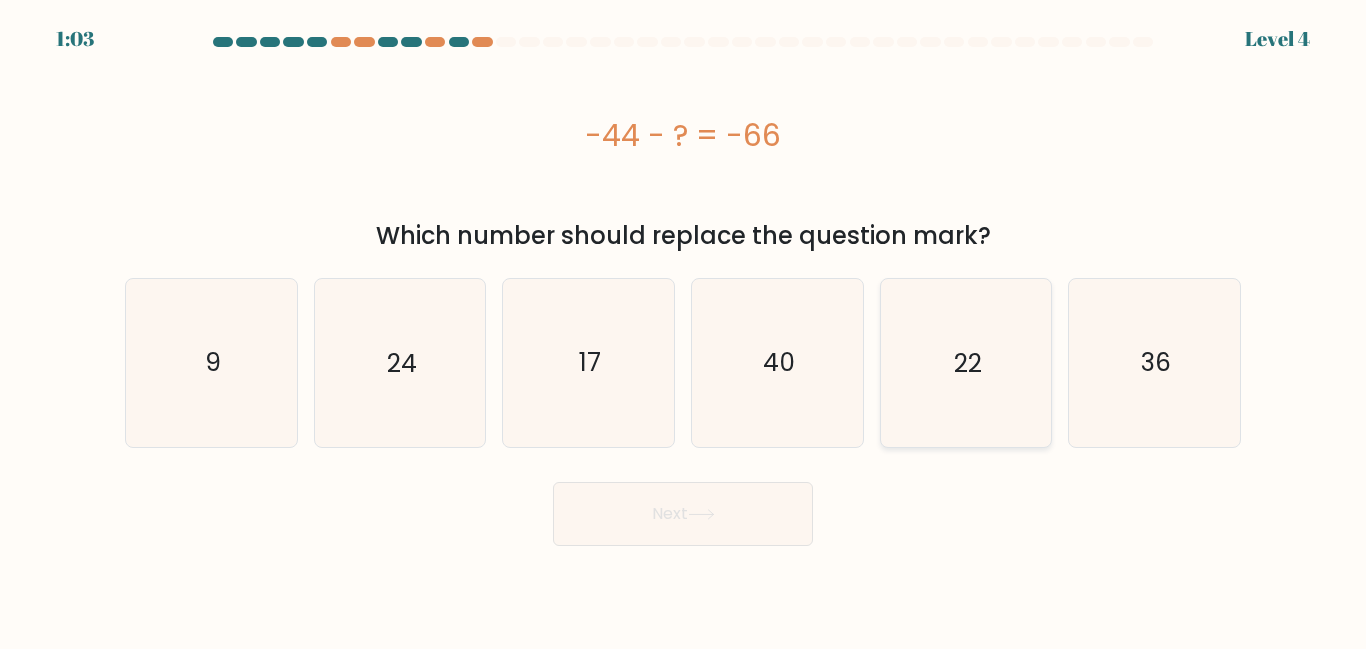 click on "22" at bounding box center [965, 362] 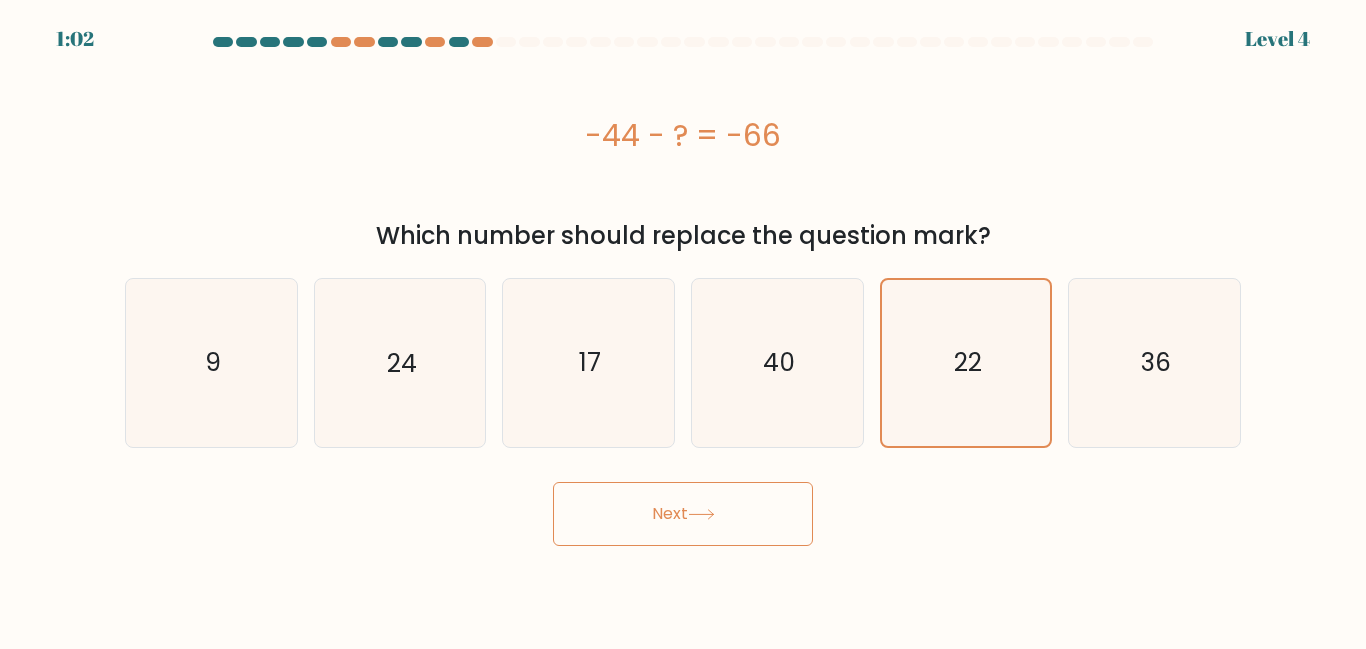 click on "Next" at bounding box center (683, 514) 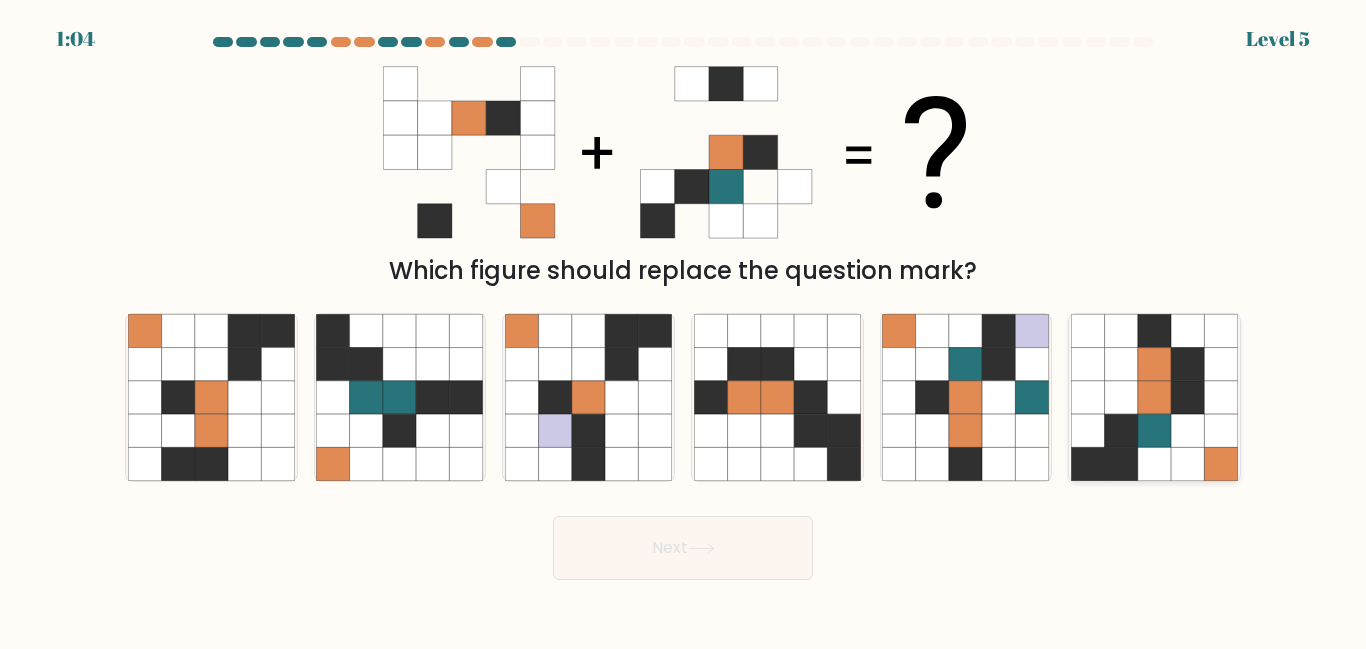 click at bounding box center (1087, 397) 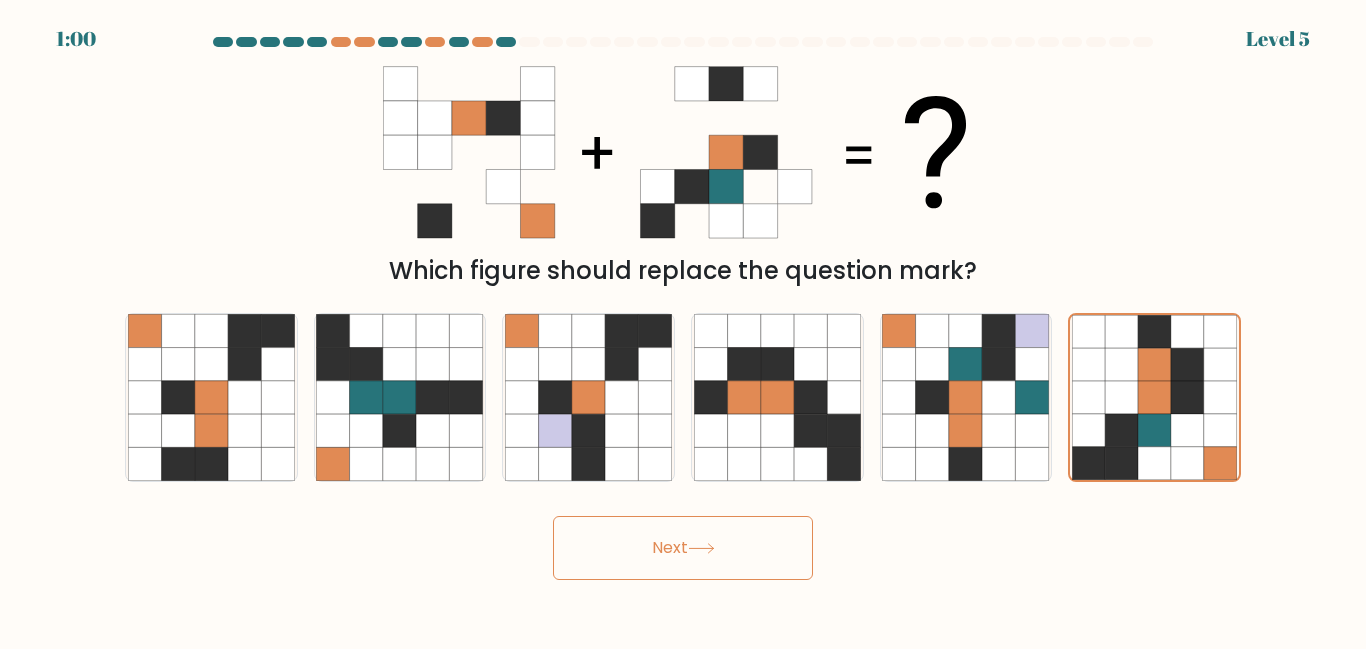 click on "Next" at bounding box center (683, 548) 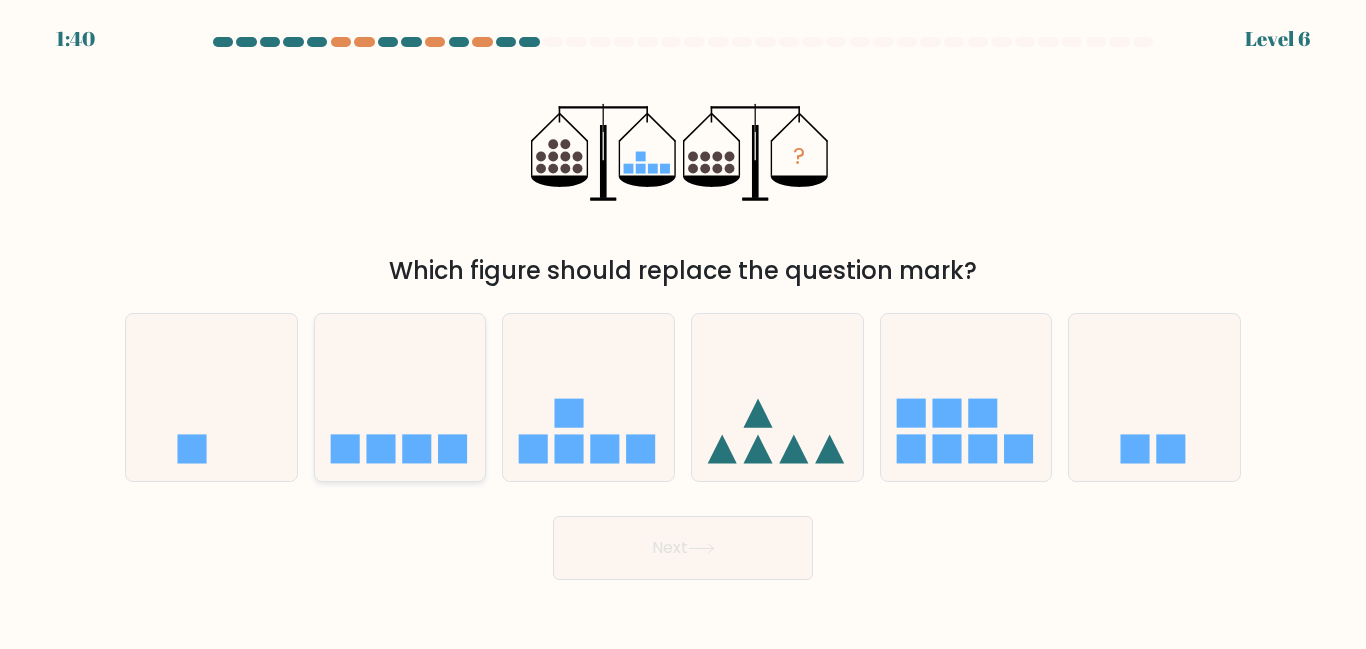 click at bounding box center [400, 397] 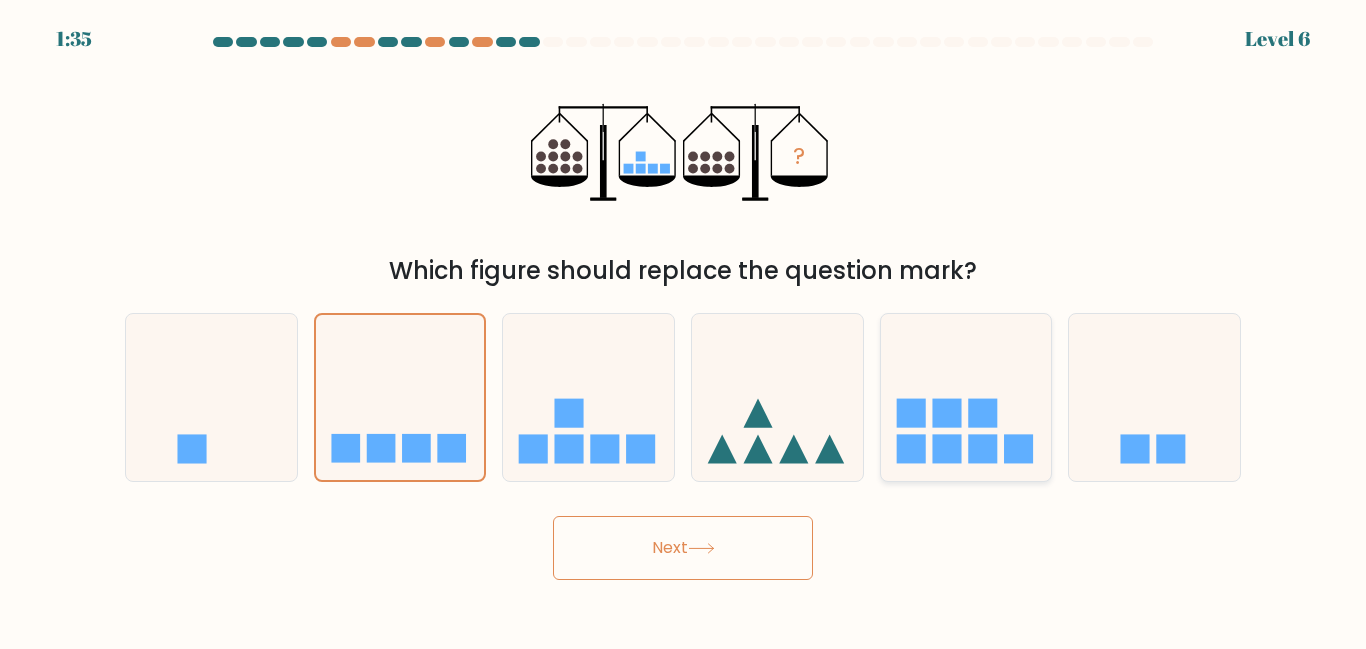 click at bounding box center [966, 397] 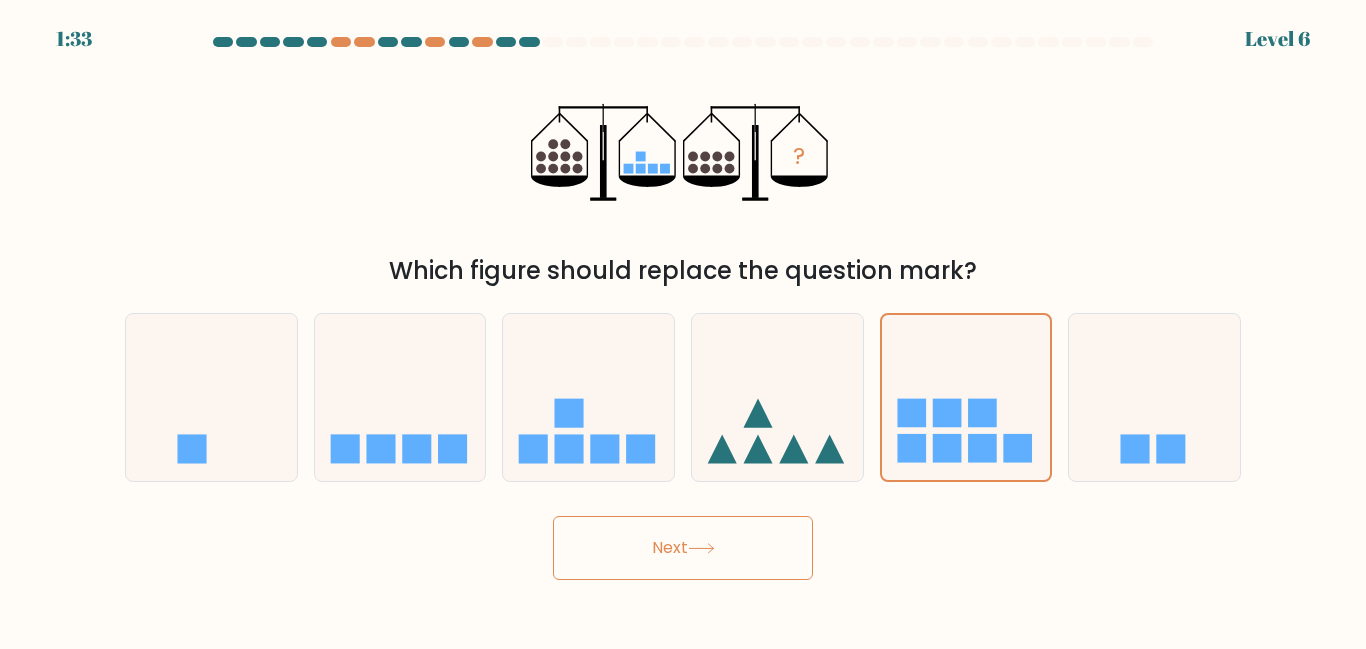 click on "Next" at bounding box center (683, 548) 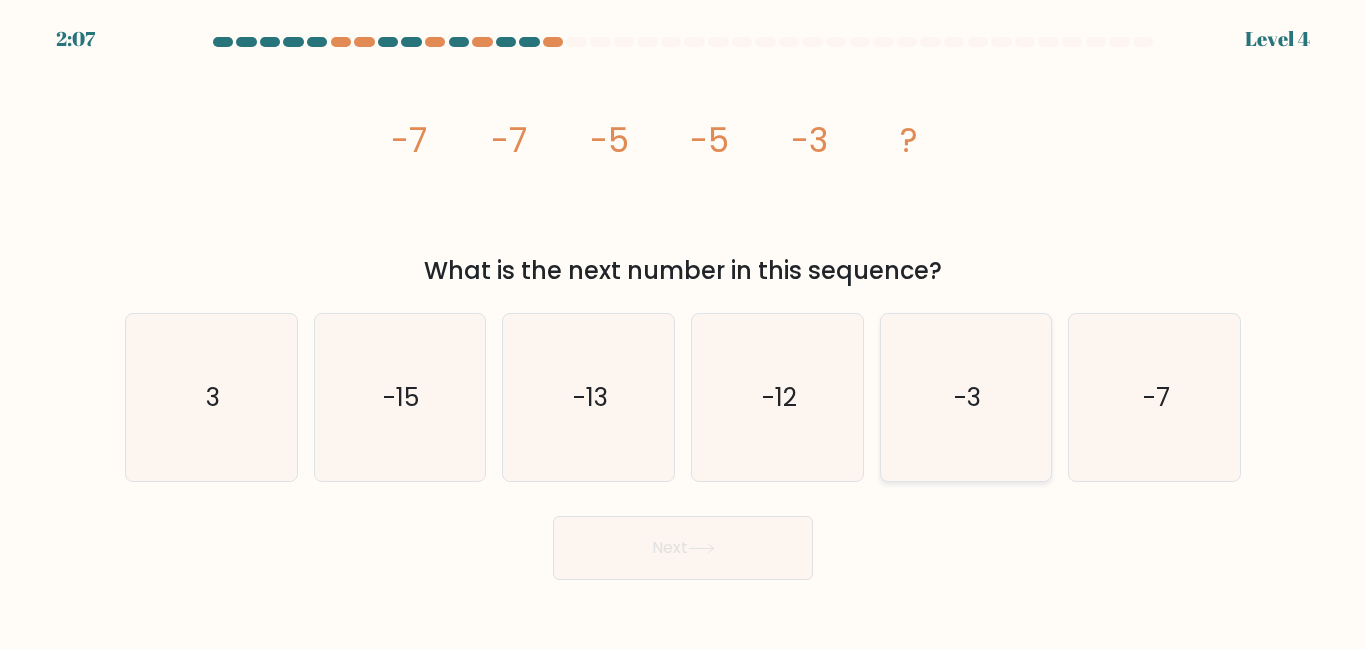click on "-3" at bounding box center [965, 397] 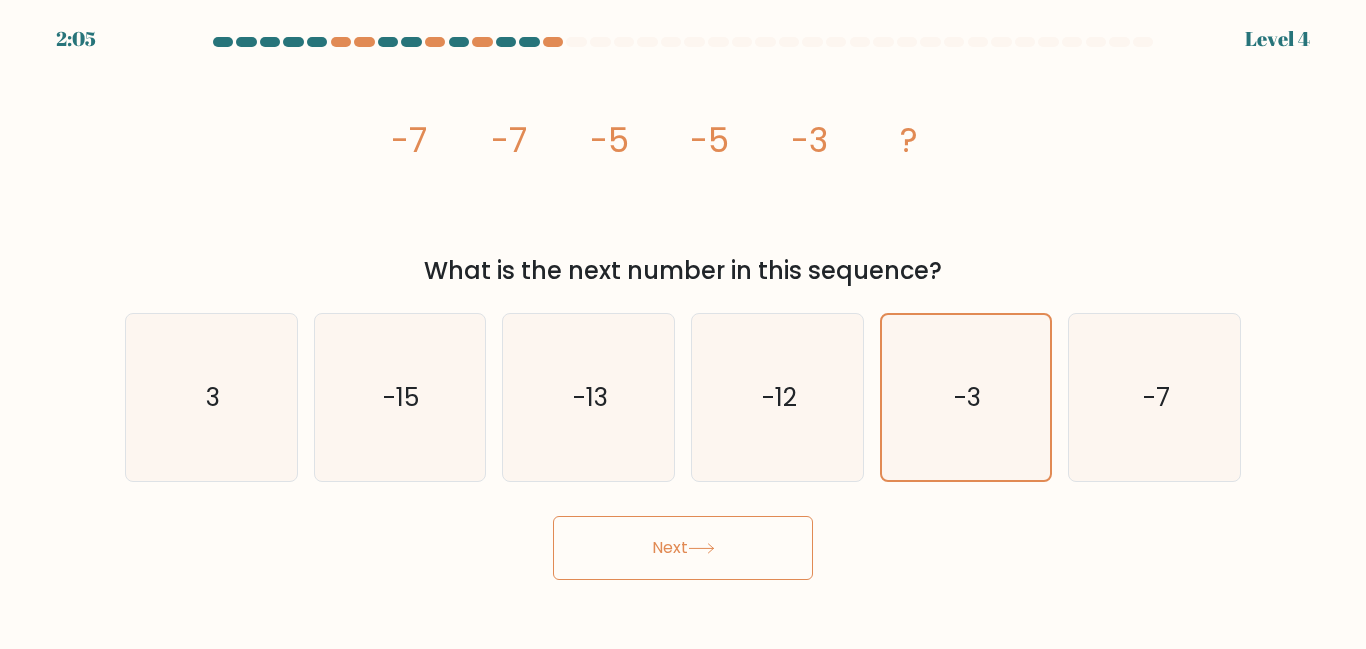 click on "Next" at bounding box center [683, 548] 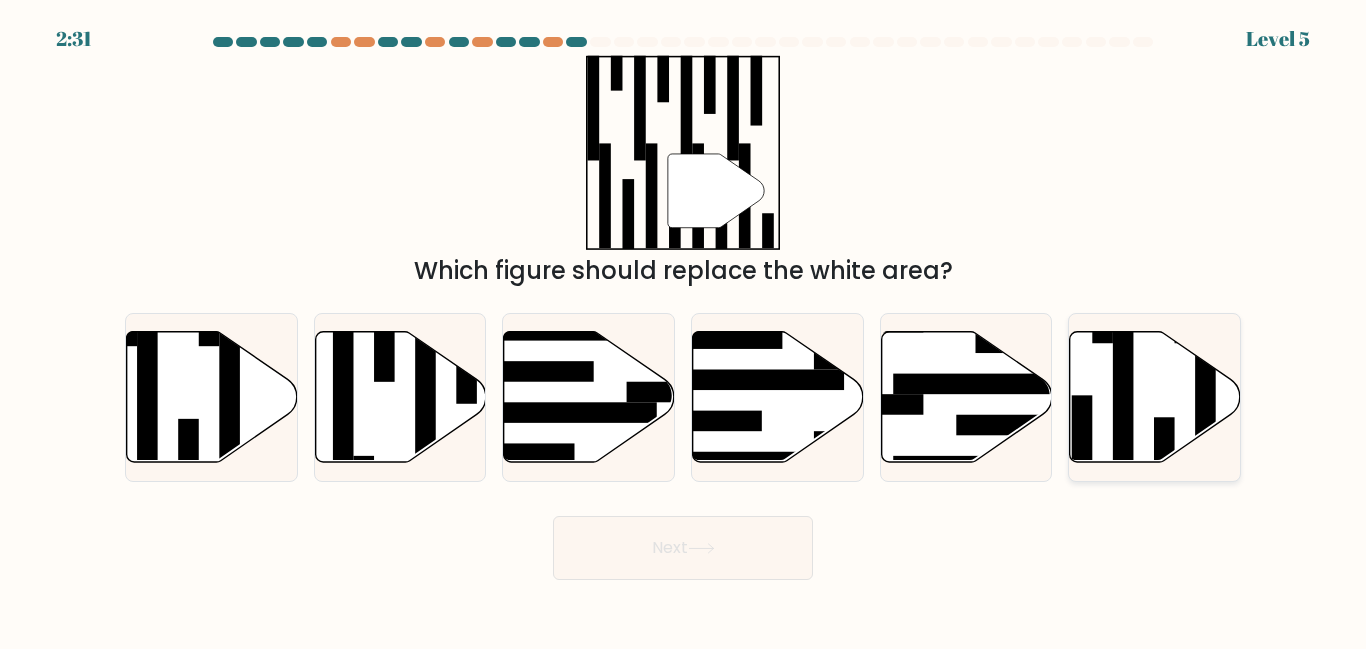 click at bounding box center (1155, 397) 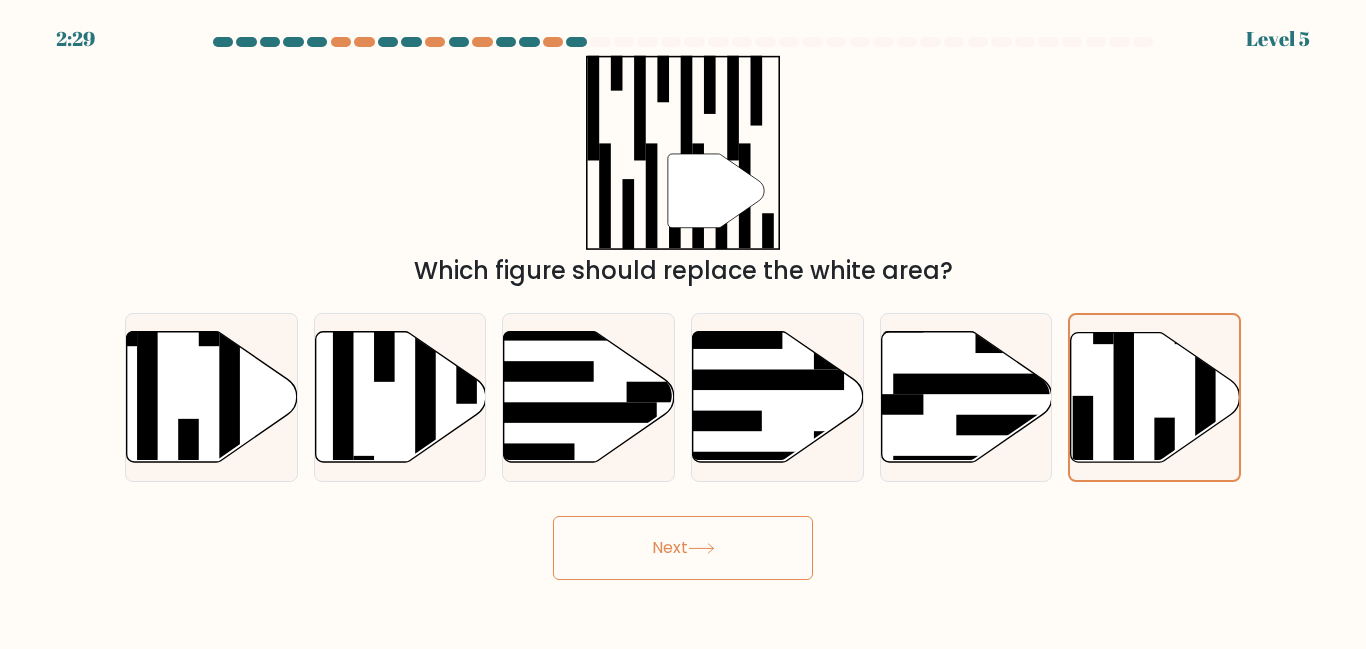 click on "Next" at bounding box center [683, 548] 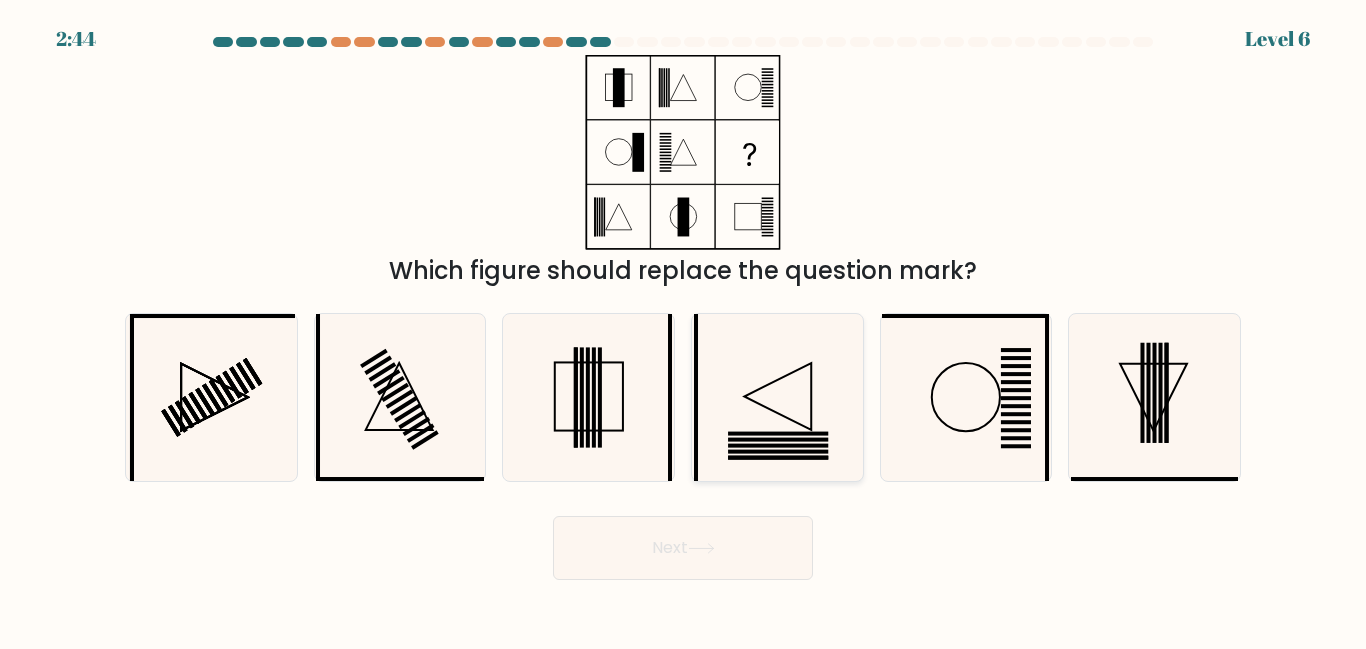 click at bounding box center (777, 397) 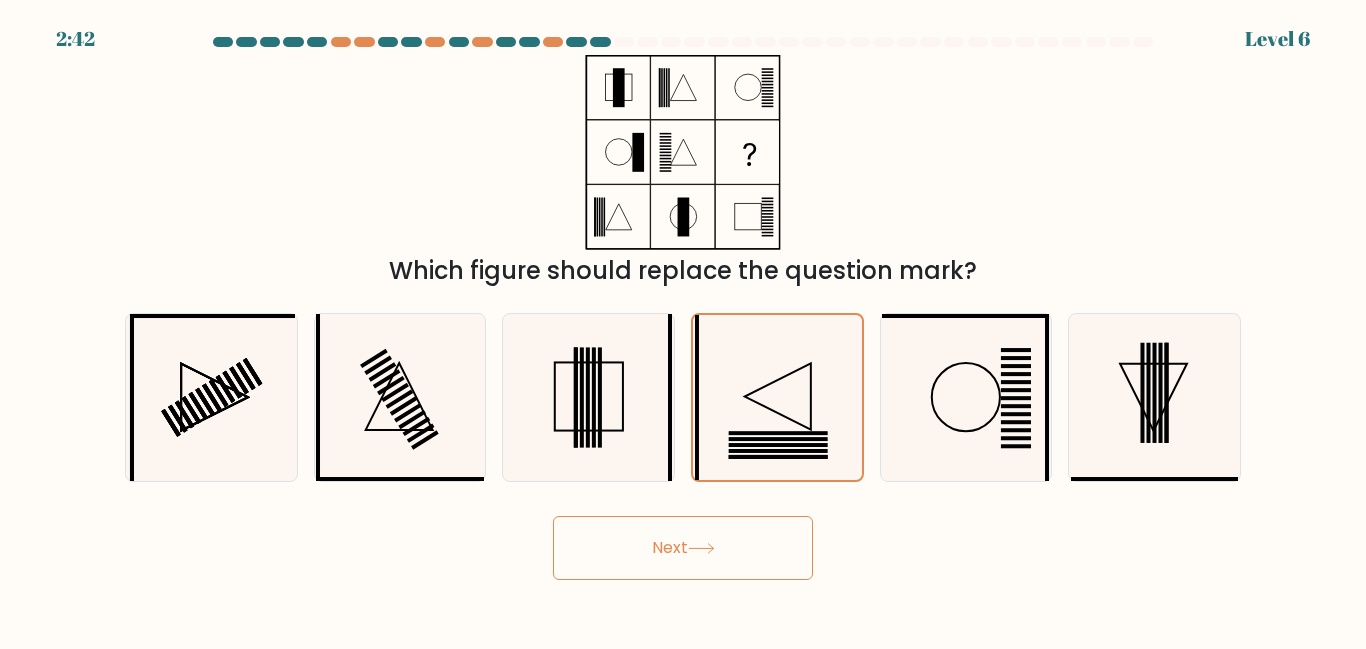 click on "Next" at bounding box center (683, 548) 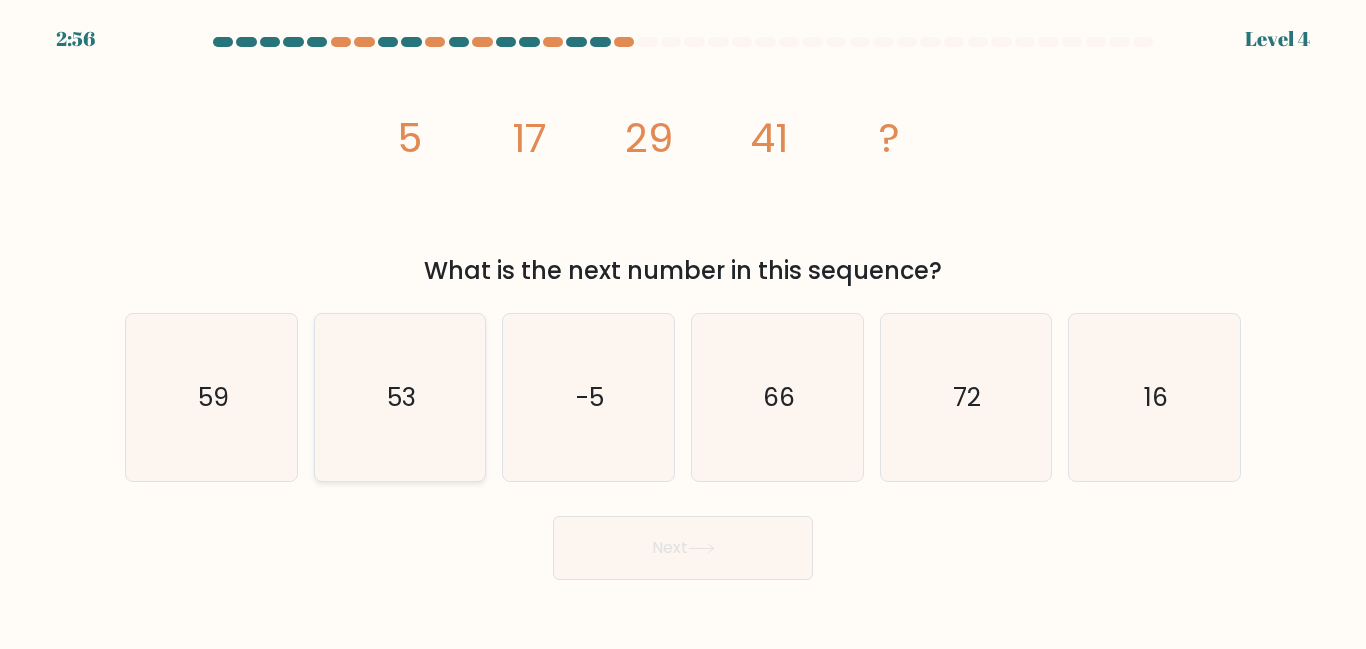 click on "53" at bounding box center [399, 397] 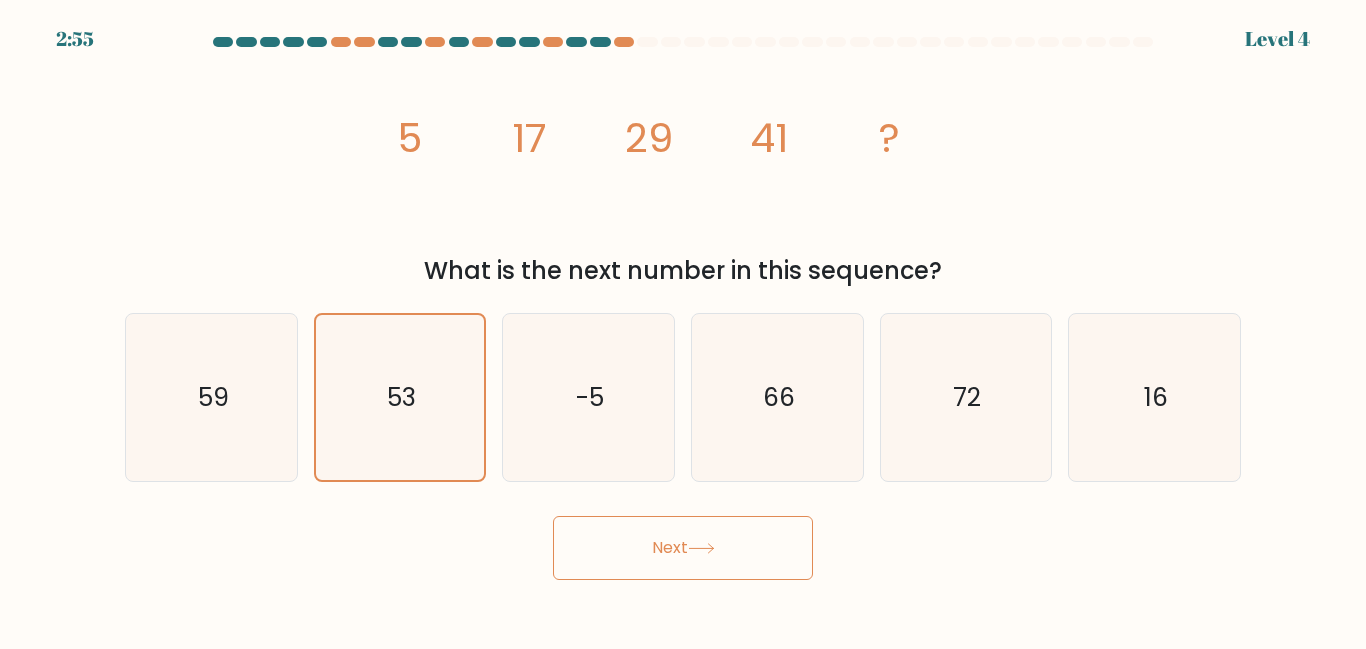 click on "Next" at bounding box center (683, 548) 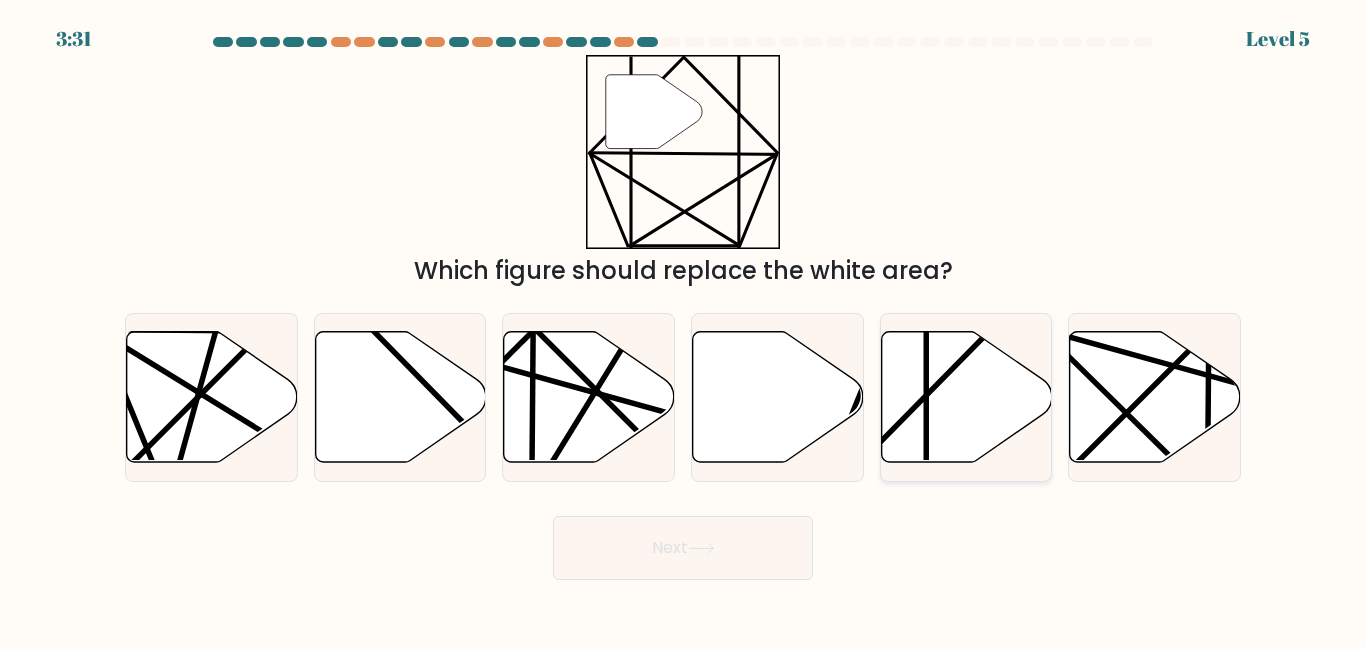 click at bounding box center [966, 397] 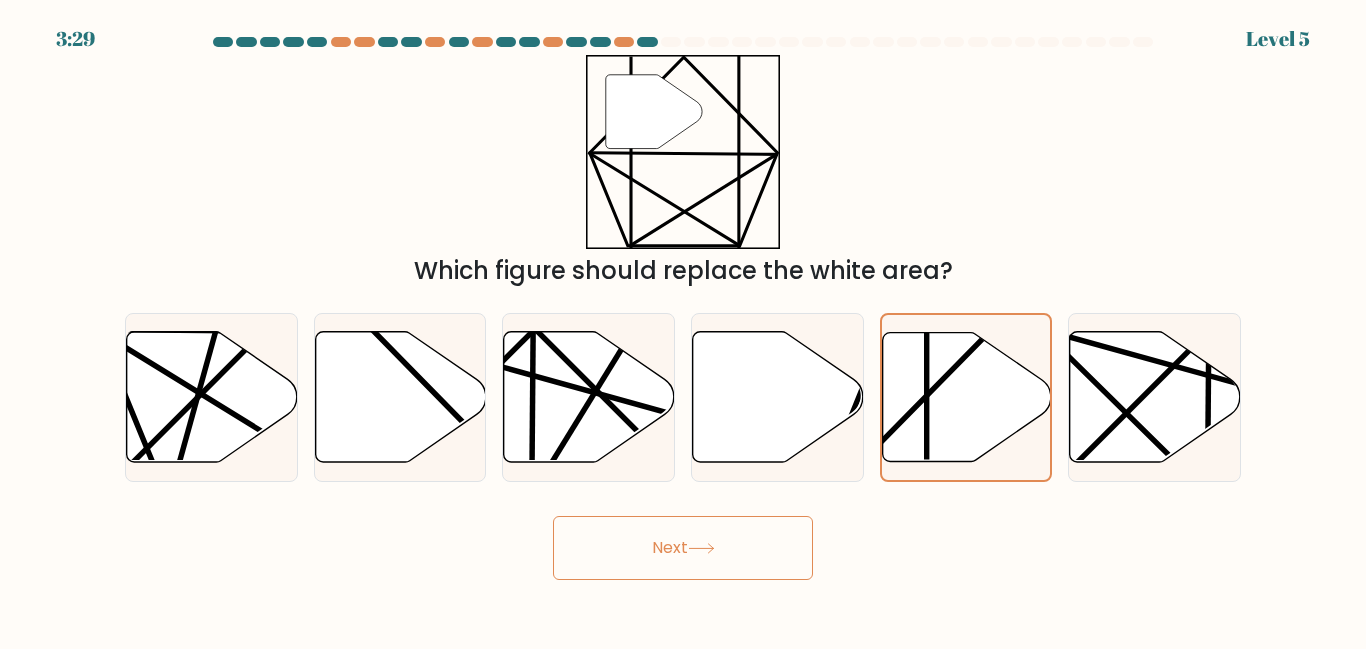 click on "Next" at bounding box center (683, 548) 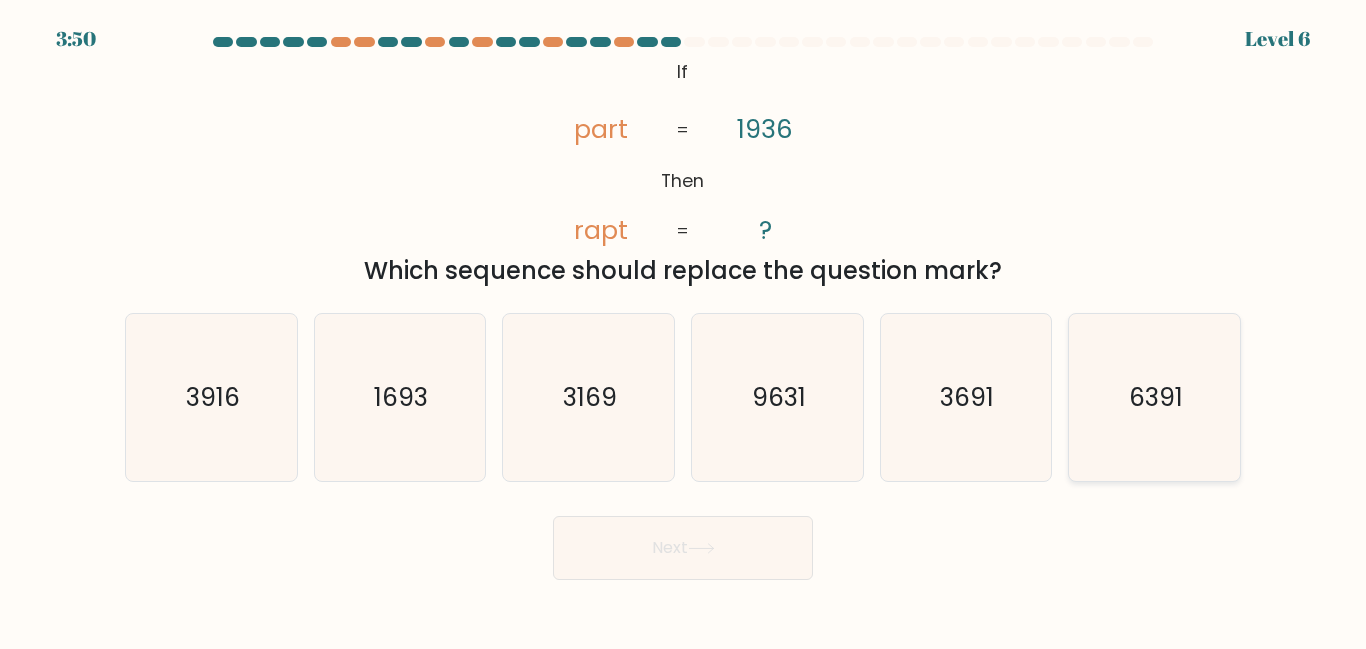 click on "6391" at bounding box center (1154, 397) 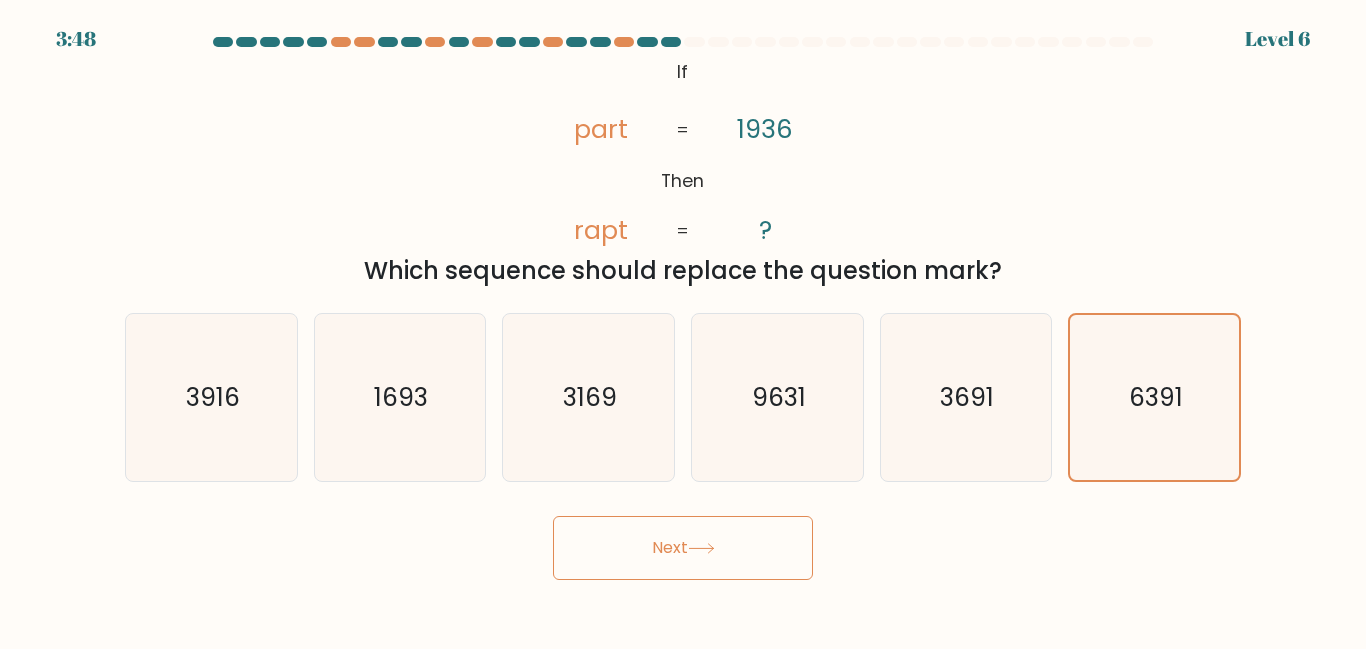 click on "Next" at bounding box center [683, 548] 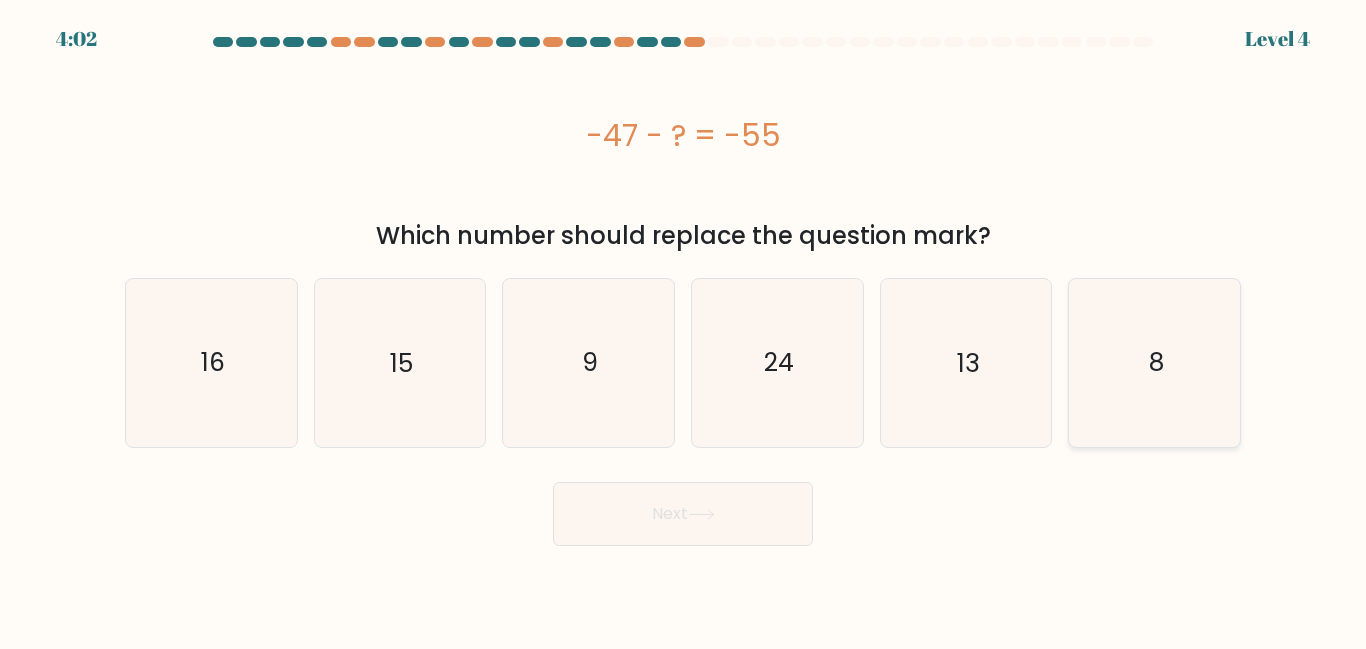 click on "8" at bounding box center (1154, 362) 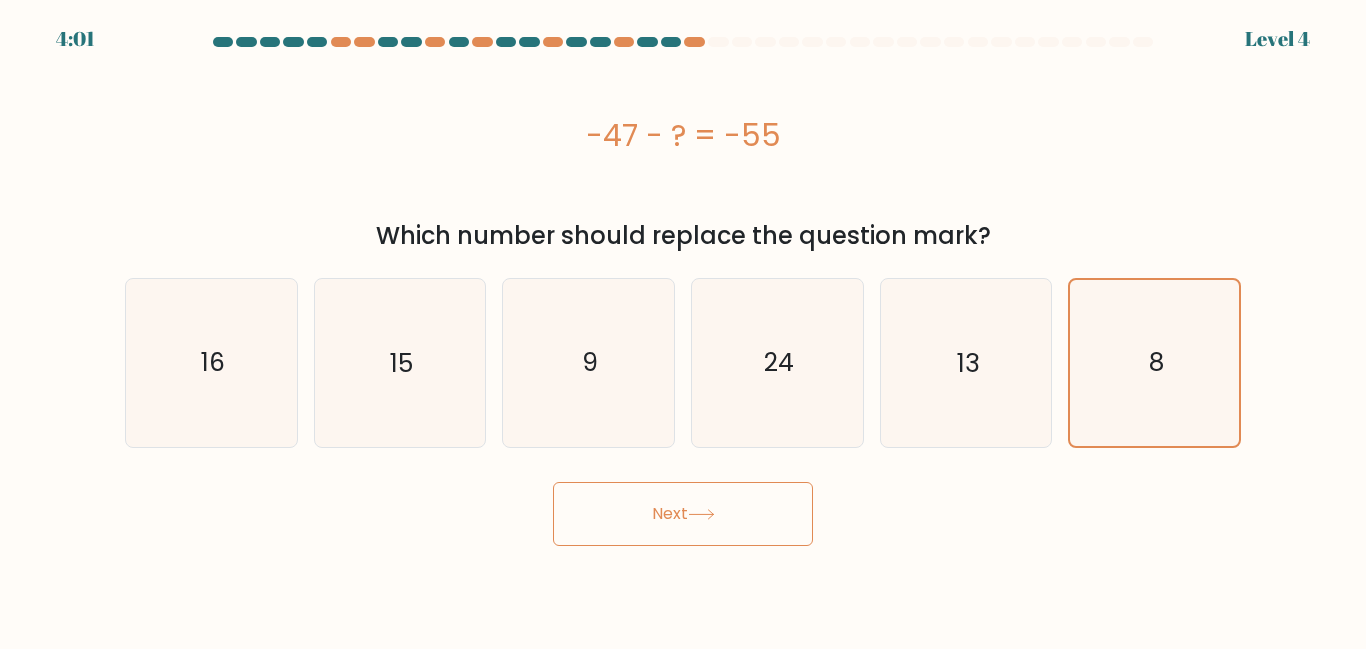 click on "Next" at bounding box center [683, 514] 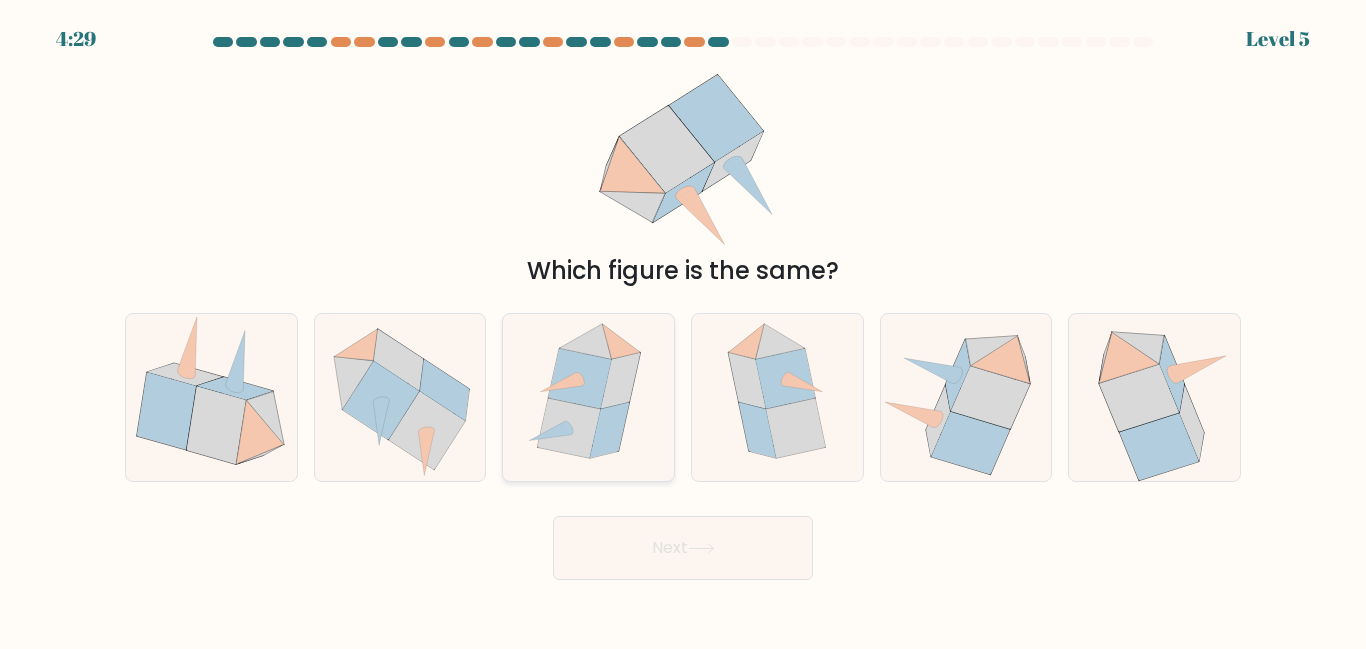 drag, startPoint x: 780, startPoint y: 520, endPoint x: 518, endPoint y: 464, distance: 267.9179 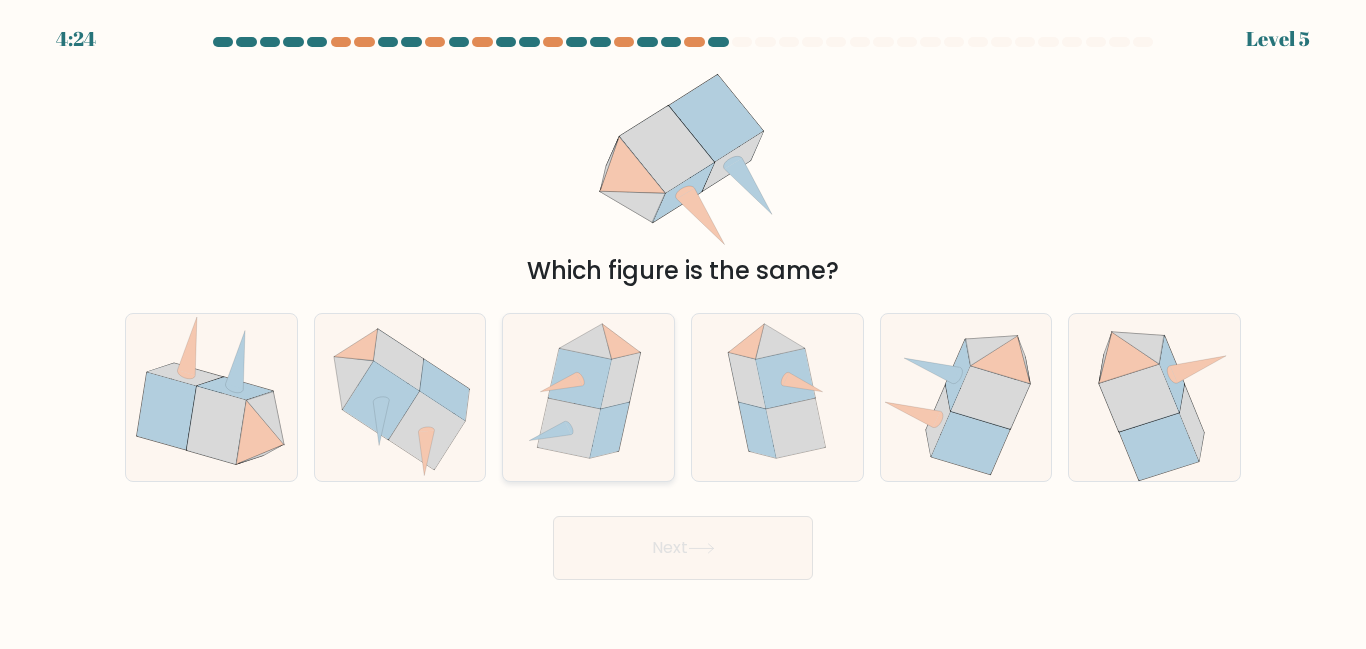 click at bounding box center (589, 397) 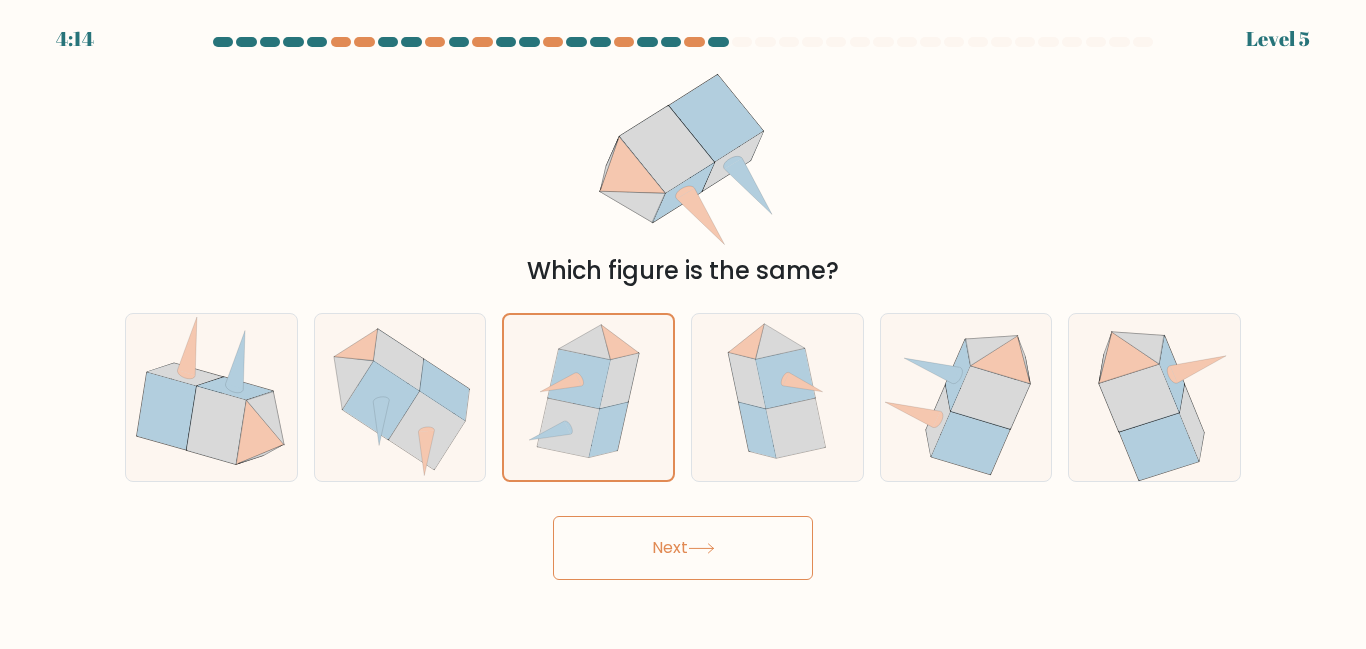 click at bounding box center [701, 548] 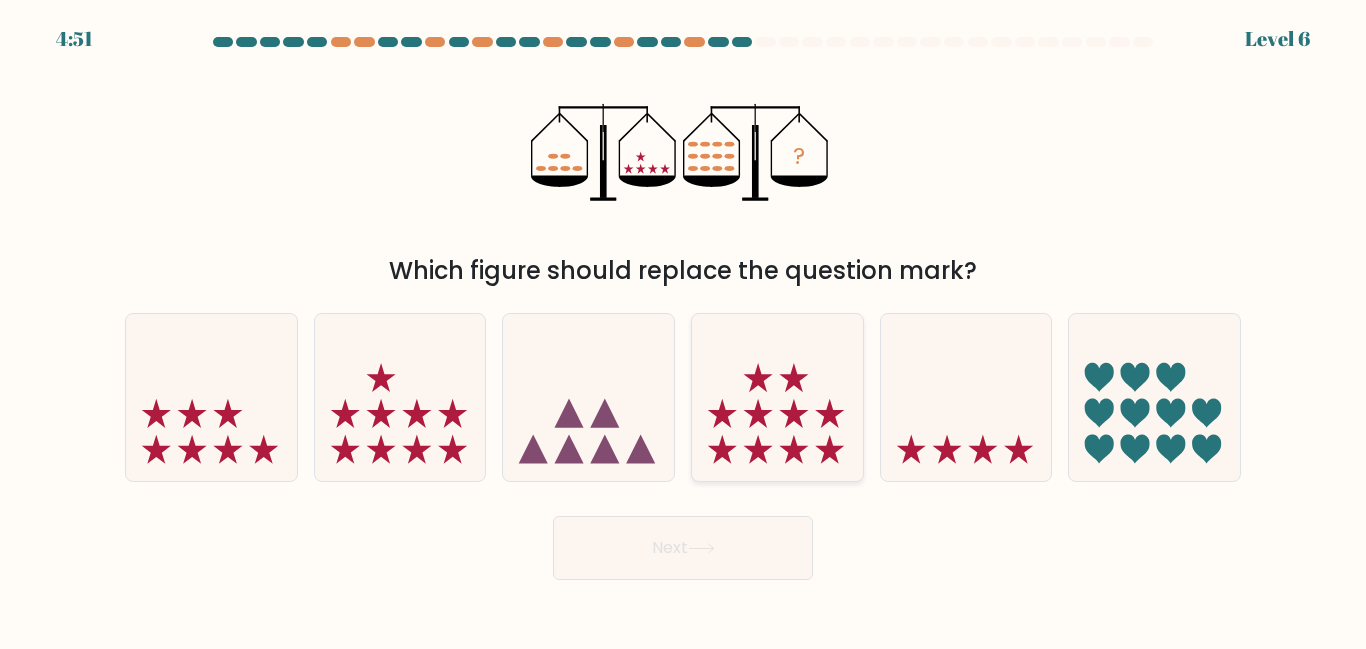 click at bounding box center (758, 449) 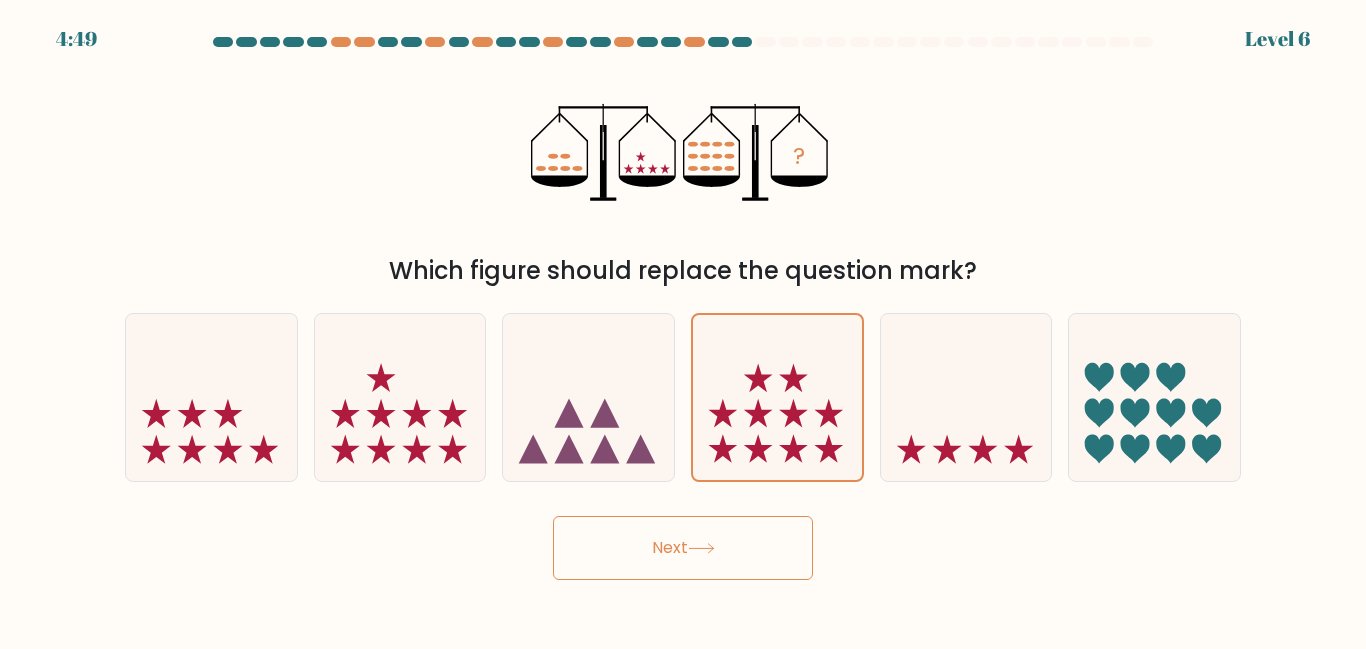 click on "Next" at bounding box center (683, 548) 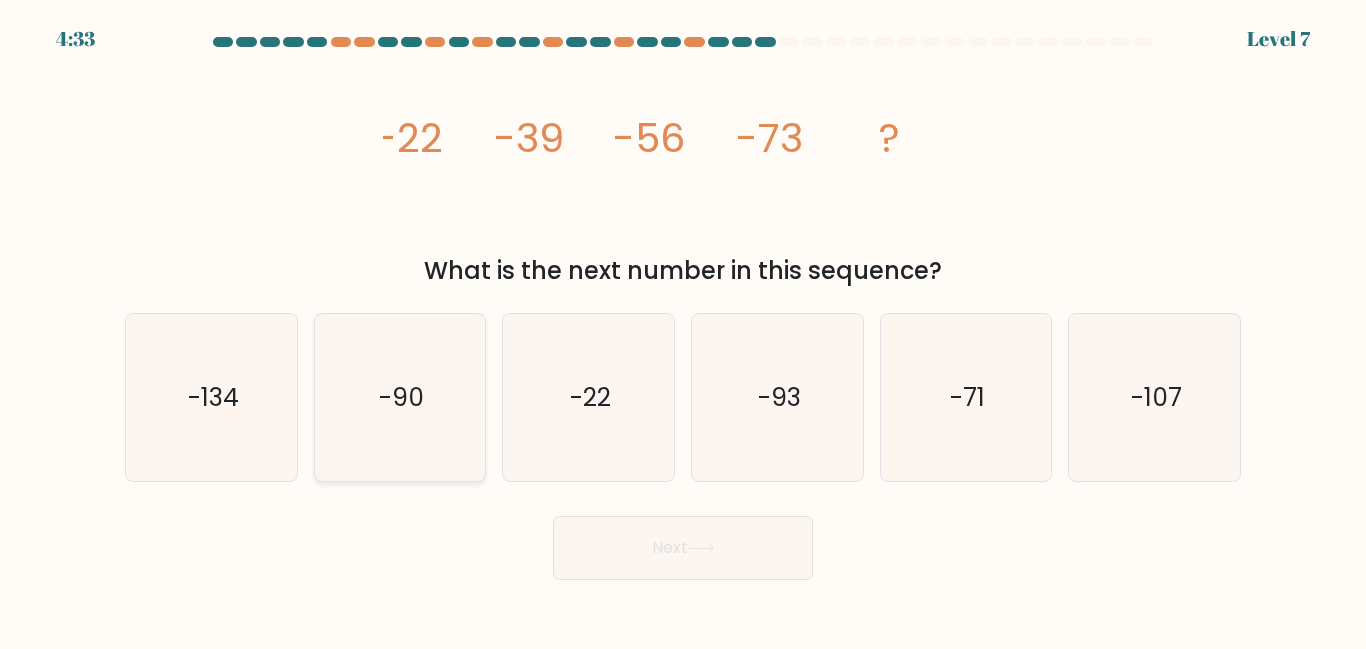 click on "-90" at bounding box center [399, 397] 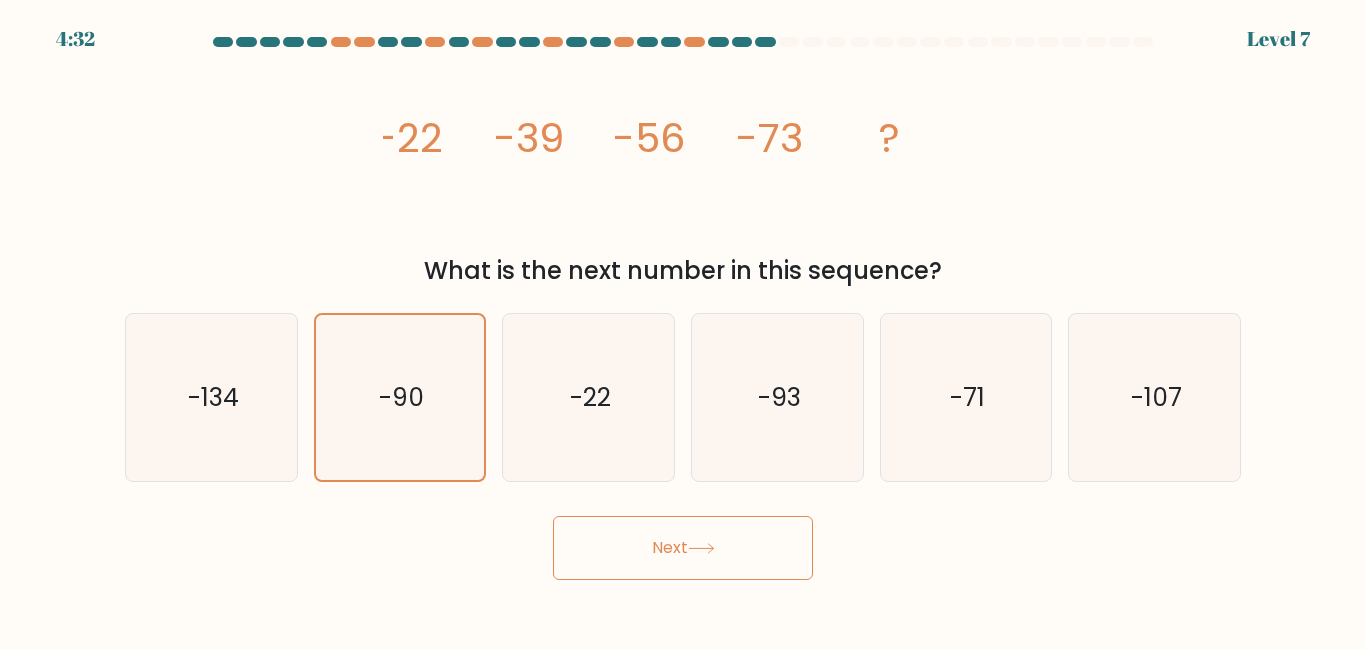 click on "Next" at bounding box center [683, 548] 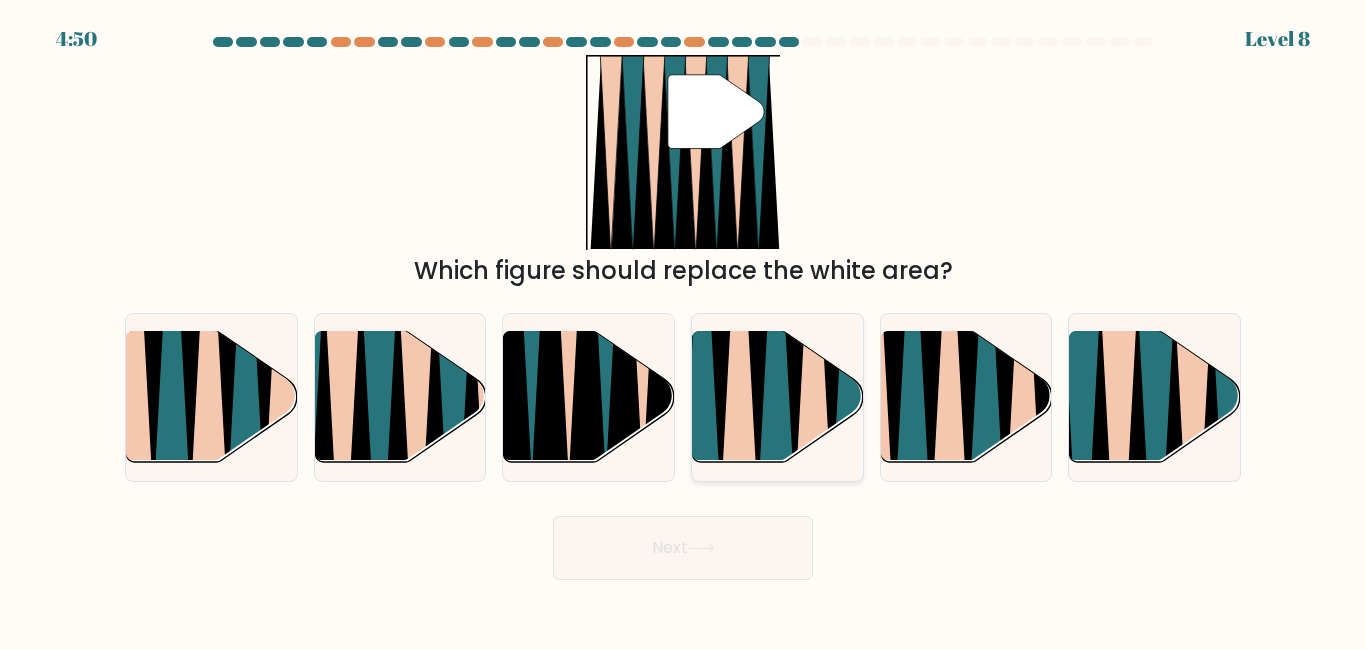 click at bounding box center (702, 333) 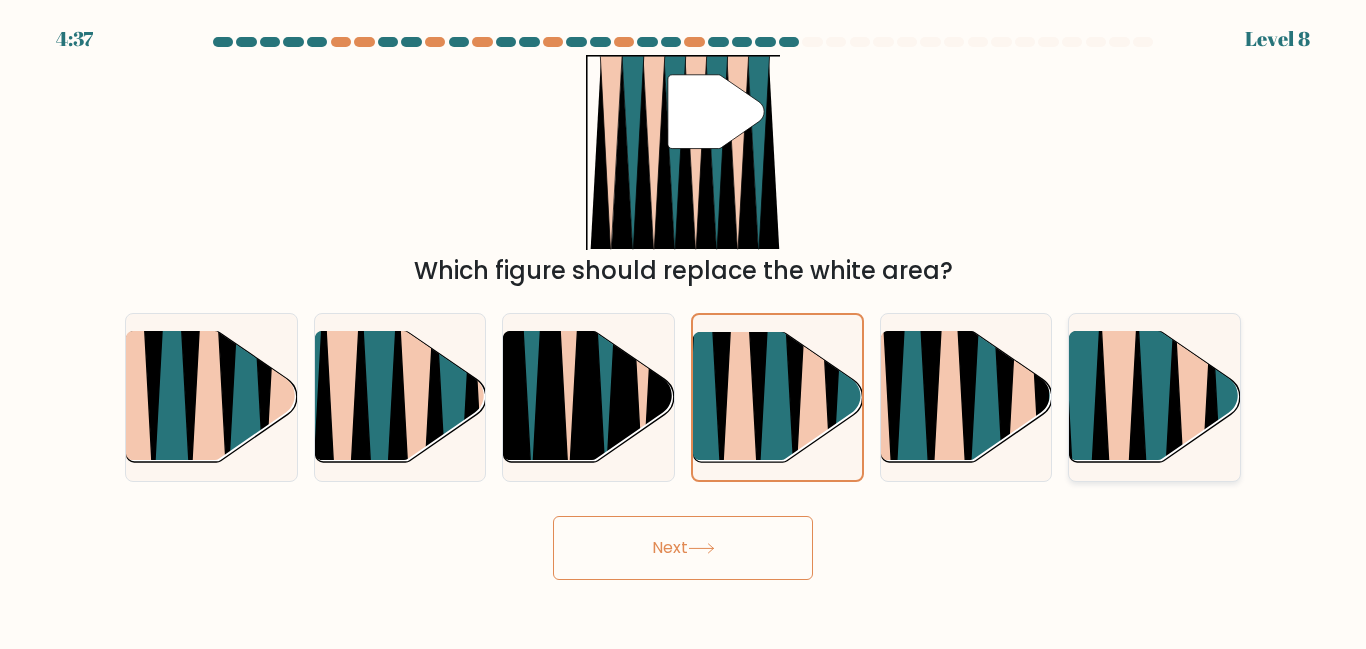 click at bounding box center (1119, 469) 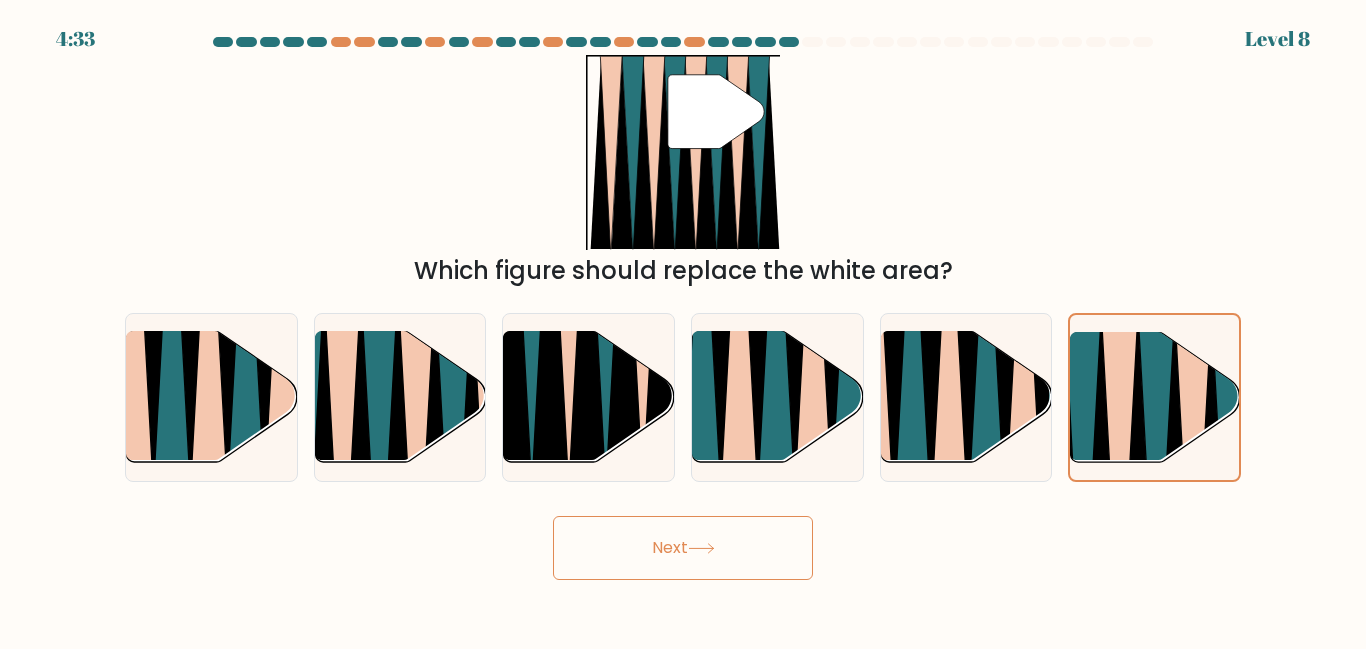 click on "Next" at bounding box center (683, 548) 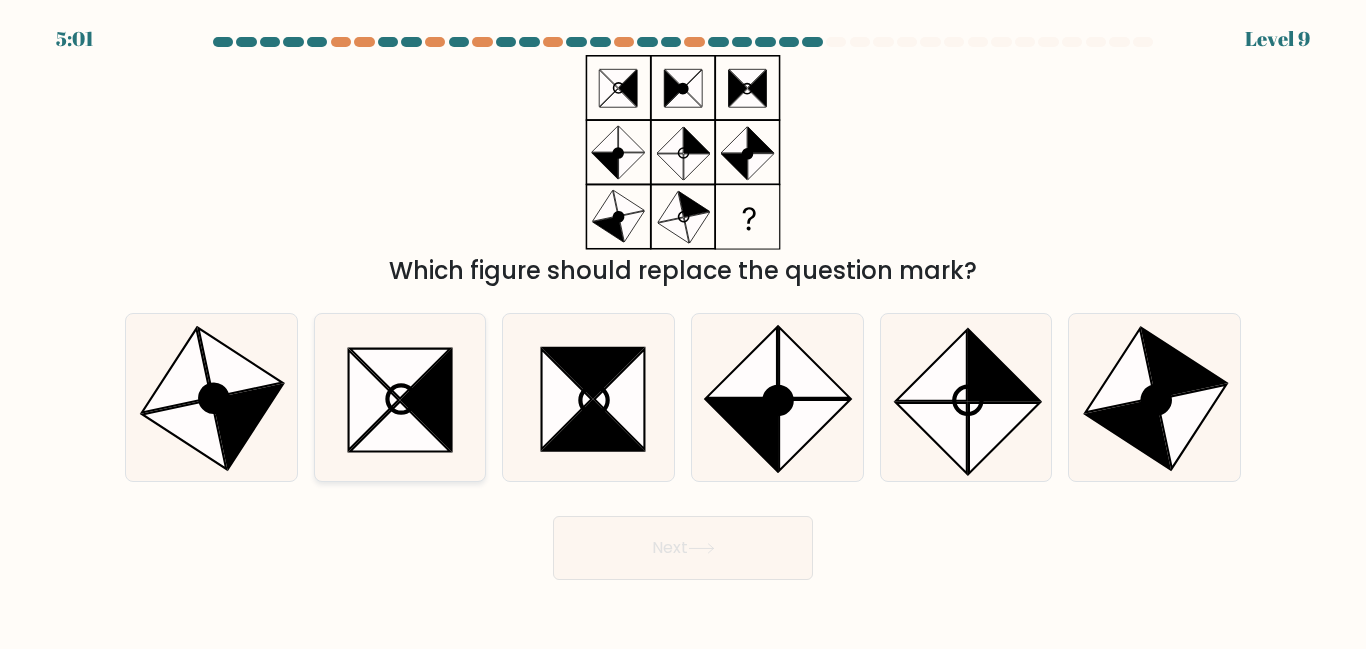 drag, startPoint x: 786, startPoint y: 547, endPoint x: 396, endPoint y: 410, distance: 413.36304 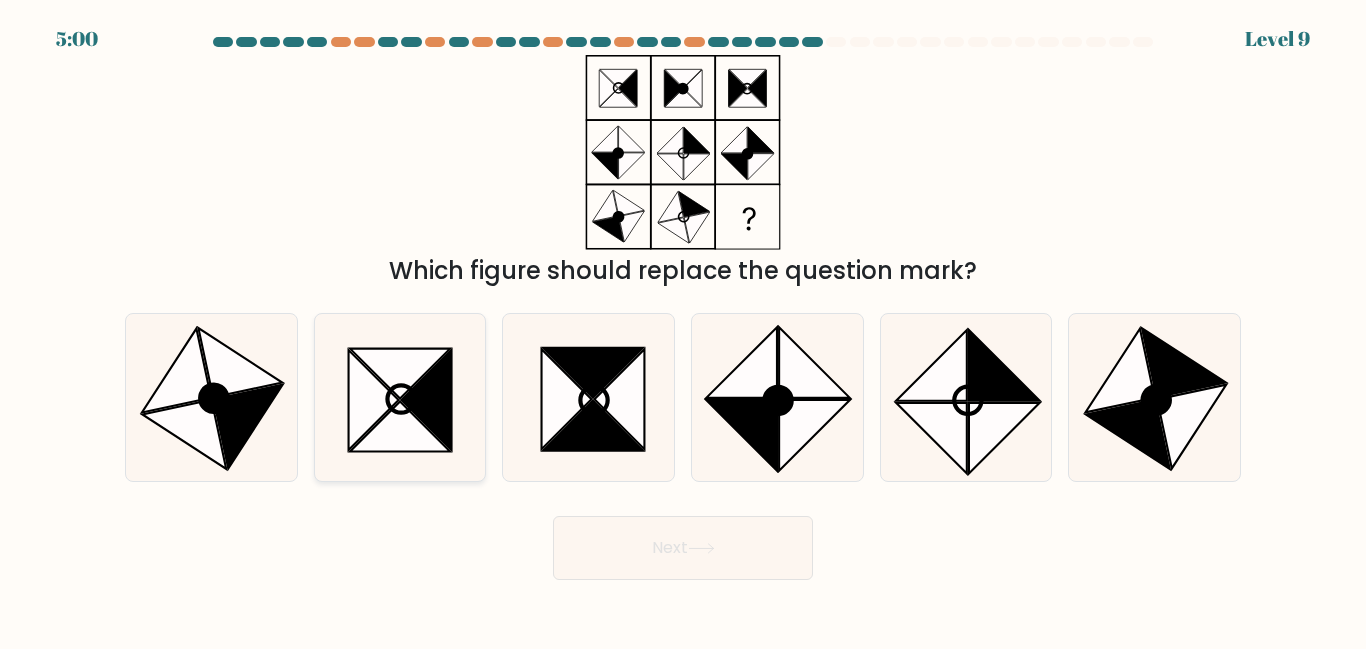click at bounding box center [401, 398] 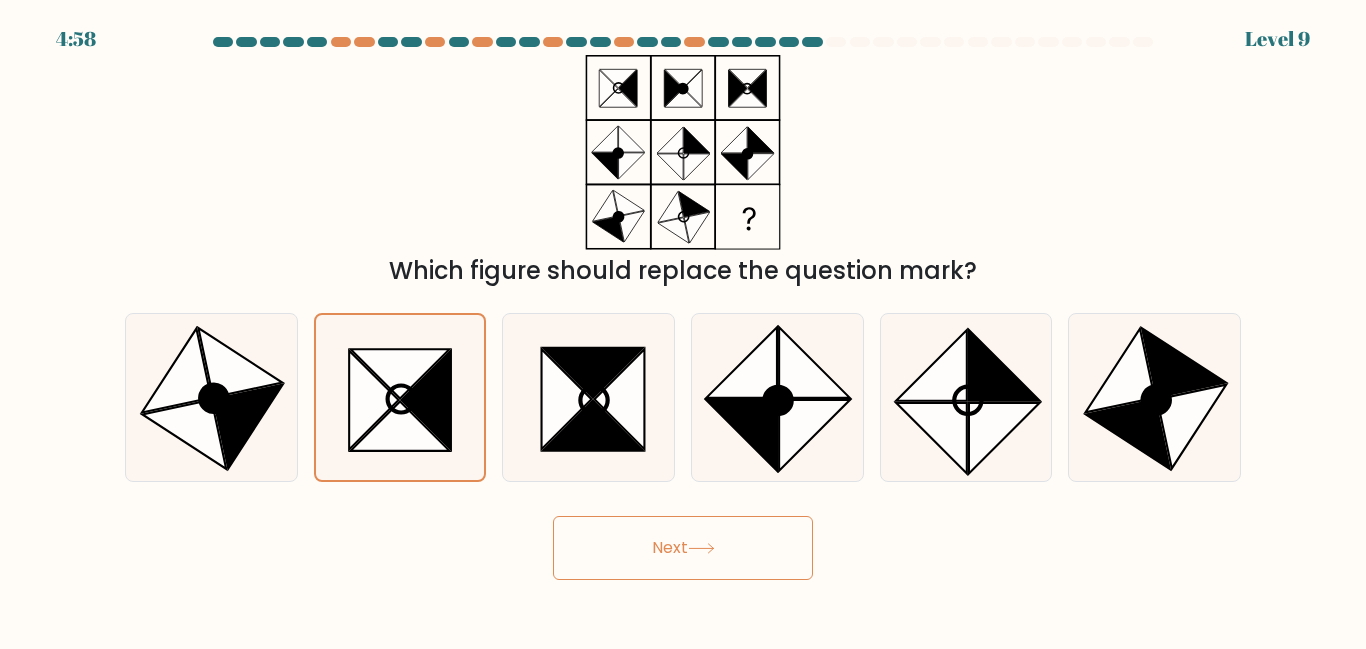 click on "Next" at bounding box center (683, 548) 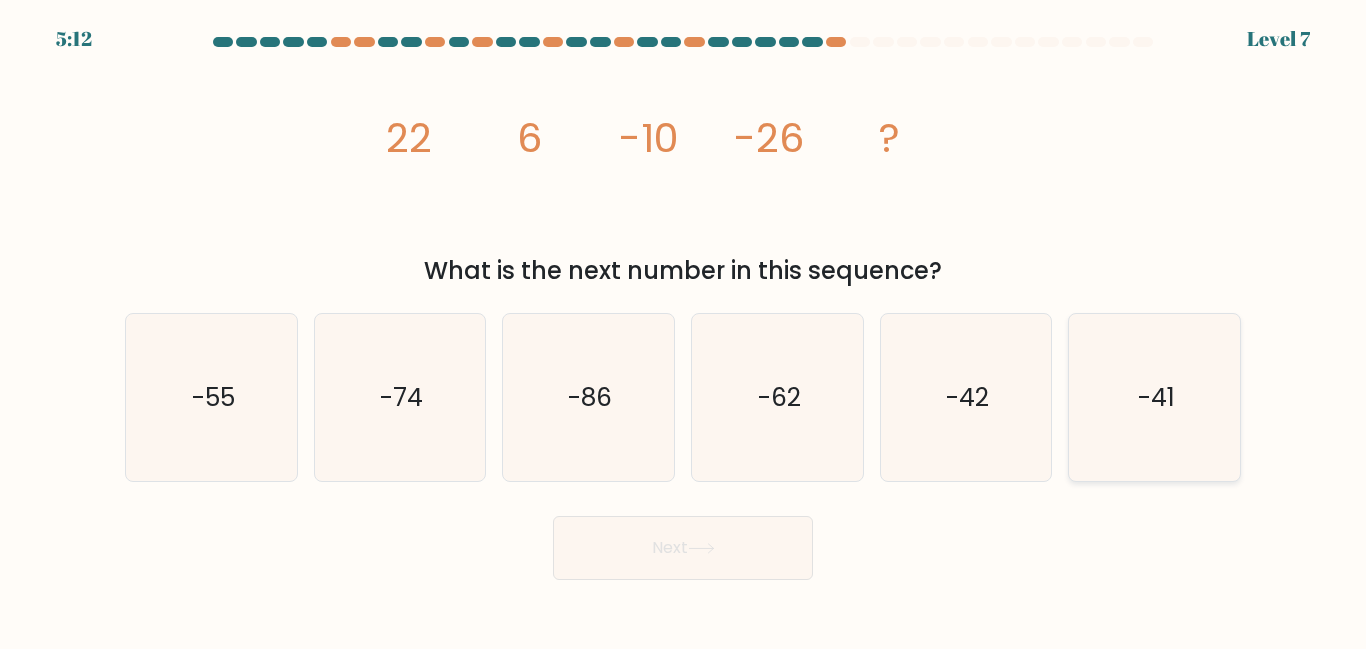 click on "-41" at bounding box center (1154, 397) 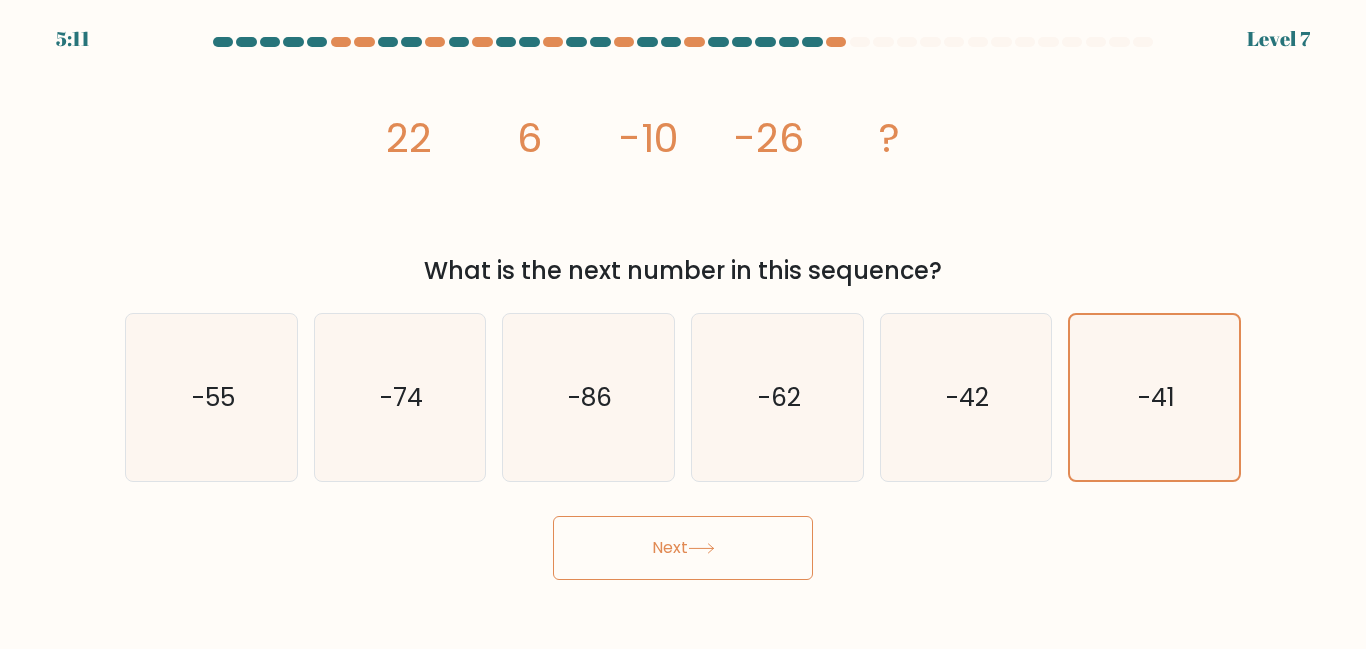 click on "Next" at bounding box center [683, 548] 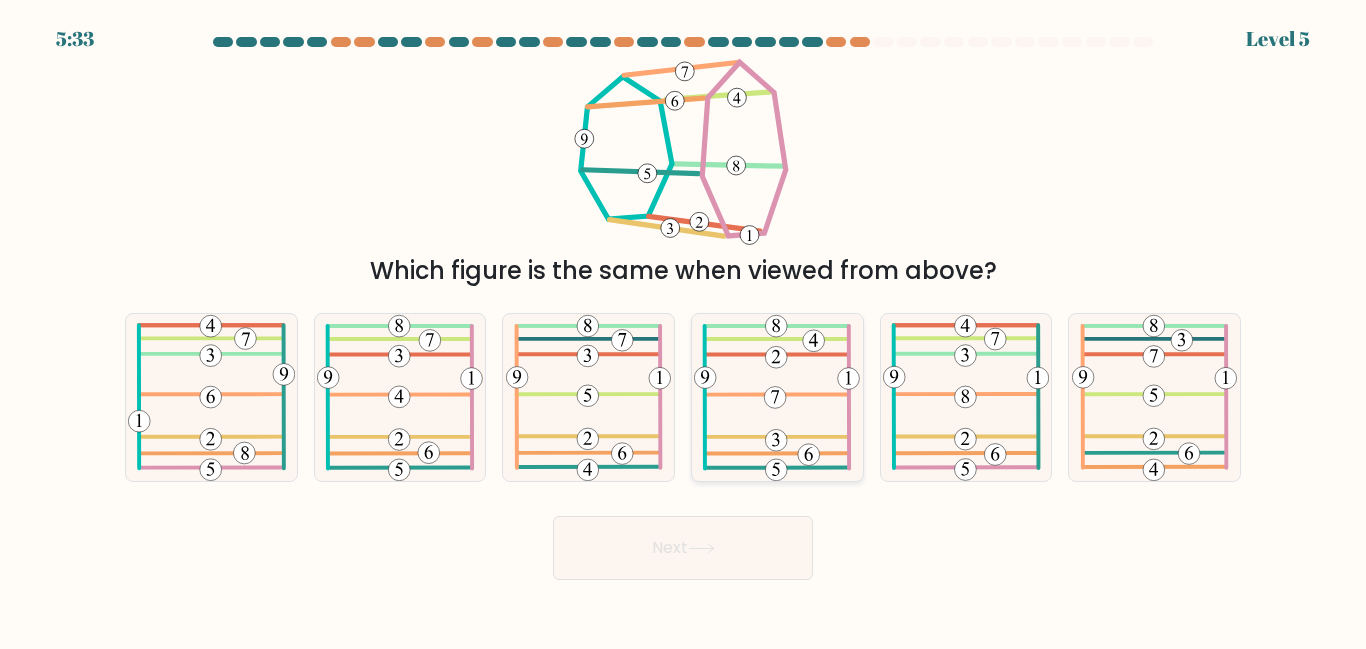 click at bounding box center (778, 339) 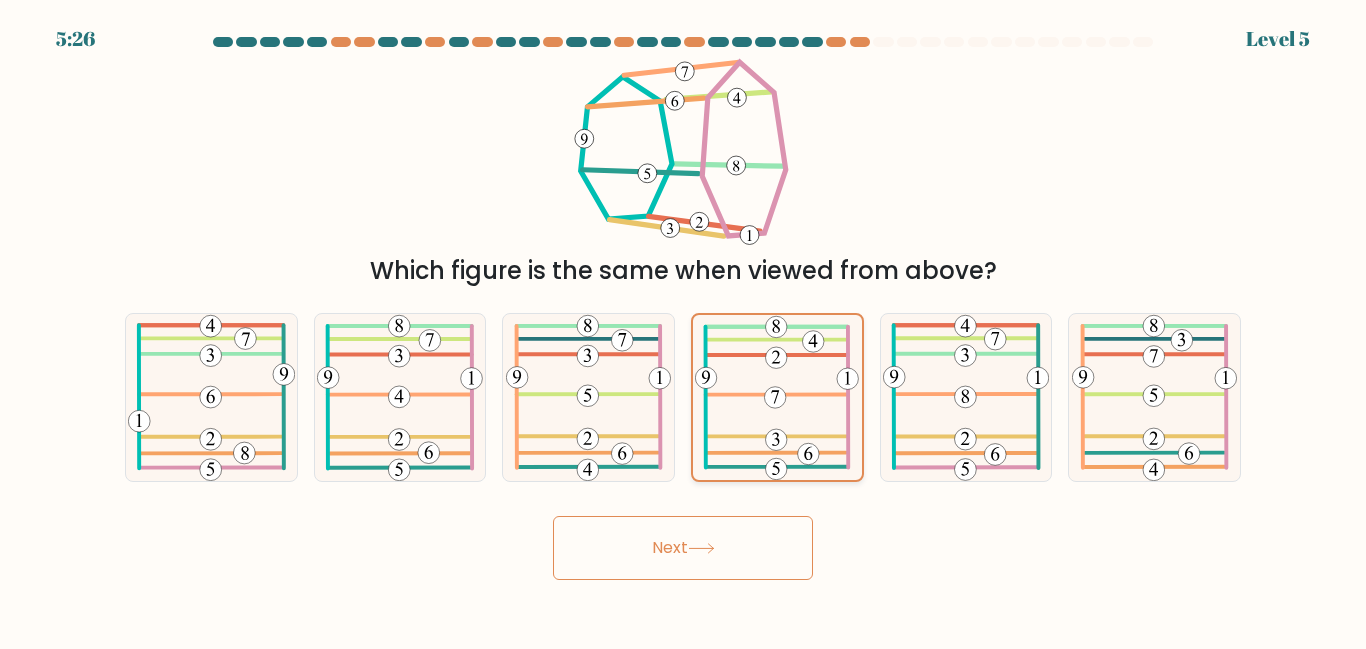 click at bounding box center (775, 397) 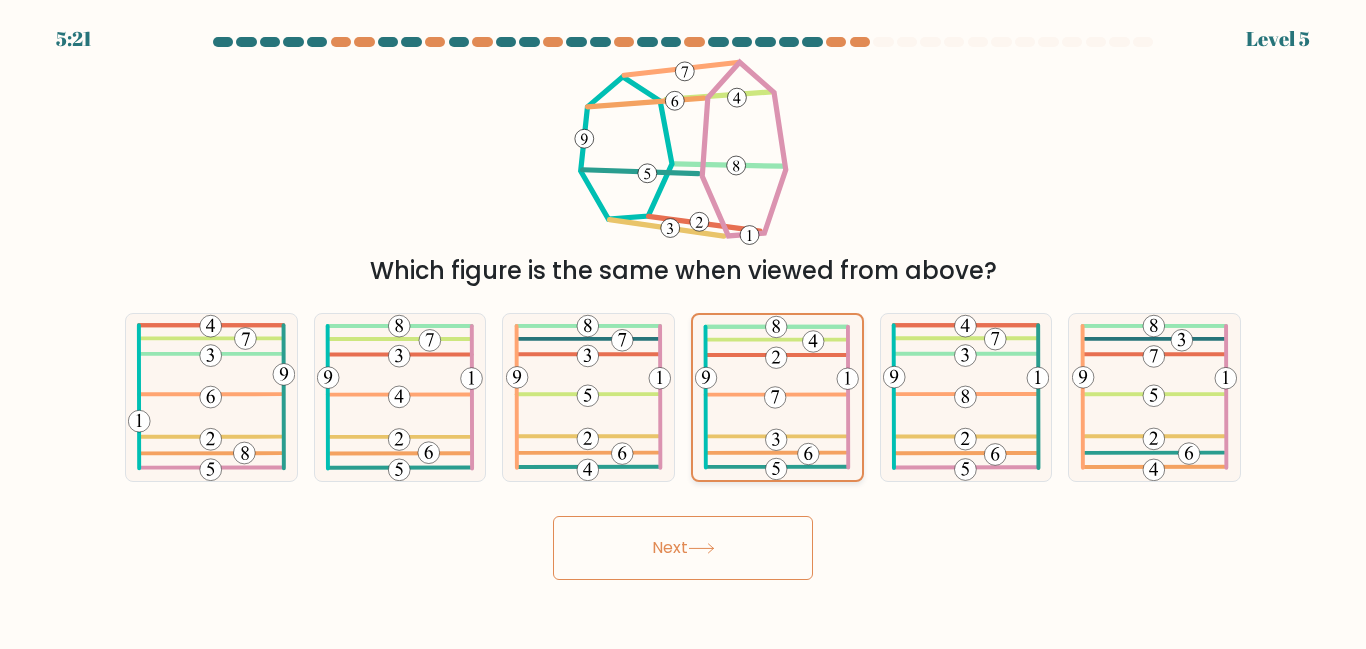 click at bounding box center [777, 397] 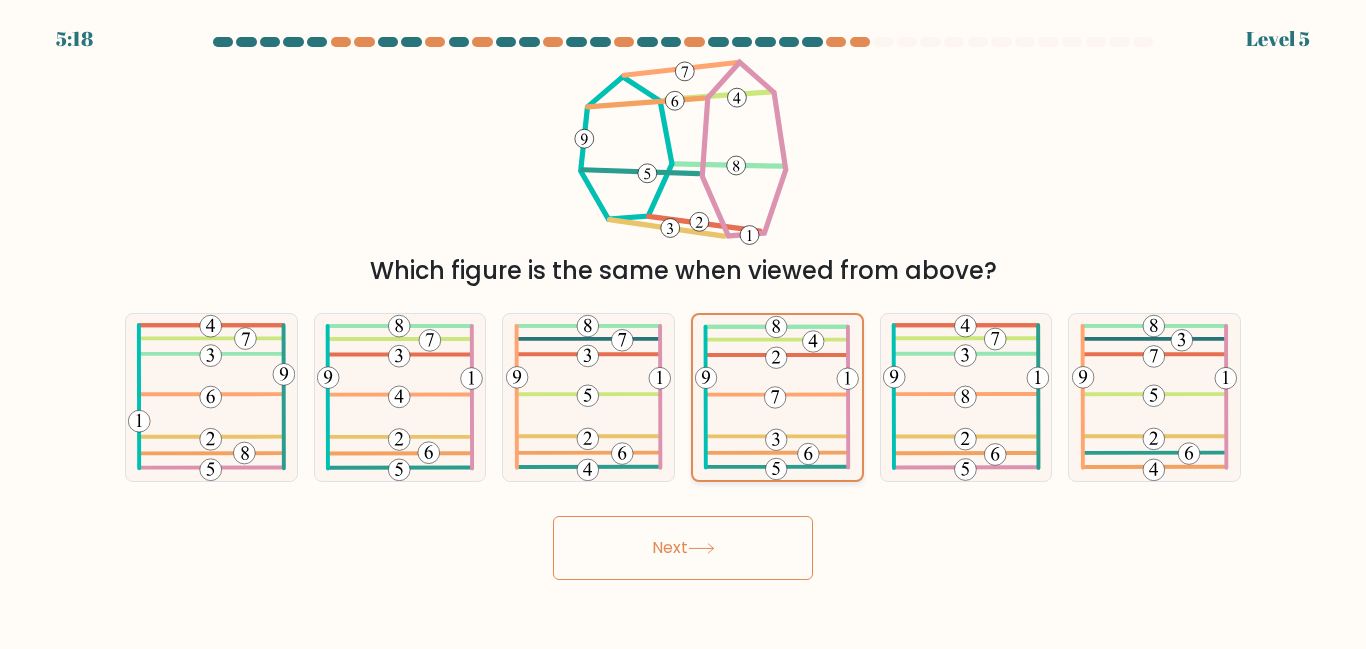 click at bounding box center [777, 397] 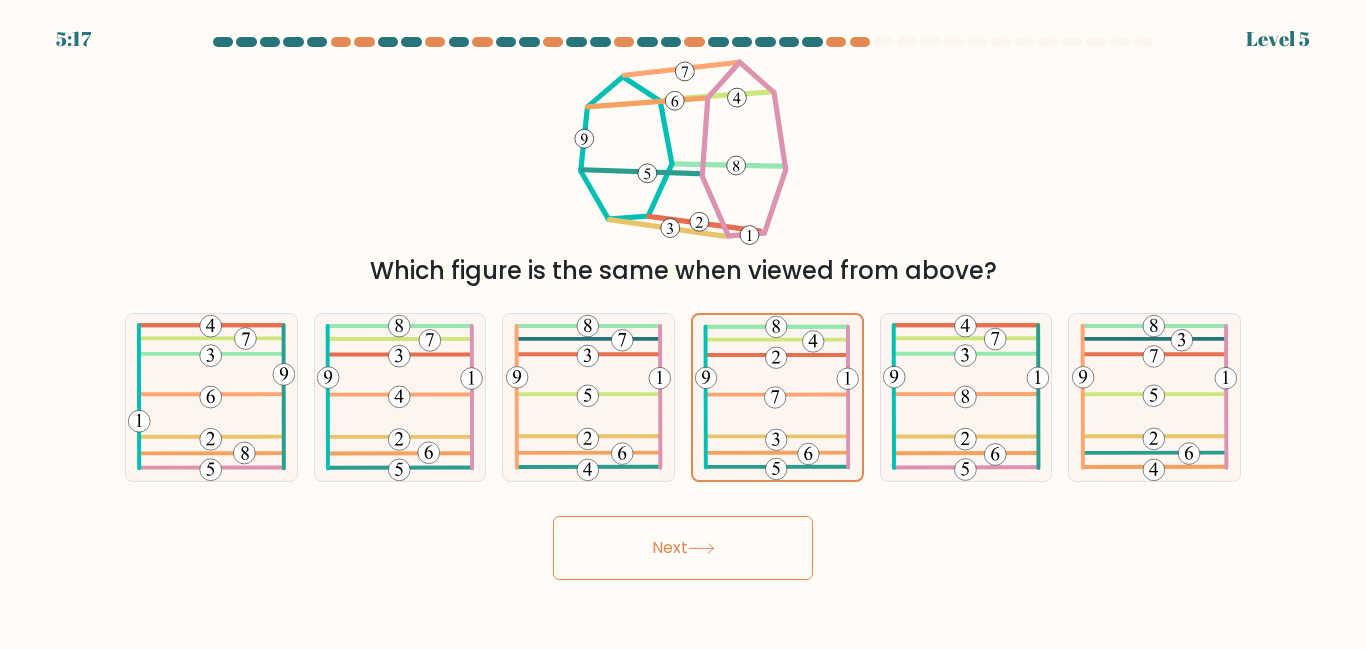 click on "Next" at bounding box center (683, 548) 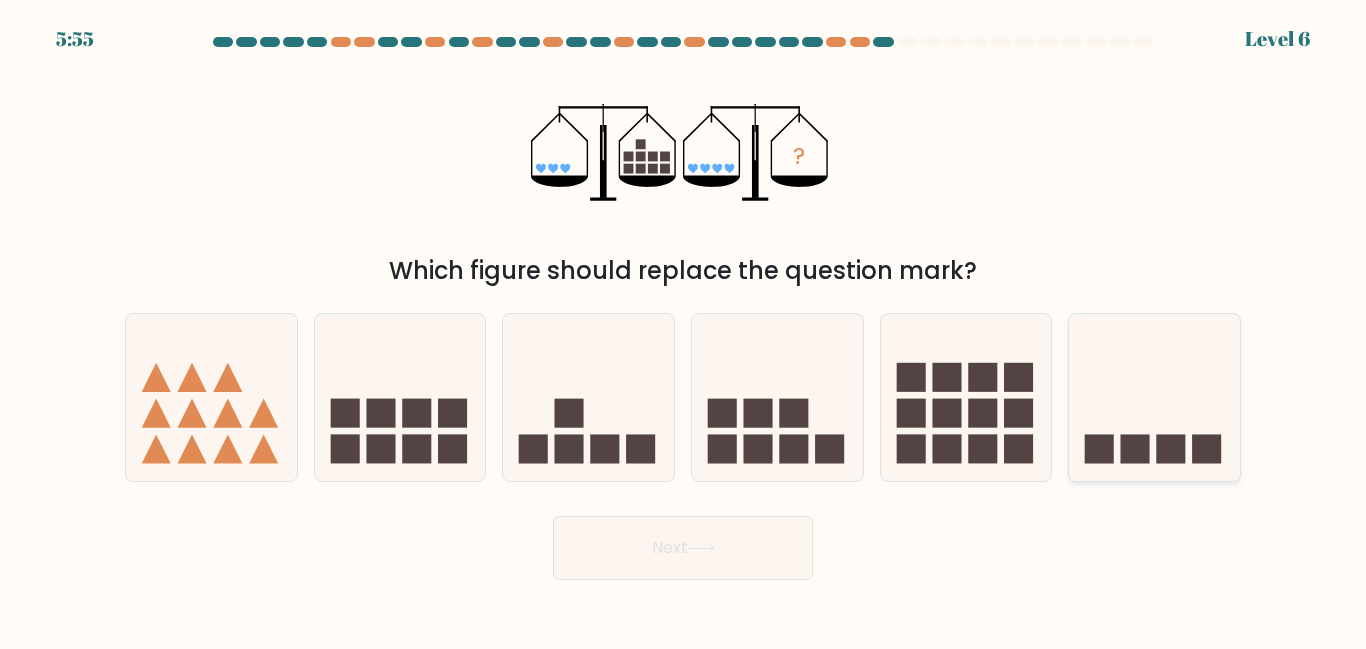 click at bounding box center (1154, 397) 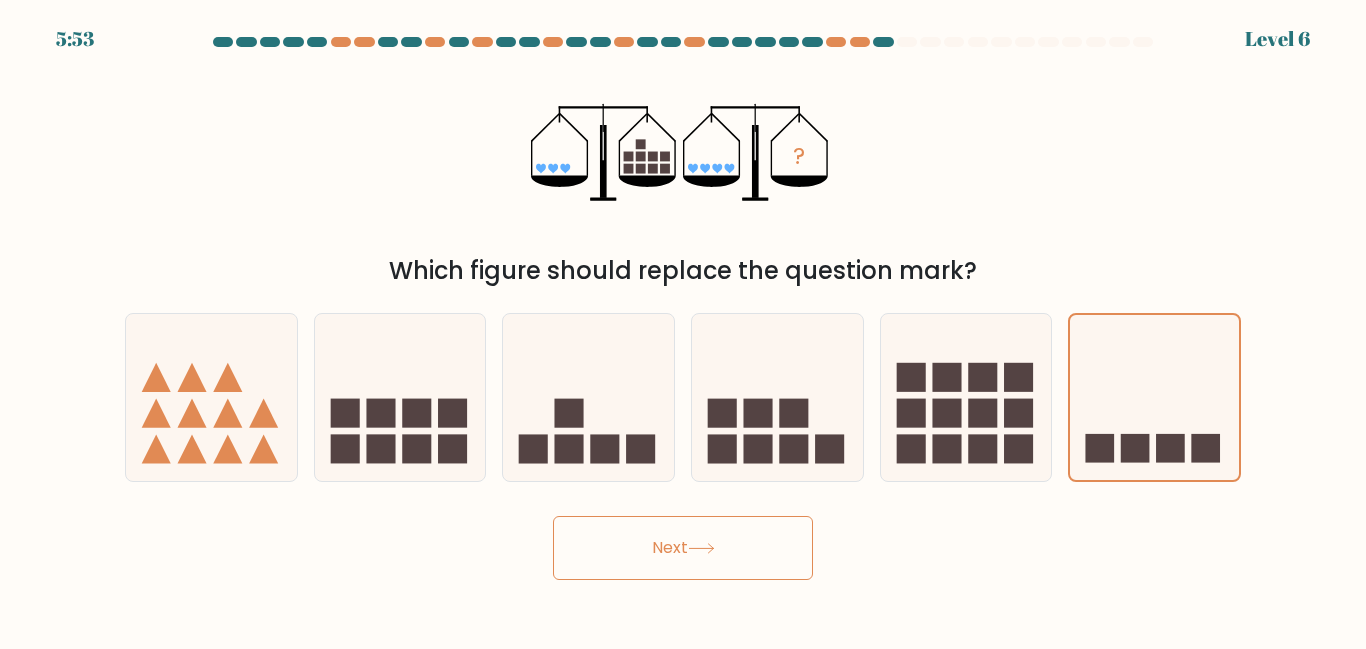 click on "Next" at bounding box center [683, 548] 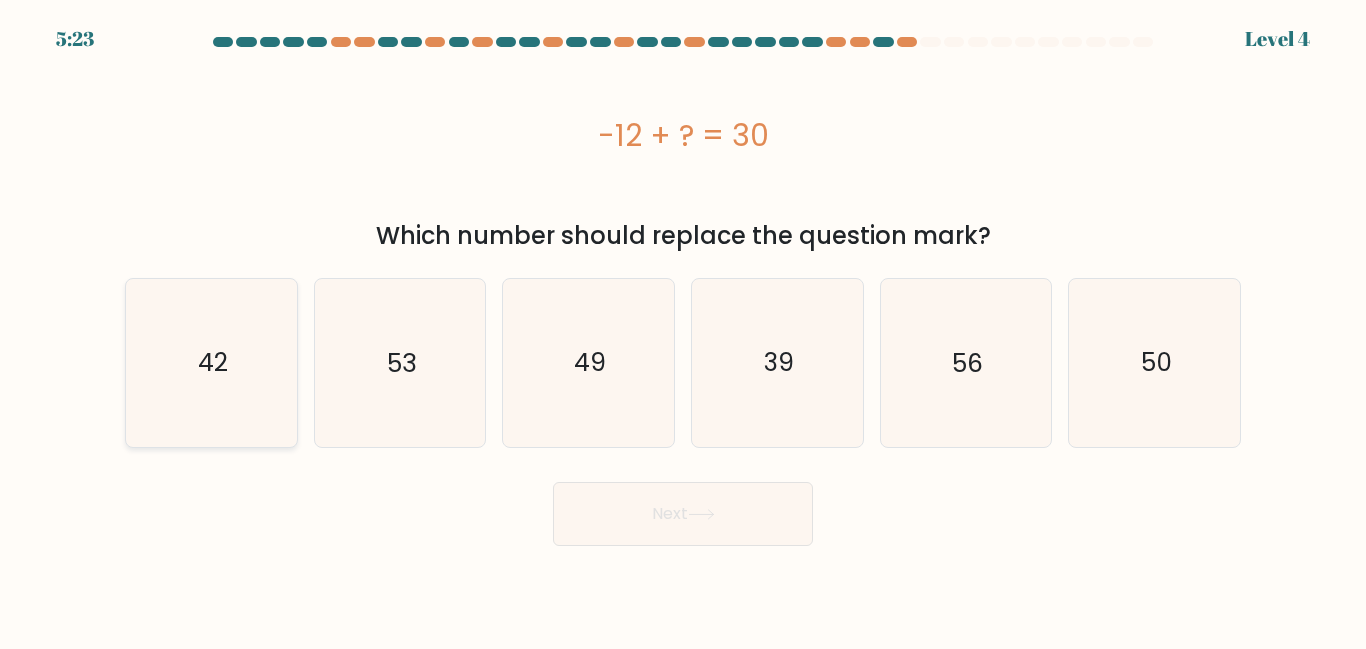 click on "42" at bounding box center [211, 362] 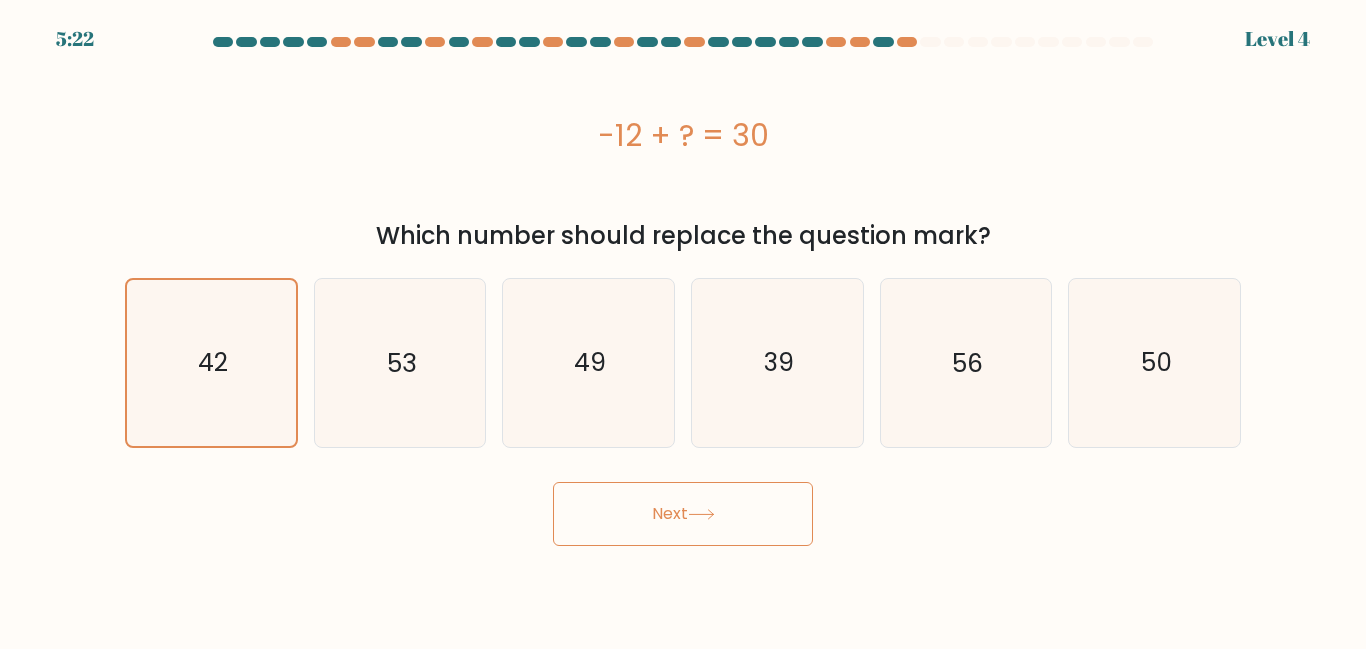 click on "Next" at bounding box center [683, 514] 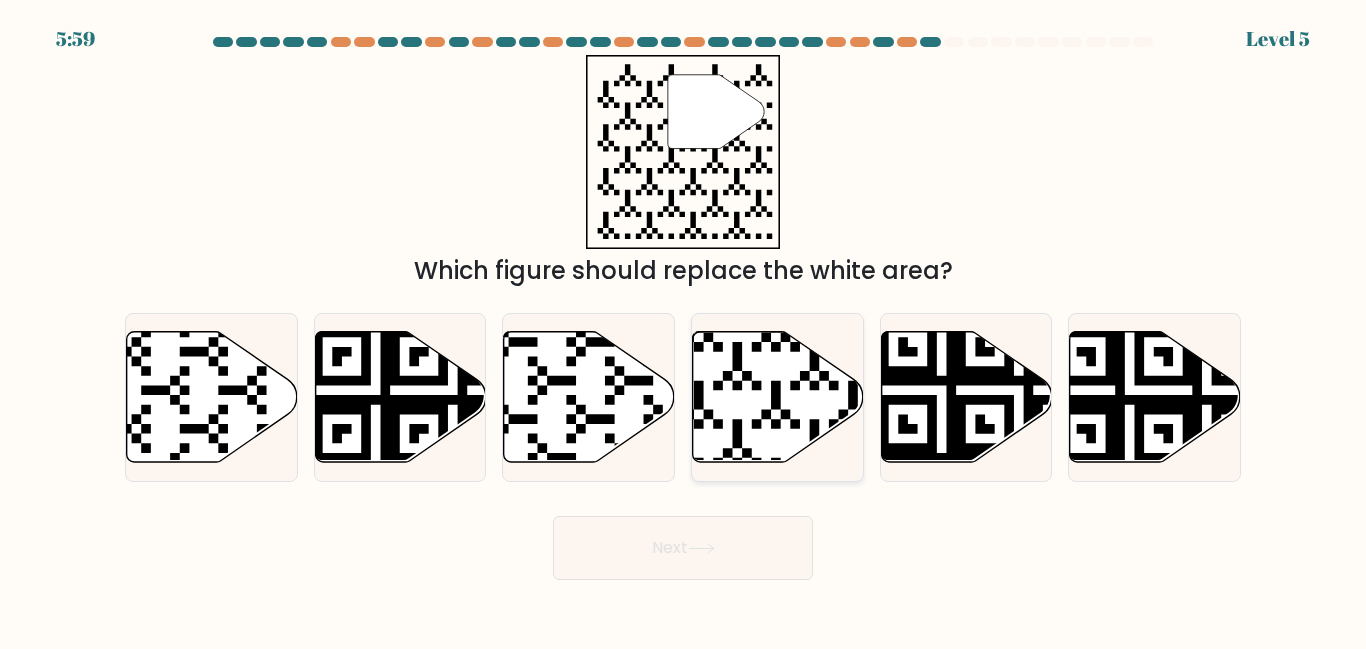 click at bounding box center [778, 397] 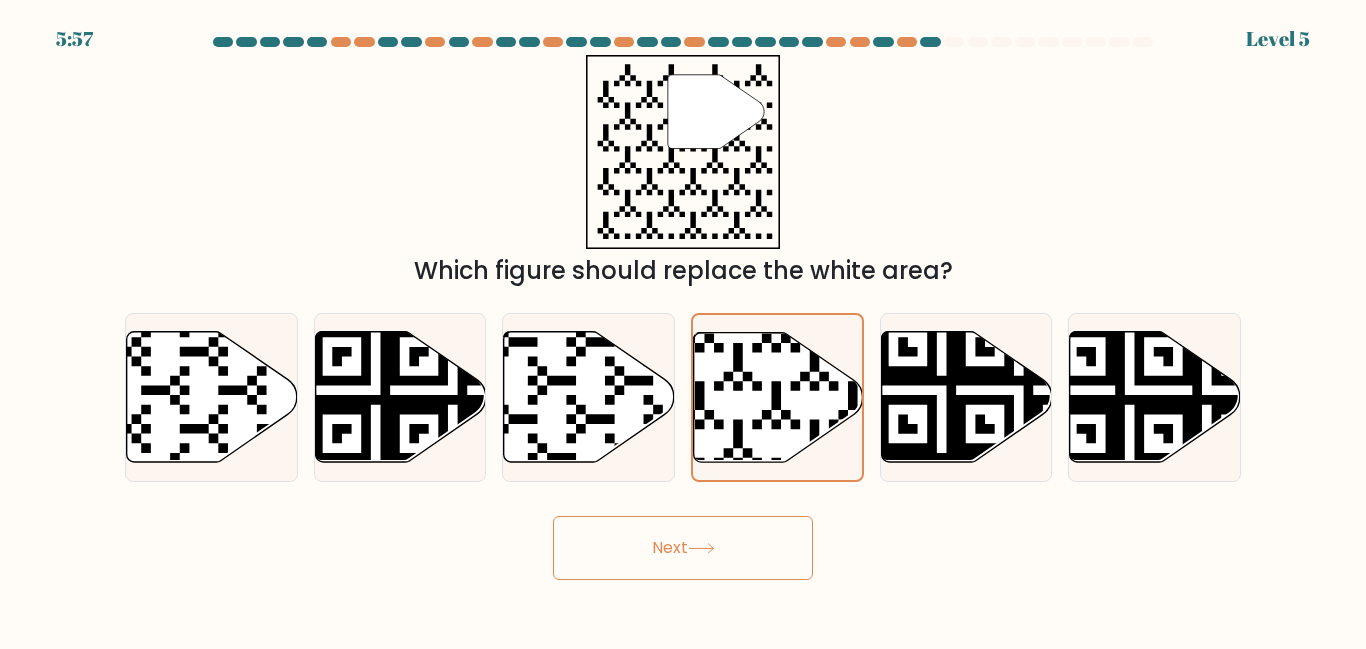 click on "Next" at bounding box center (683, 548) 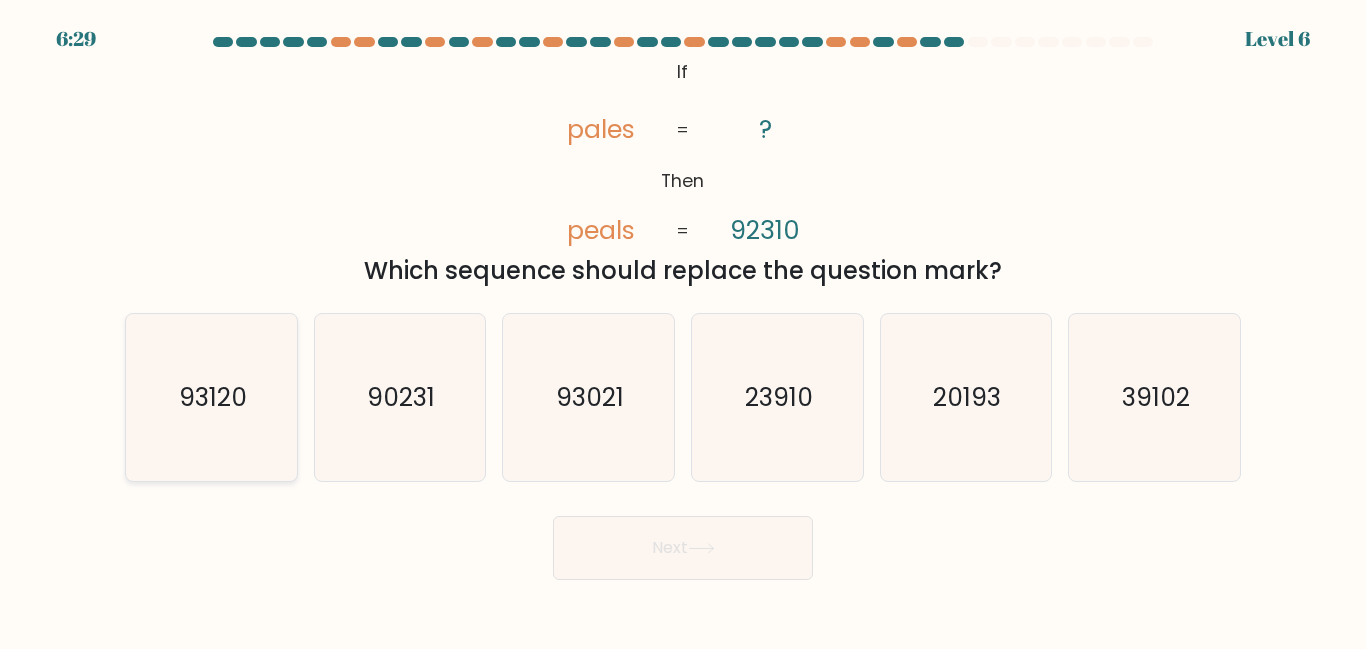 click on "93120" at bounding box center (211, 397) 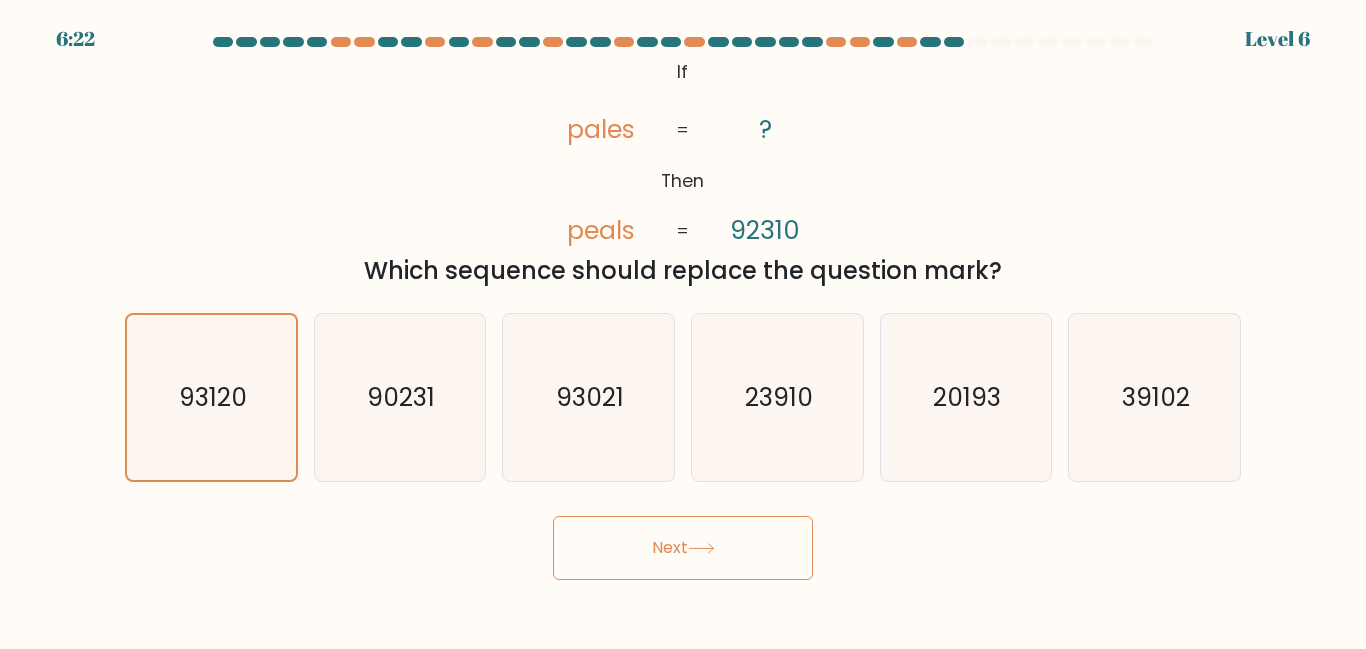click on "Next" at bounding box center (683, 548) 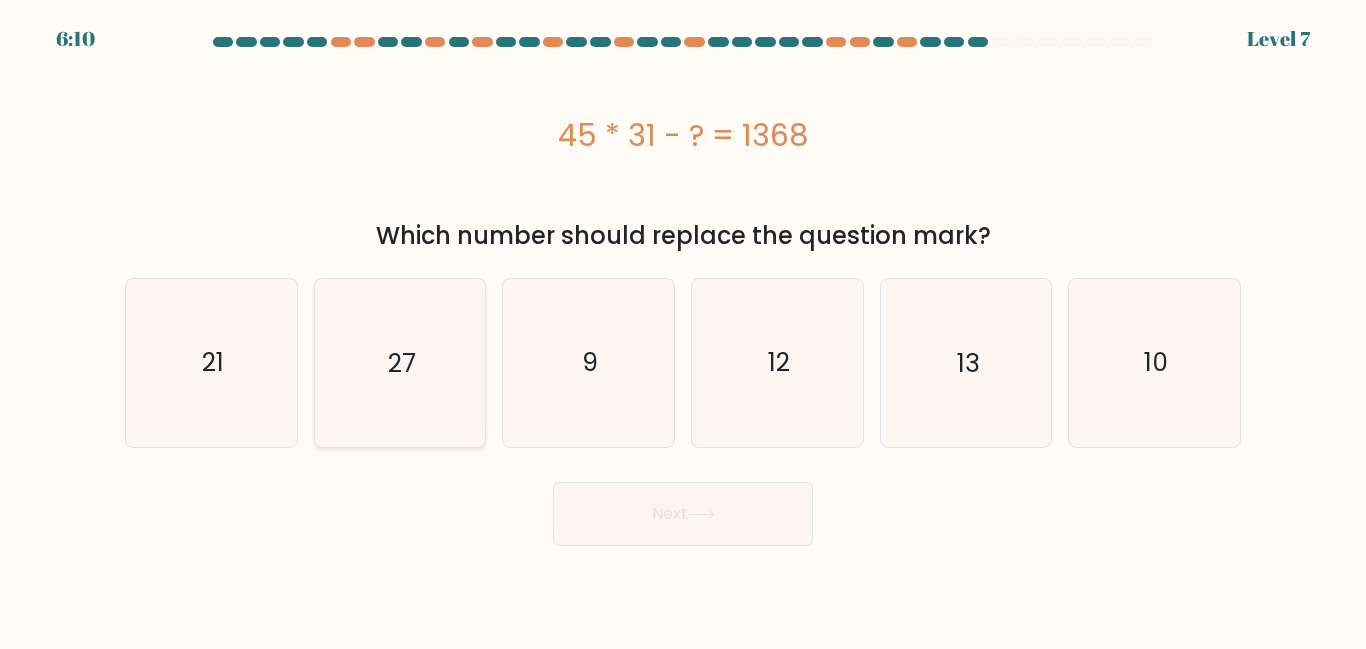 click on "27" at bounding box center (399, 362) 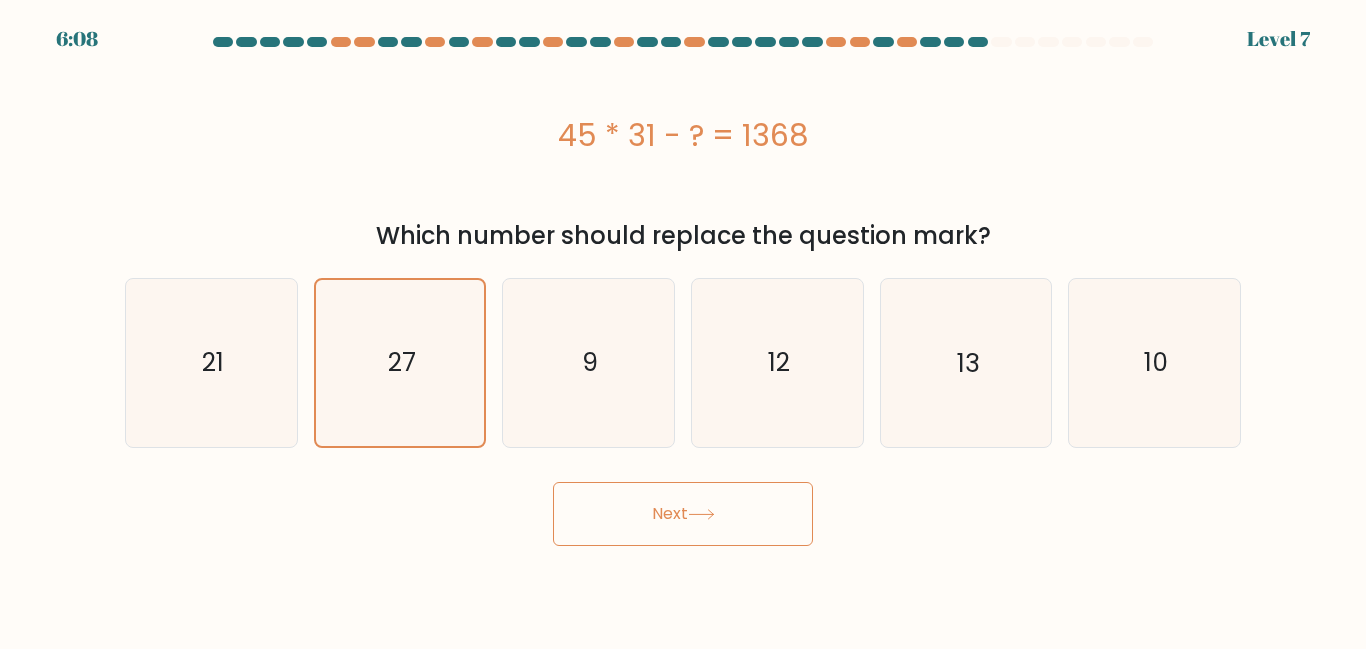 click on "Next" at bounding box center (683, 514) 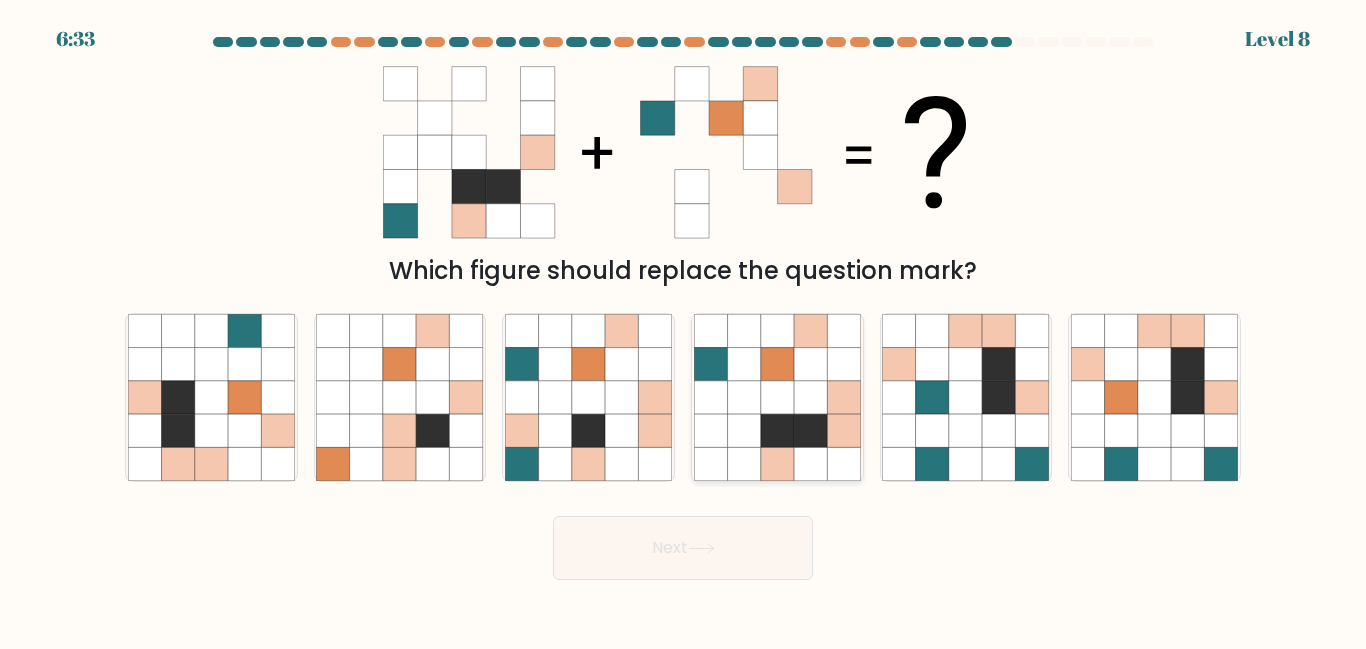 click at bounding box center (810, 364) 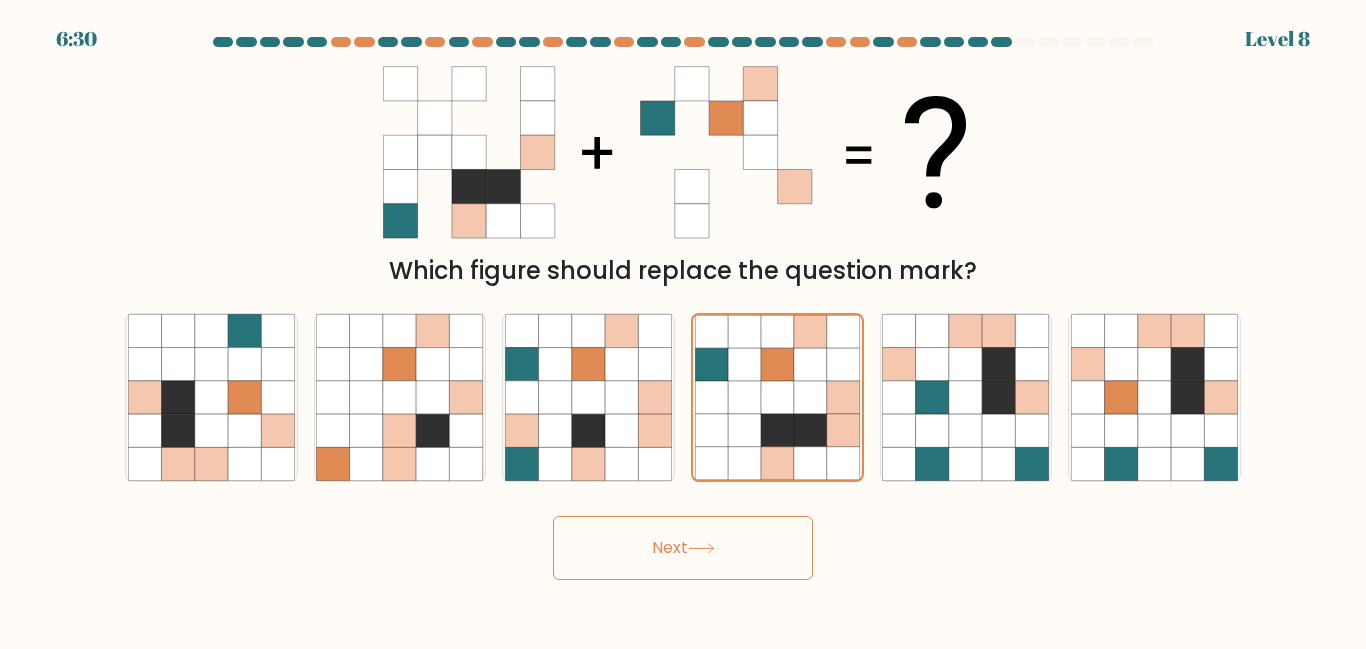 click on "Next" at bounding box center (683, 548) 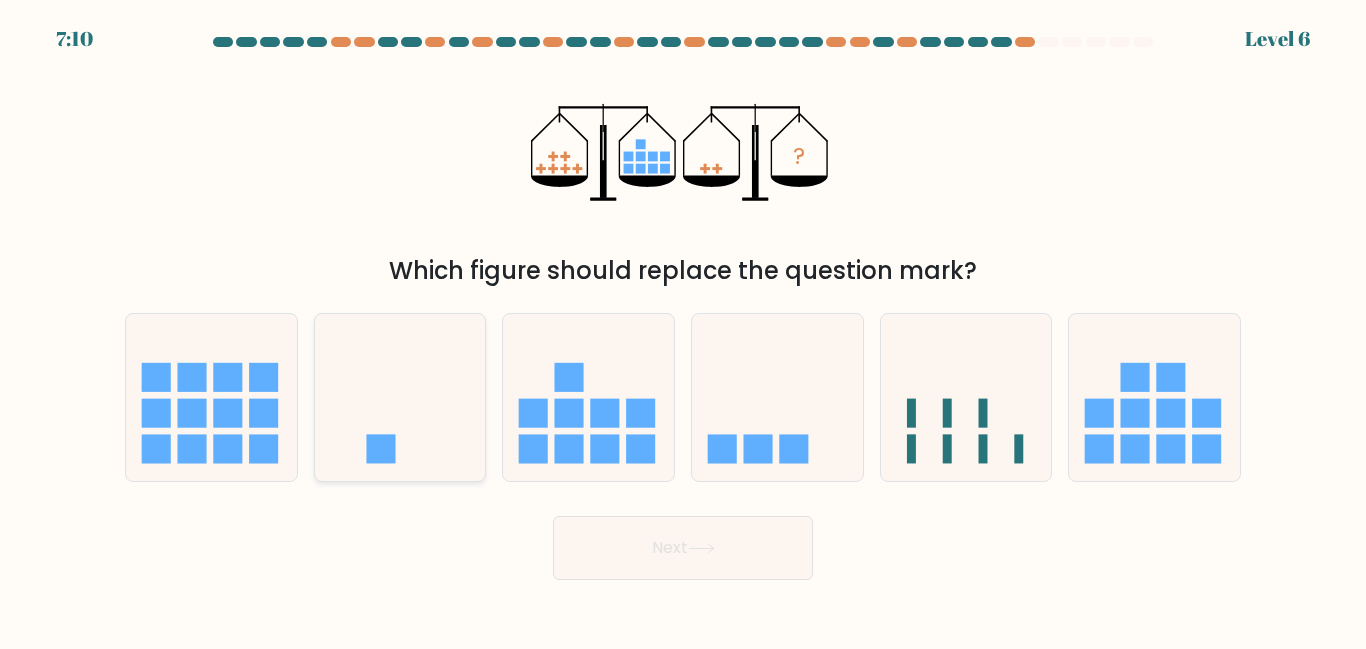 click at bounding box center (400, 397) 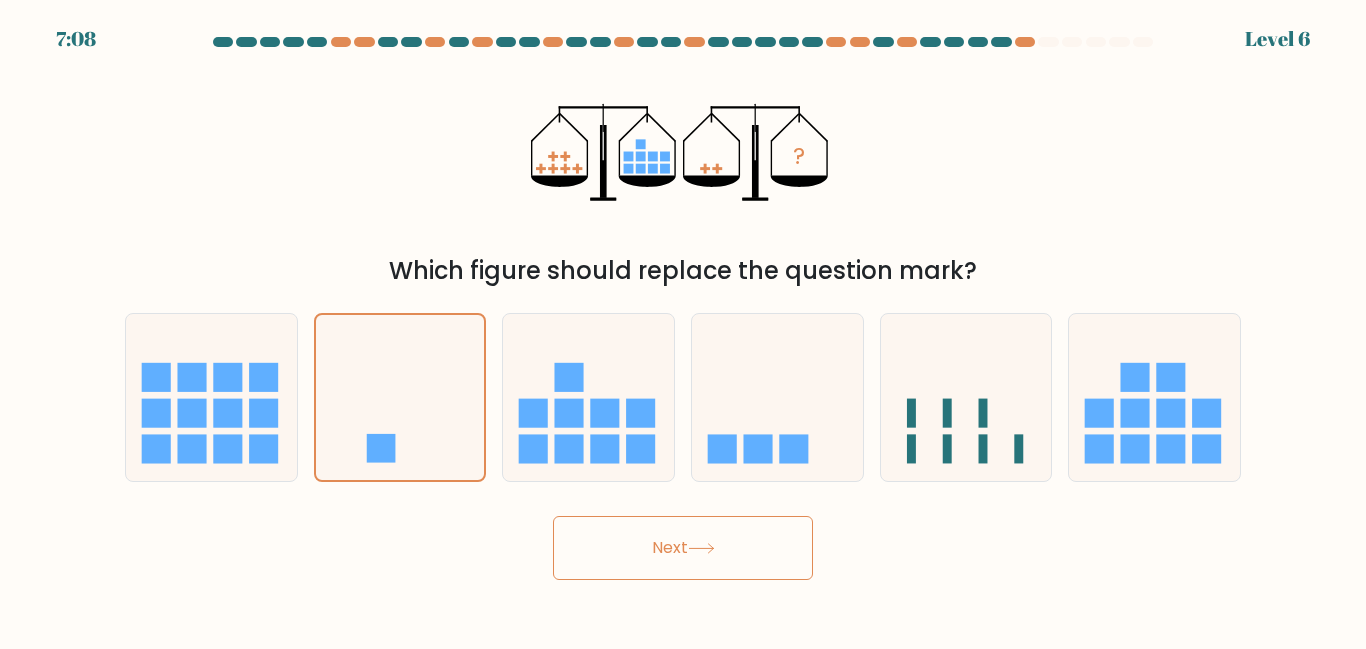 click on "Next" at bounding box center [683, 548] 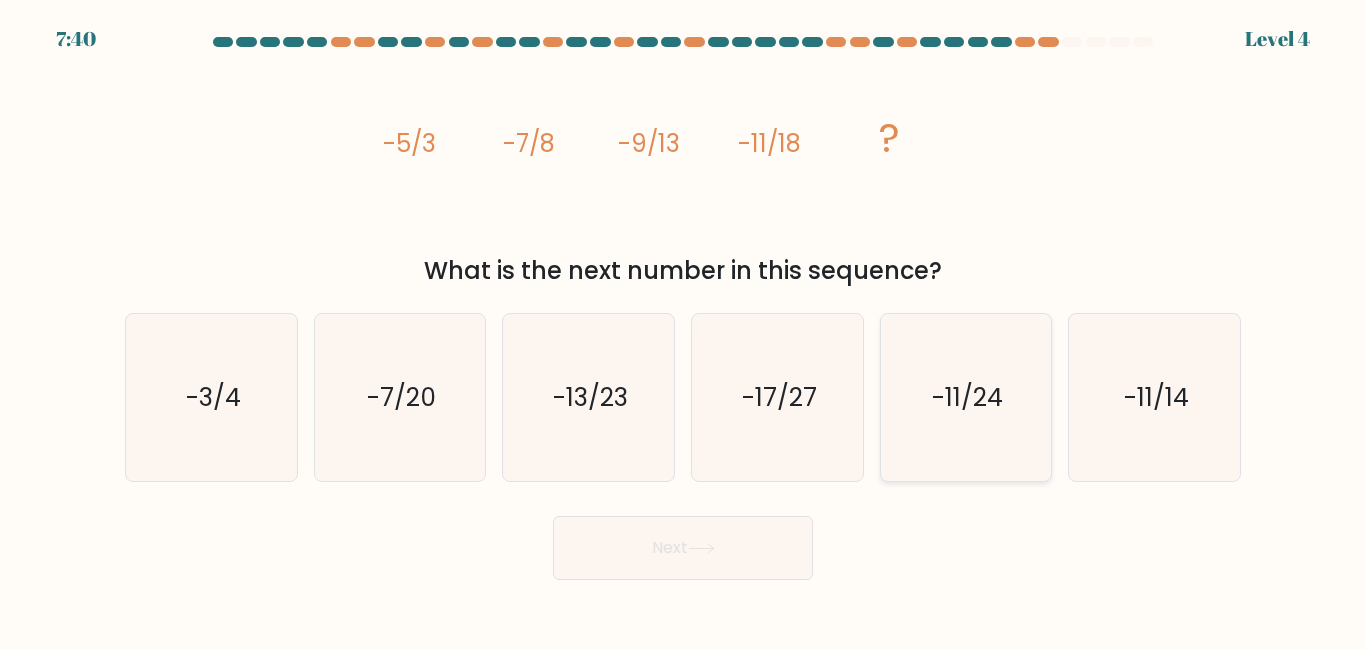 click on "-11/24" at bounding box center [965, 397] 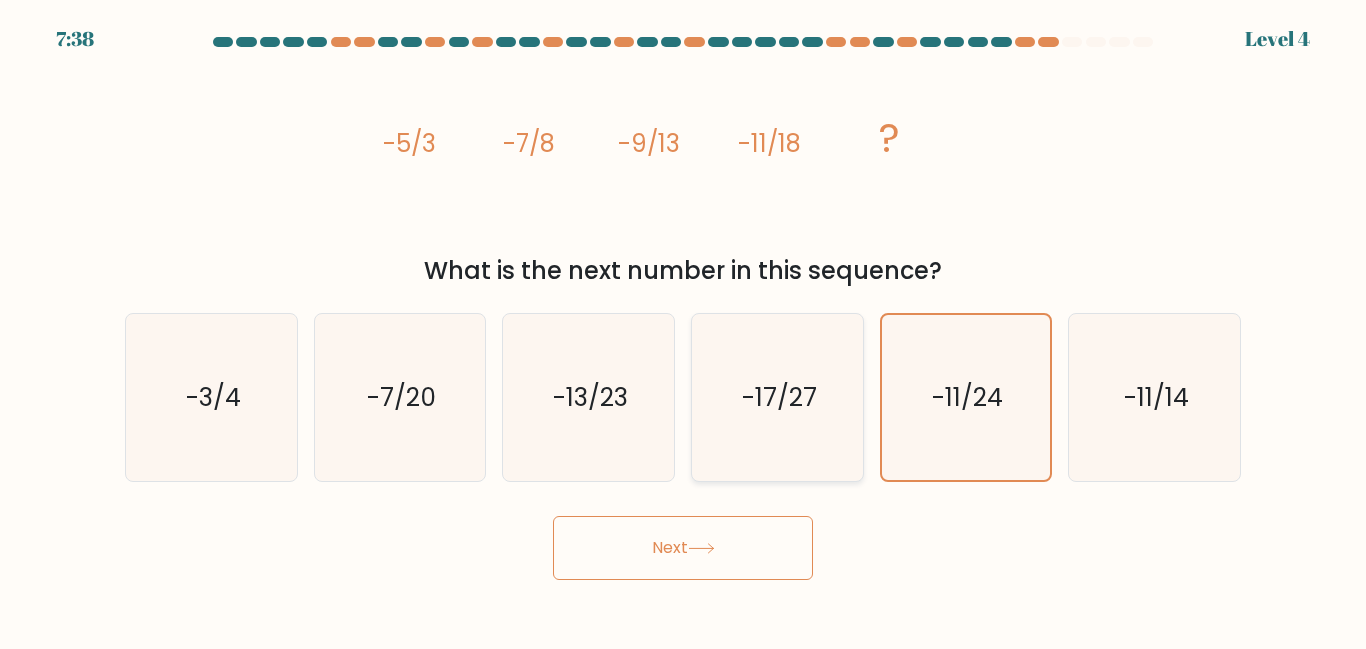 click on "-17/27" at bounding box center [778, 397] 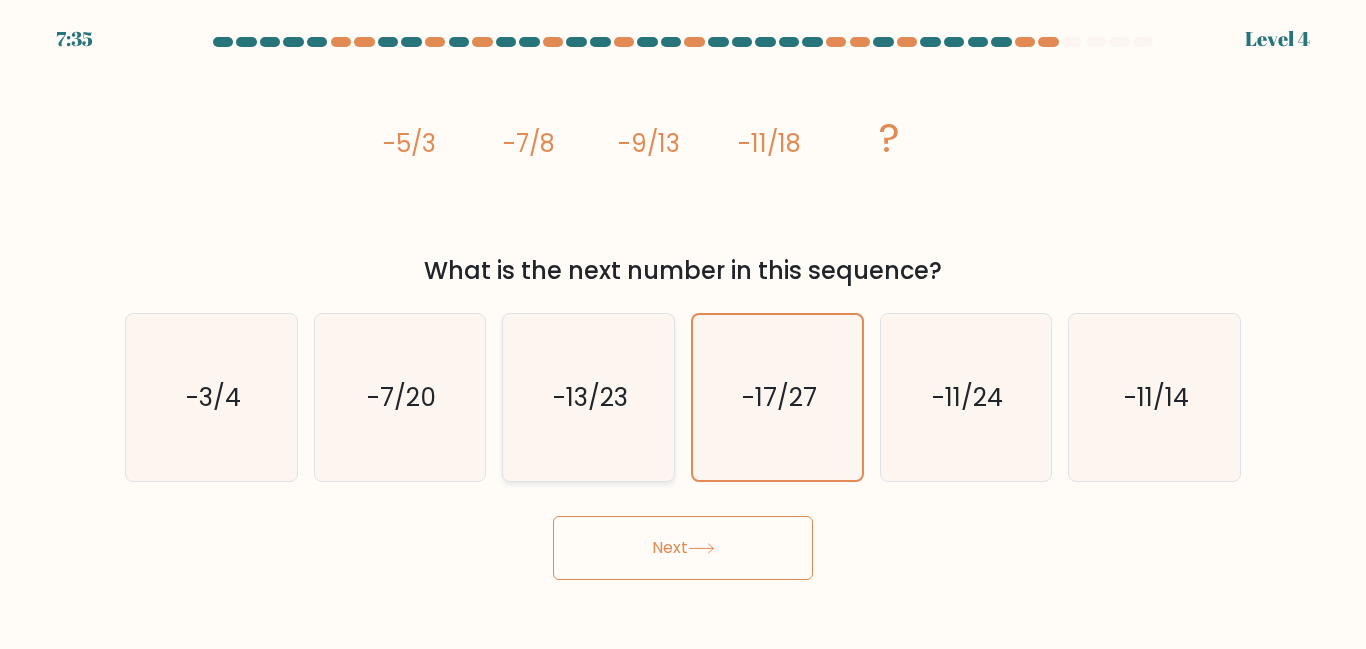 click on "-13/23" at bounding box center [590, 397] 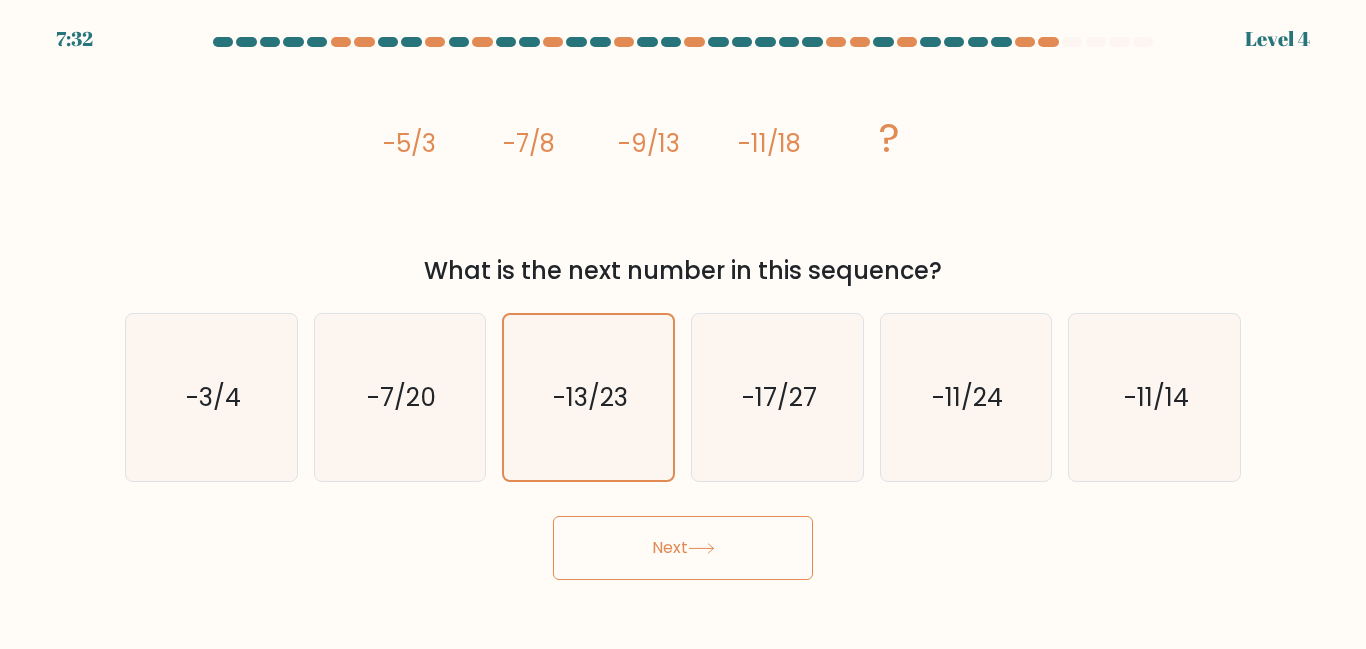 click on "Next" at bounding box center [683, 548] 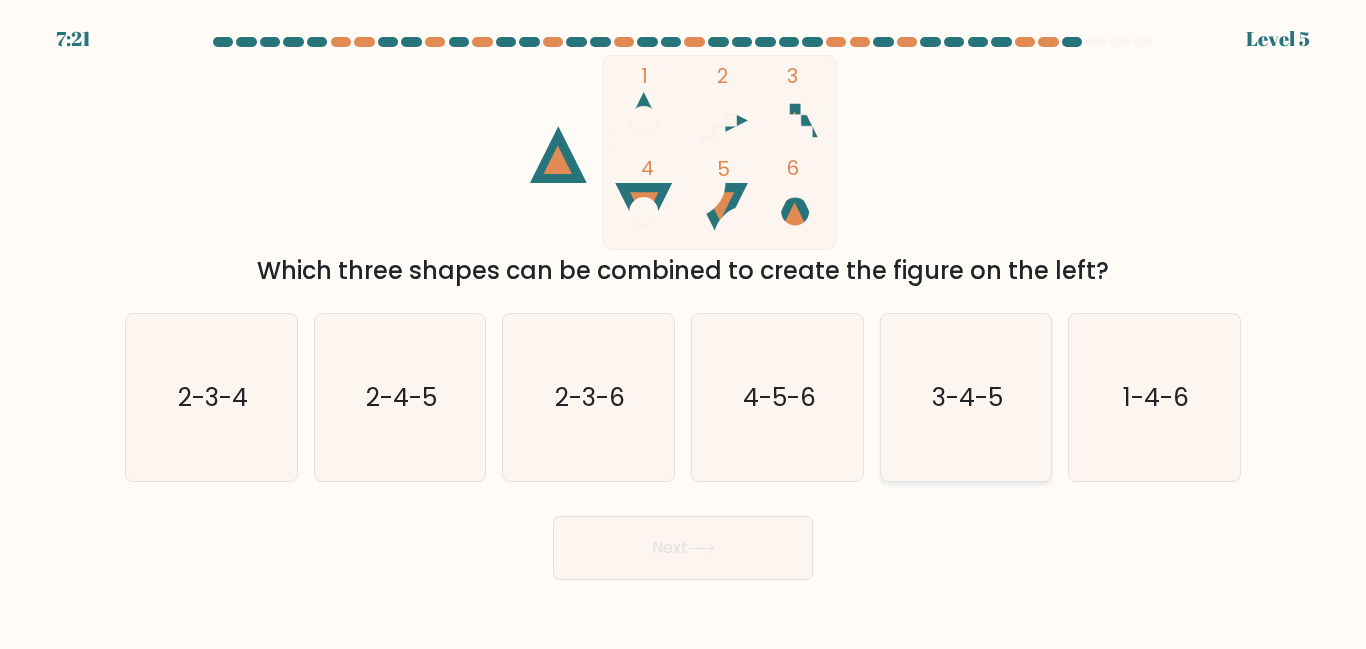 drag, startPoint x: 924, startPoint y: 371, endPoint x: 928, endPoint y: 396, distance: 25.317978 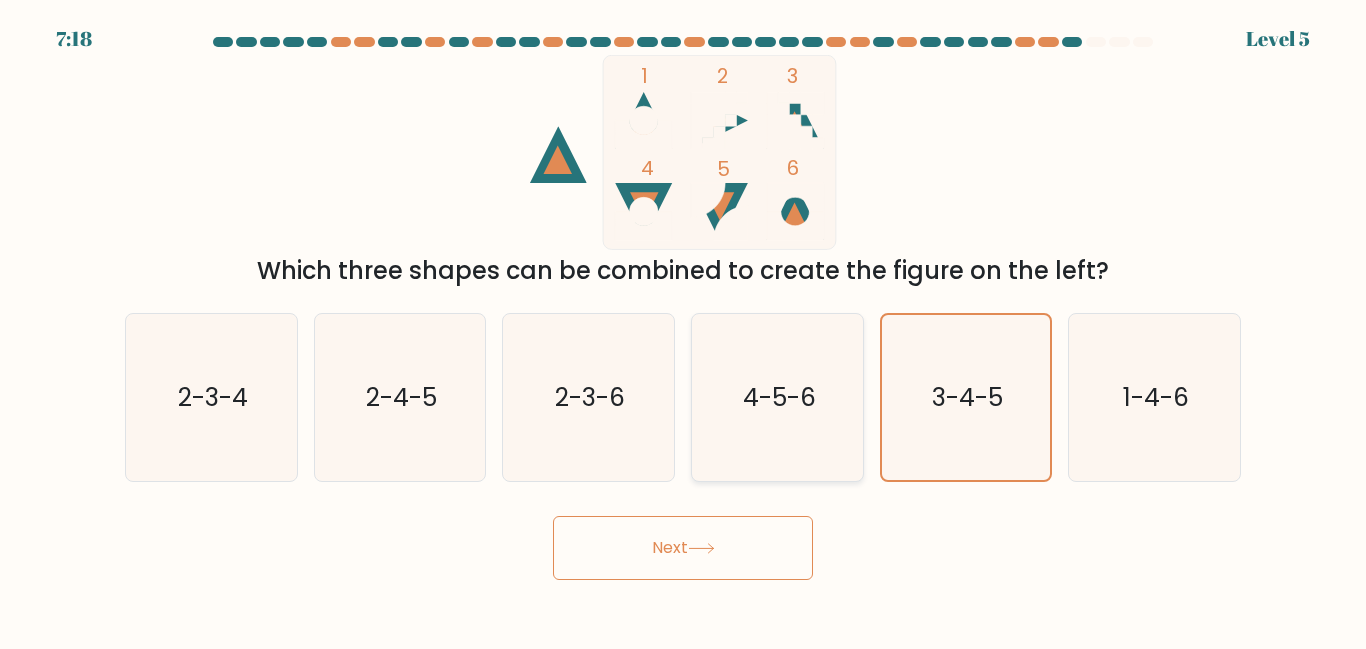 click on "4-5-6" at bounding box center (777, 397) 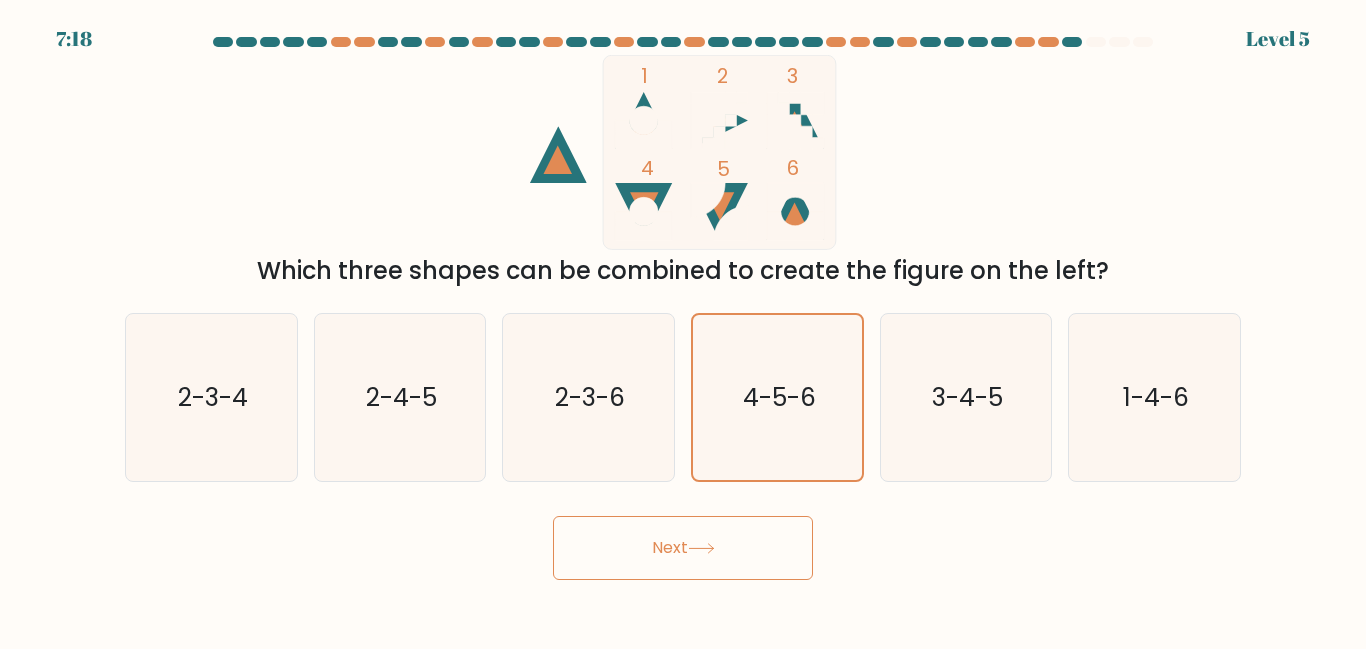 drag, startPoint x: 803, startPoint y: 376, endPoint x: 689, endPoint y: 495, distance: 164.79381 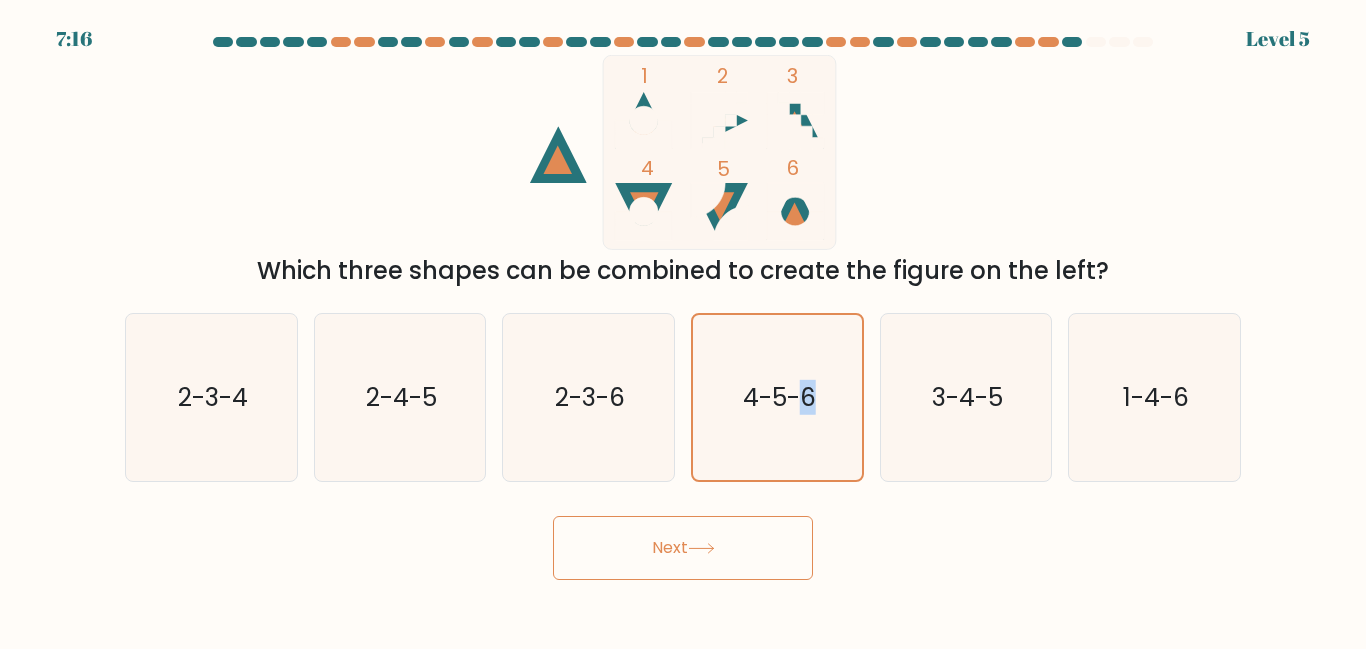 click on "Next" at bounding box center (683, 548) 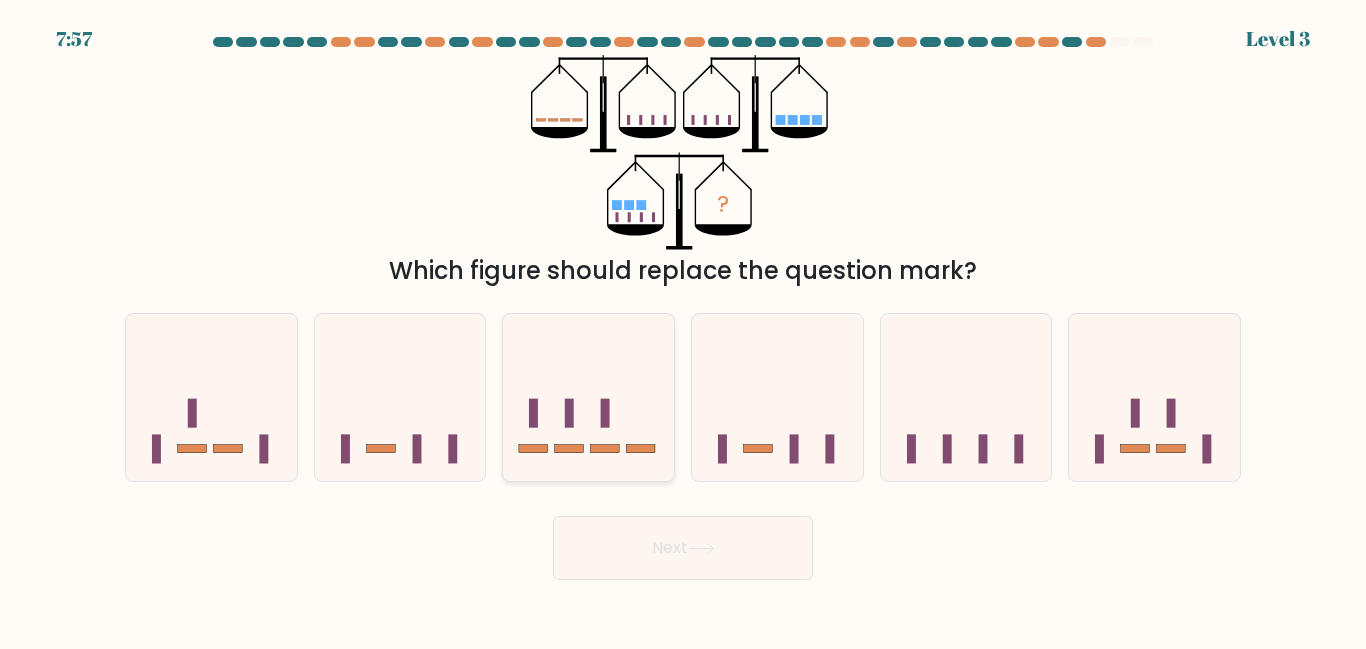 click at bounding box center [588, 397] 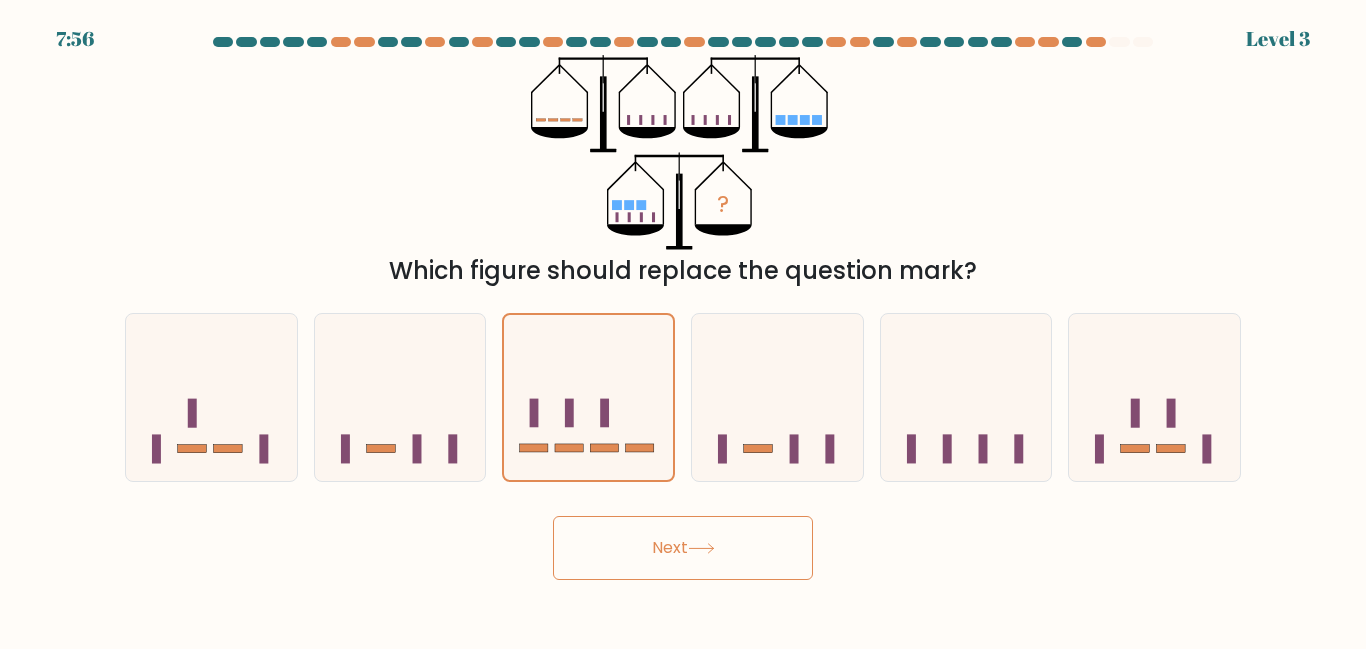click on "Next" at bounding box center [683, 548] 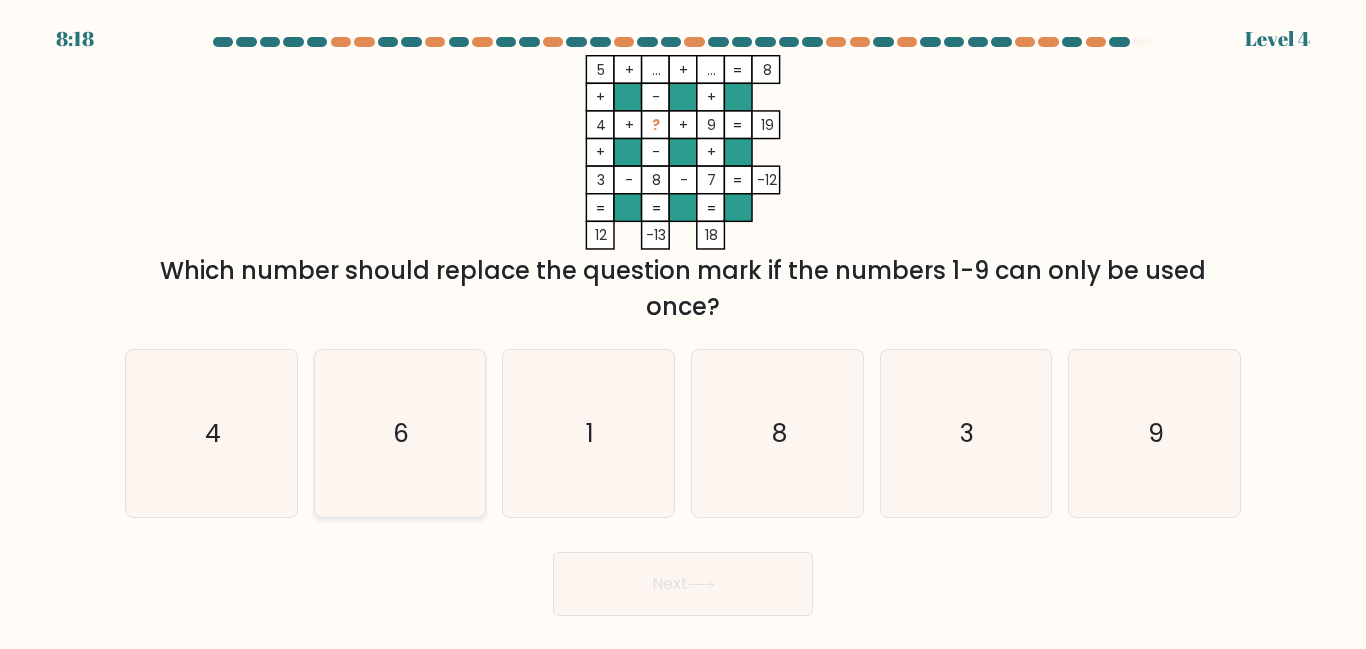 click on "6" at bounding box center (399, 433) 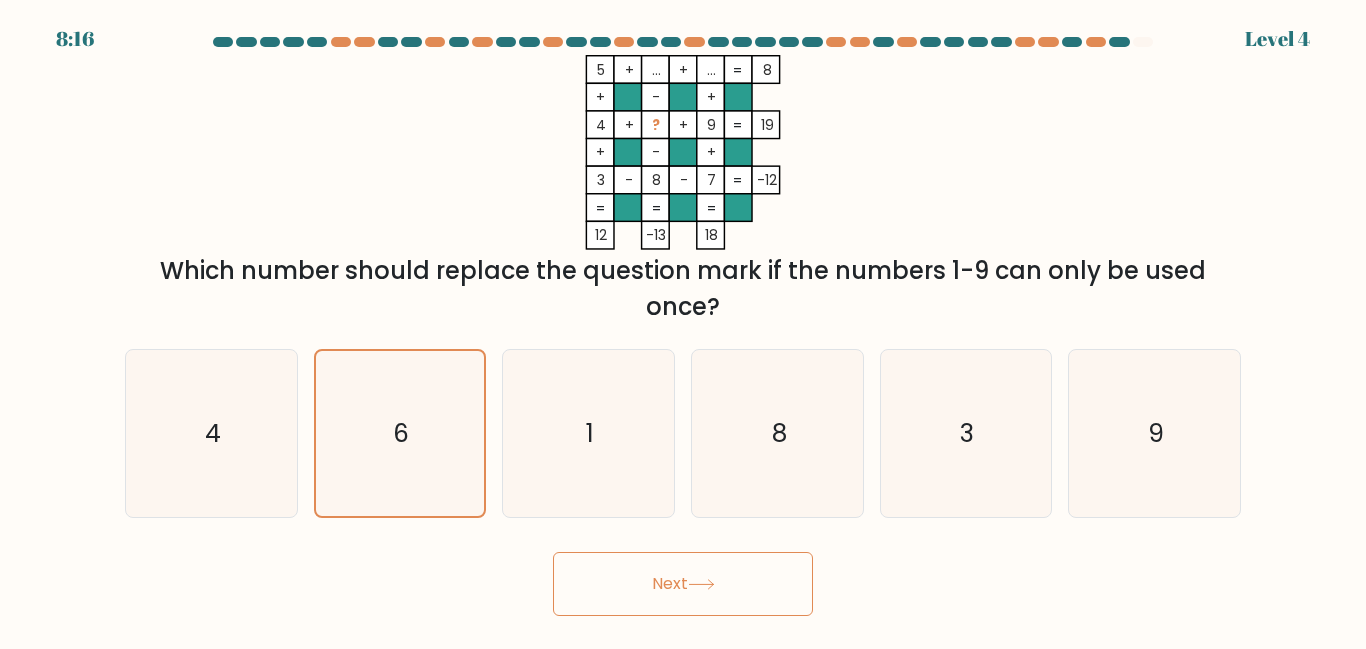 click on "Next" at bounding box center [683, 584] 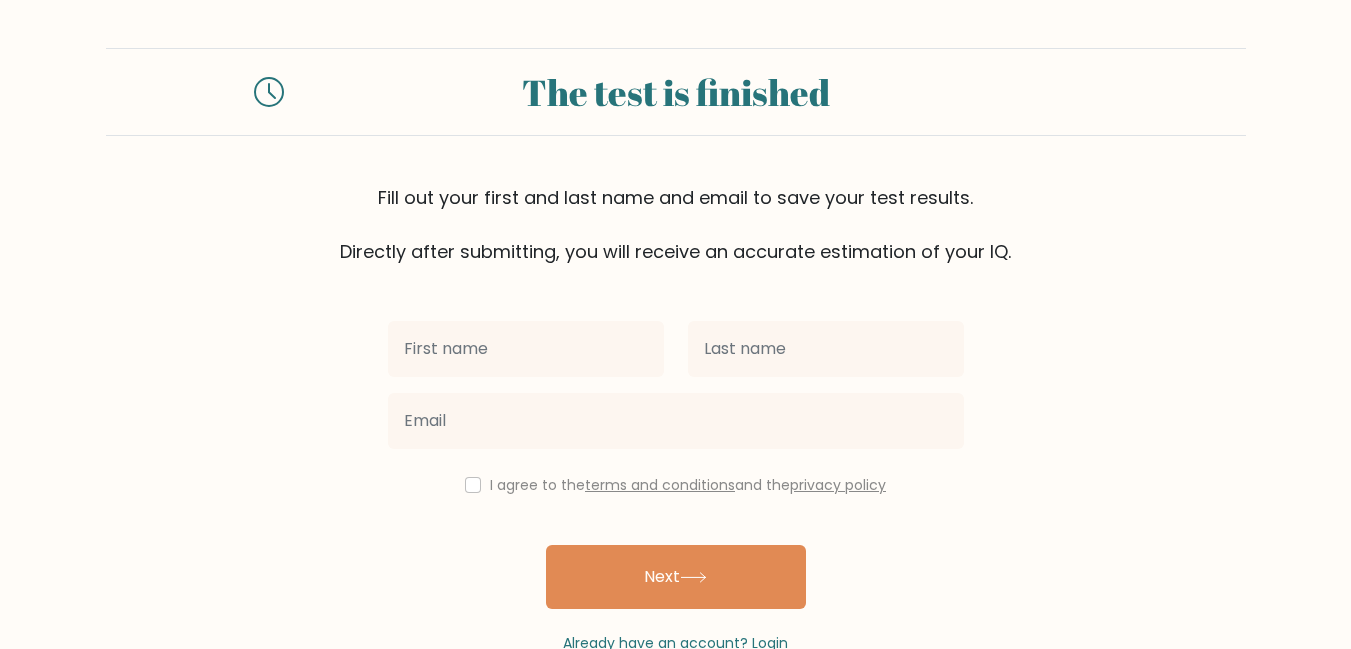 scroll, scrollTop: 0, scrollLeft: 0, axis: both 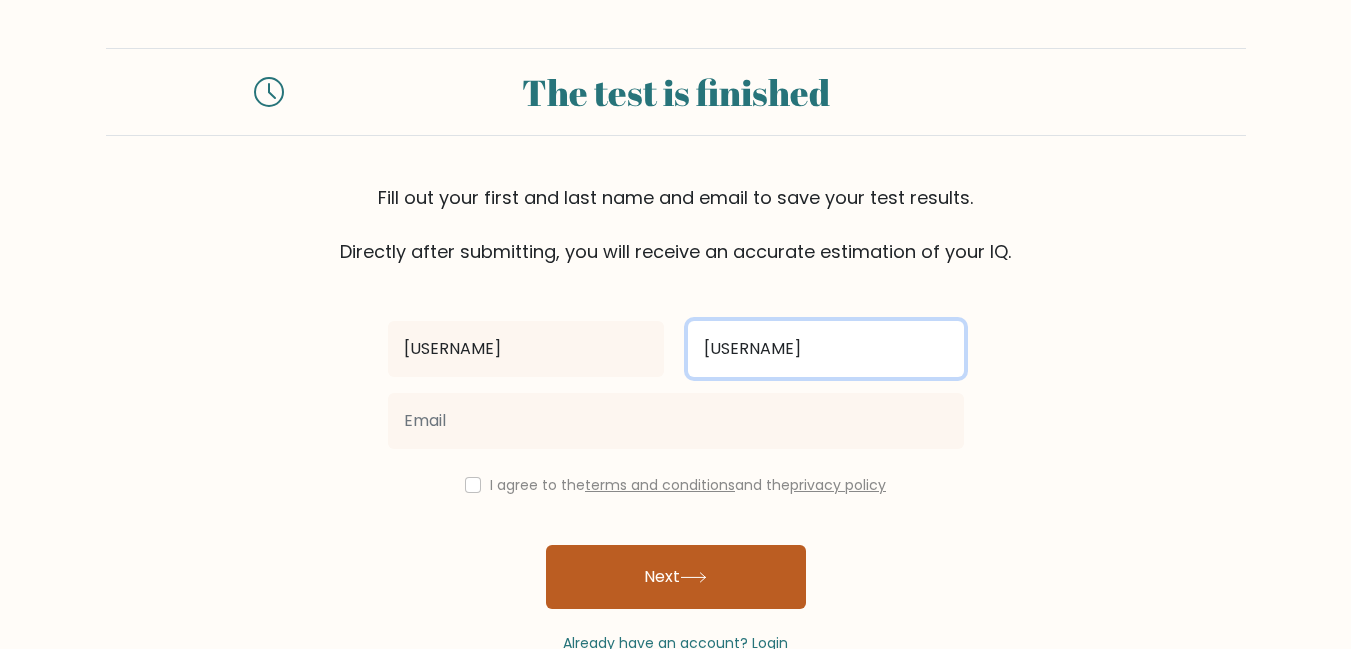 type on "msiza" 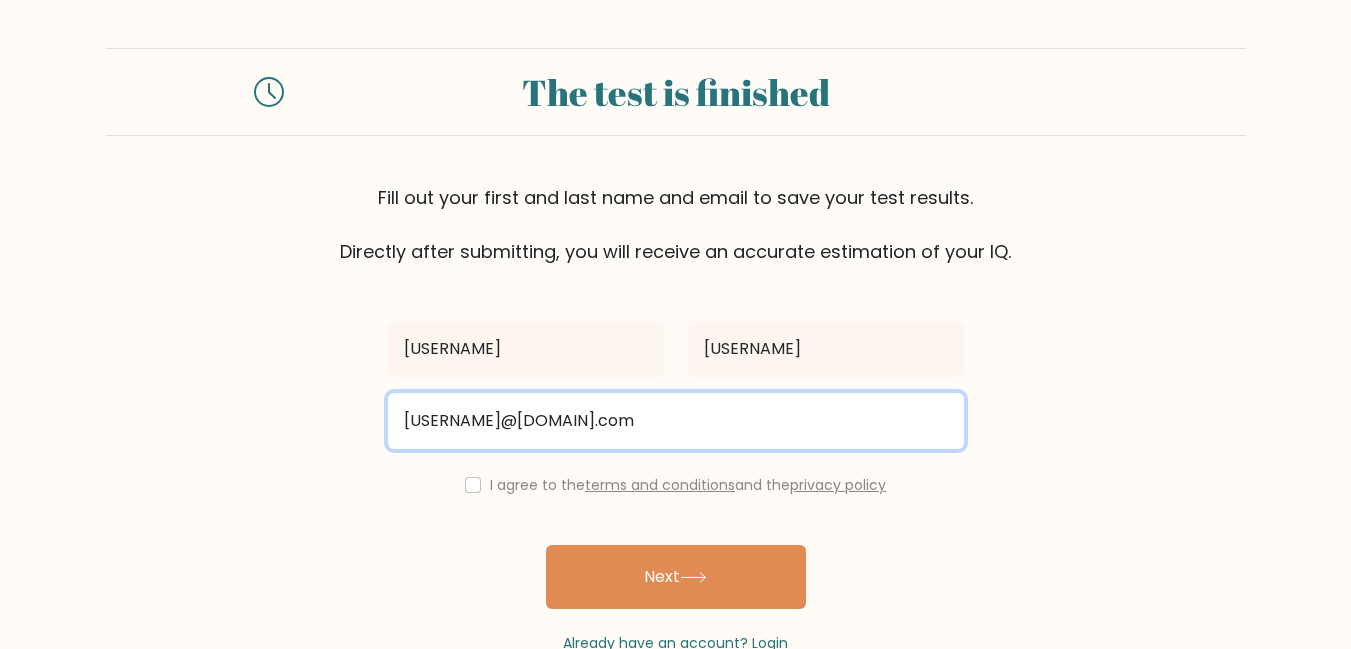type on "kaymomositsa@gmail.com" 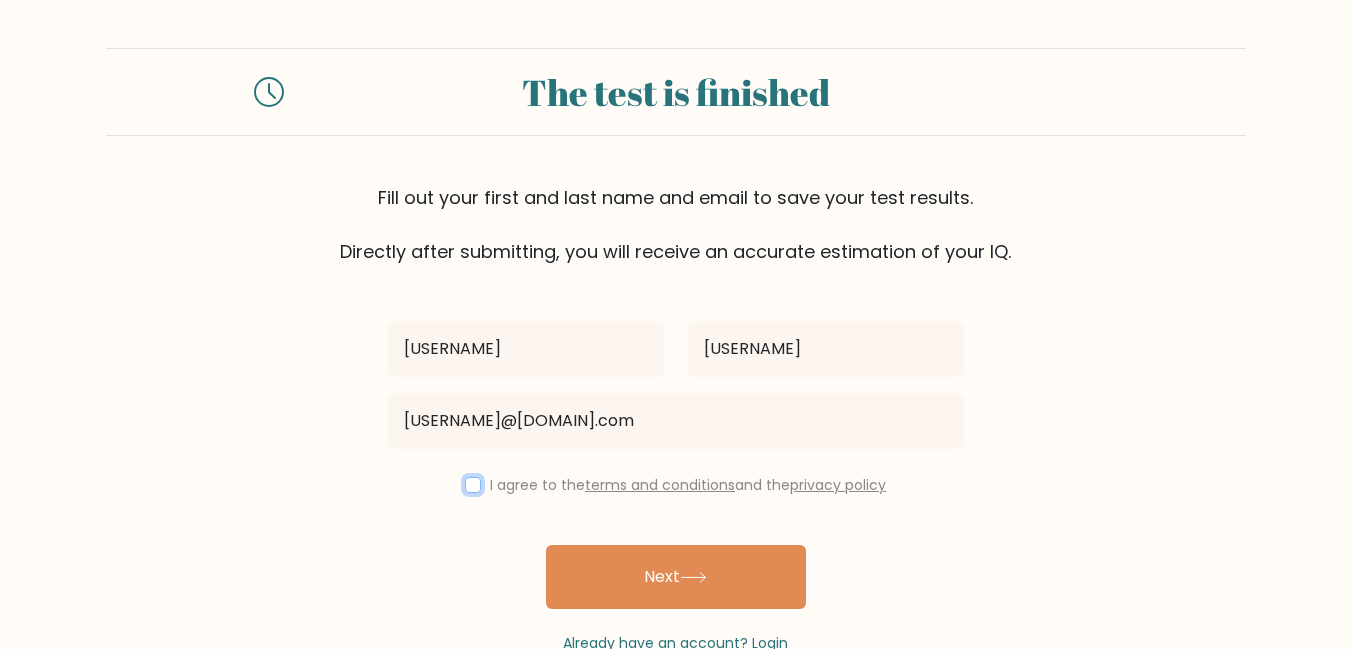 click at bounding box center [473, 485] 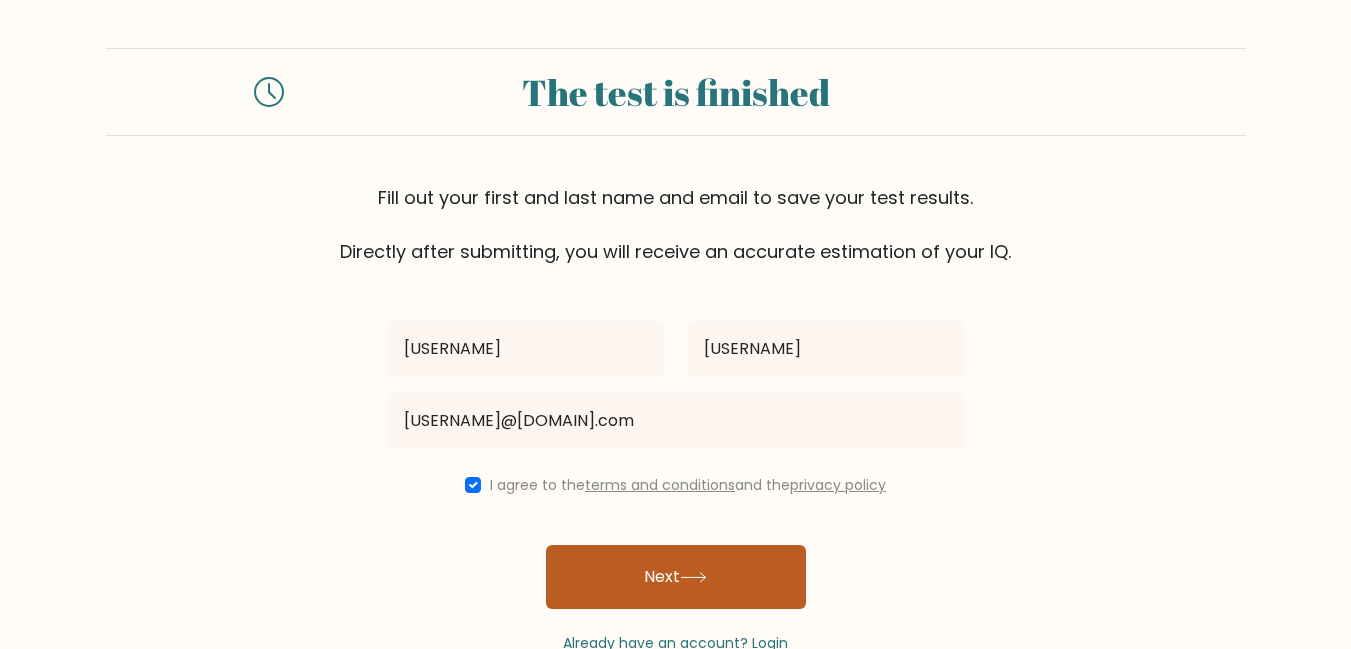 click on "Next" at bounding box center (676, 577) 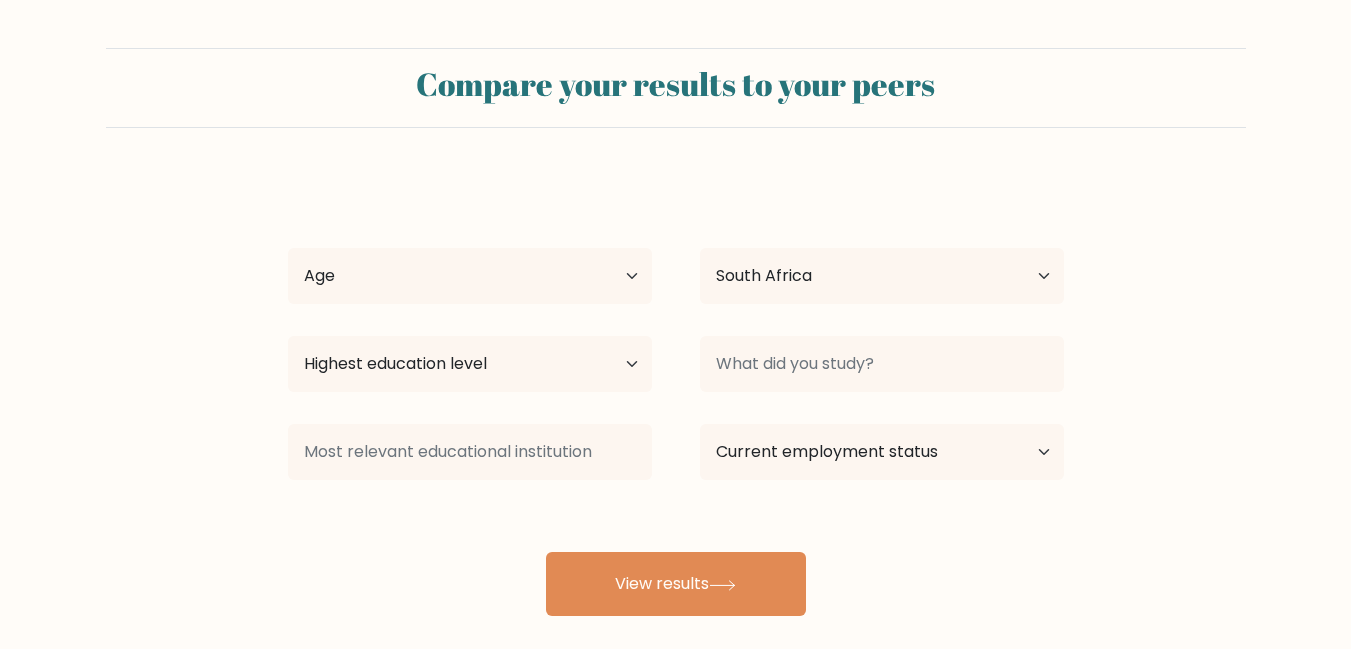 scroll, scrollTop: 0, scrollLeft: 0, axis: both 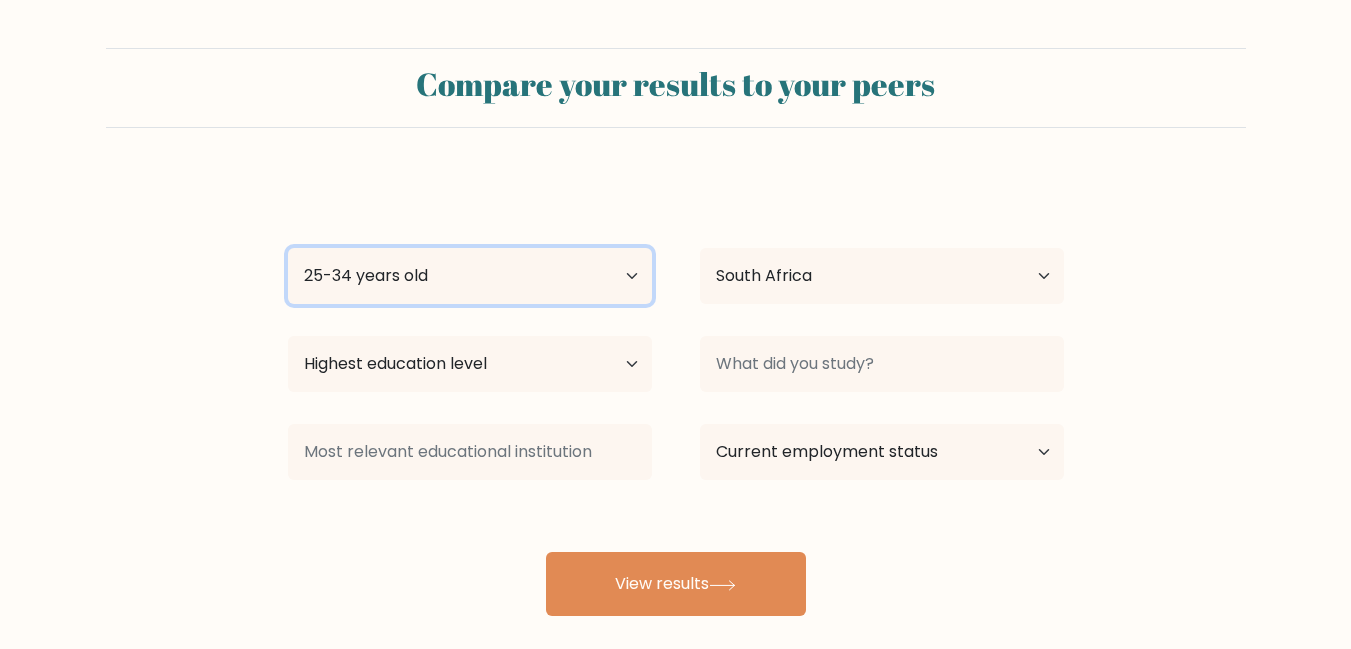 click on "Age
Under 18 years old
18-24 years old
25-34 years old
35-44 years old
45-54 years old
55-64 years old
65 years old and above" at bounding box center [470, 276] 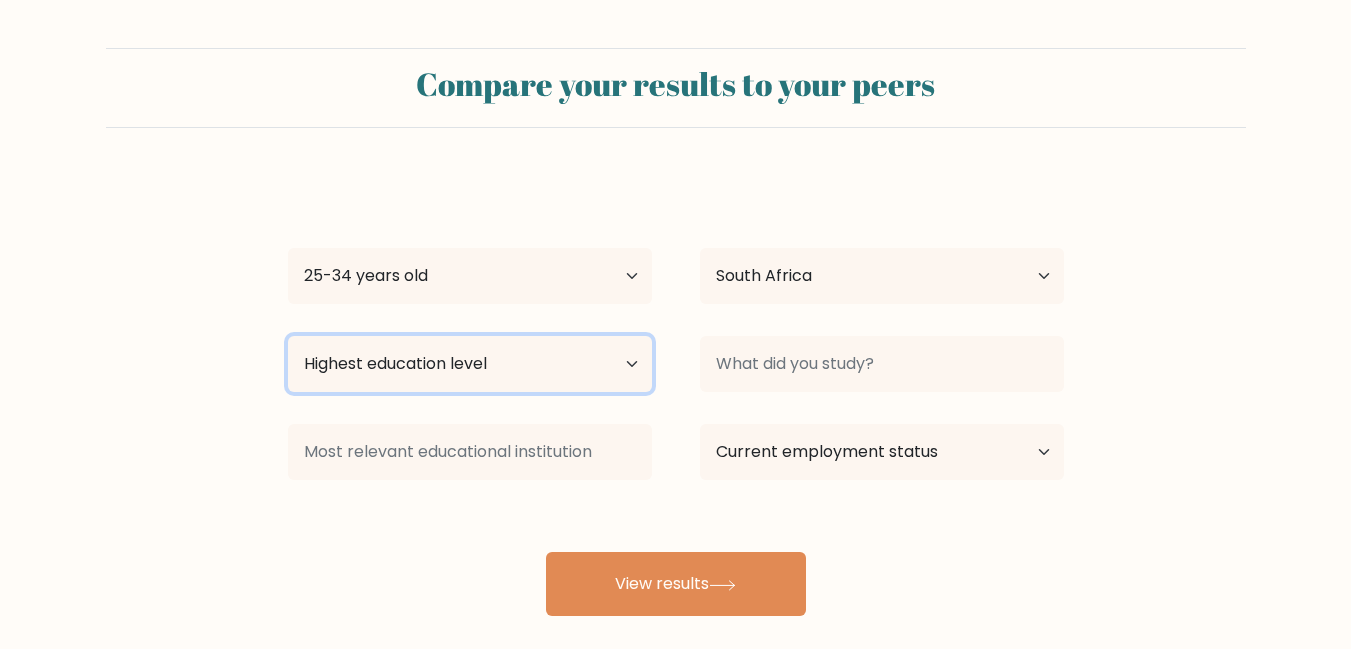 click on "Highest education level
No schooling
Primary
Lower Secondary
Upper Secondary
Occupation Specific
Bachelor's degree
Master's degree
Doctoral degree" at bounding box center [470, 364] 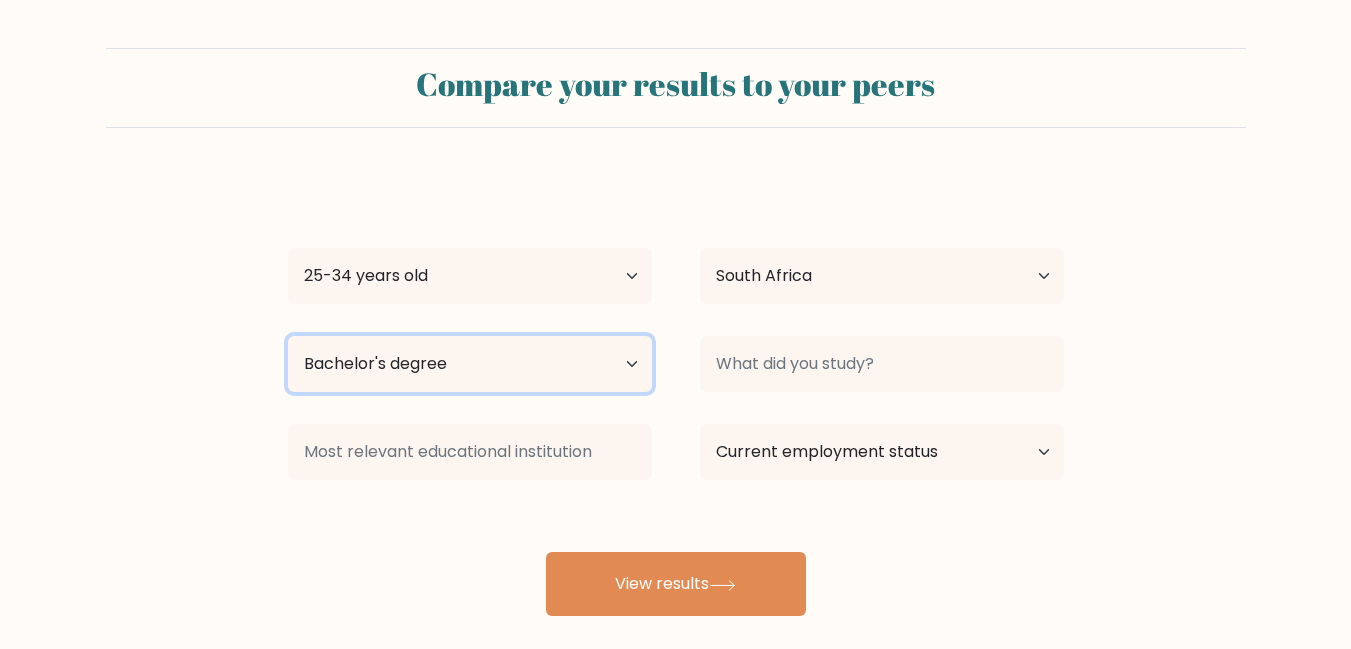 click on "Highest education level
No schooling
Primary
Lower Secondary
Upper Secondary
Occupation Specific
Bachelor's degree
Master's degree
Doctoral degree" at bounding box center [470, 364] 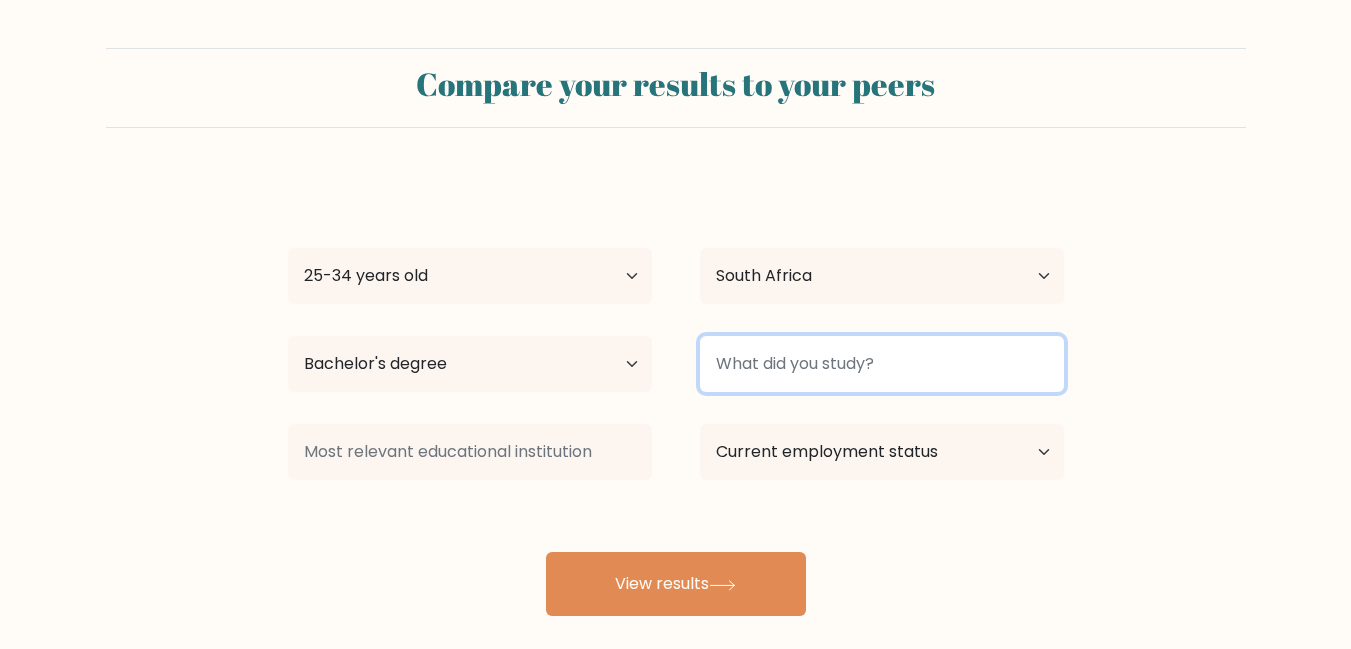 click at bounding box center (882, 364) 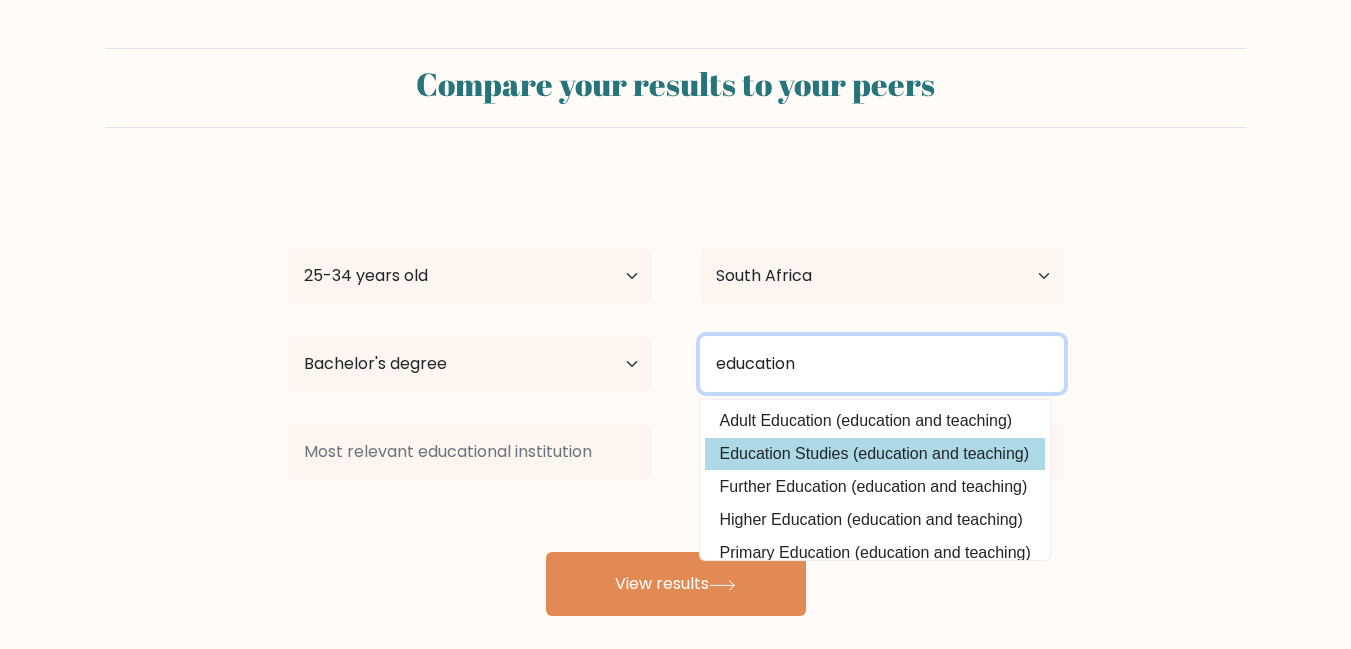 type on "education" 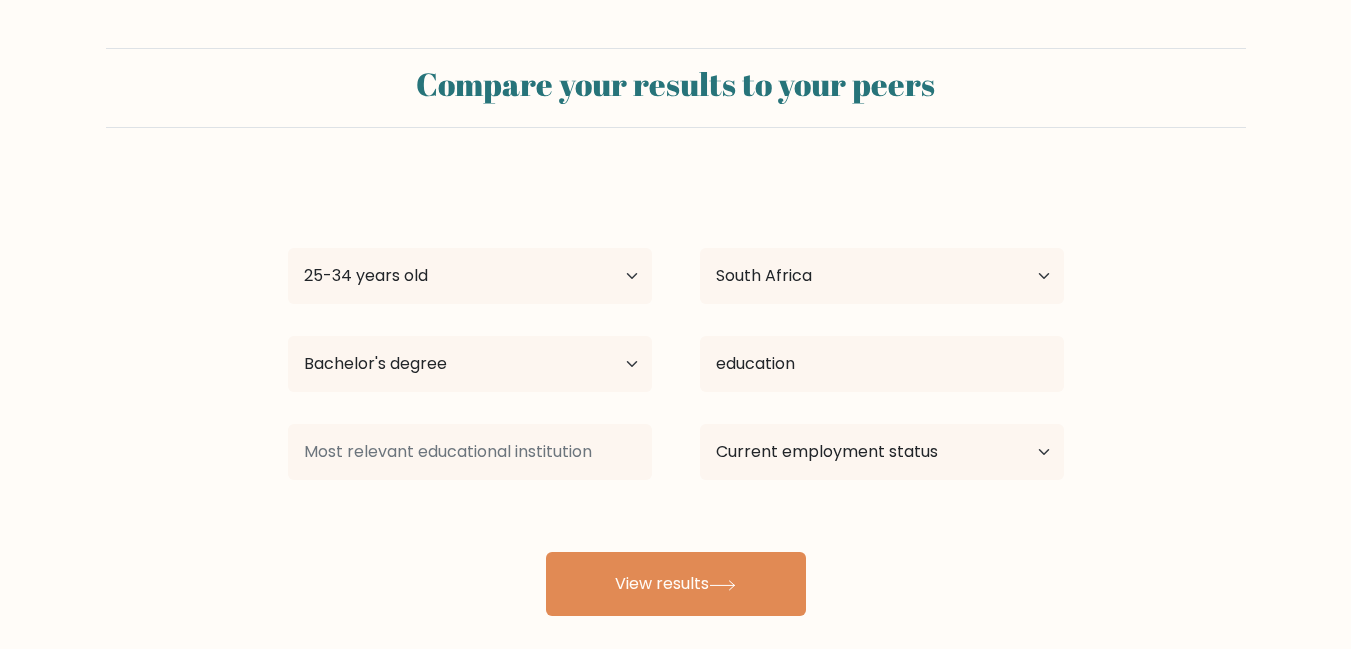 click on "kamo
msiza
Age
Under 18 years old
18-24 years old
25-34 years old
35-44 years old
45-54 years old
55-64 years old
65 years old and above
Country
Afghanistan
Albania
Algeria
American Samoa
Andorra
Angola
Anguilla
Antarctica
Antigua and Barbuda
Argentina
Armenia
Aruba
Australia
Austria
Azerbaijan
Bahamas
Bahrain
Bangladesh
Barbados
Belarus
Belgium
Belize
Benin
Bermuda
Bhutan
Bolivia
Bonaire, Sint Eustatius and Saba
Bosnia and Herzegovina
Botswana
Bouvet Island
Brazil
Brunei" at bounding box center [676, 396] 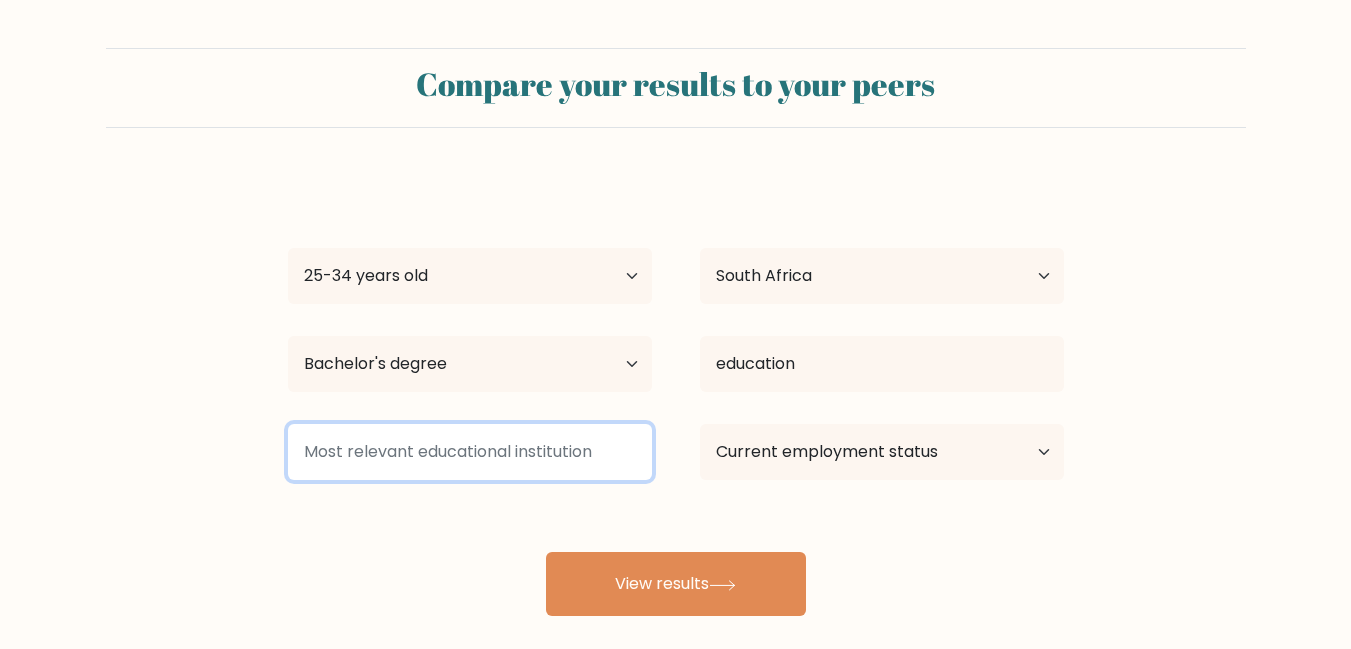 click at bounding box center [470, 452] 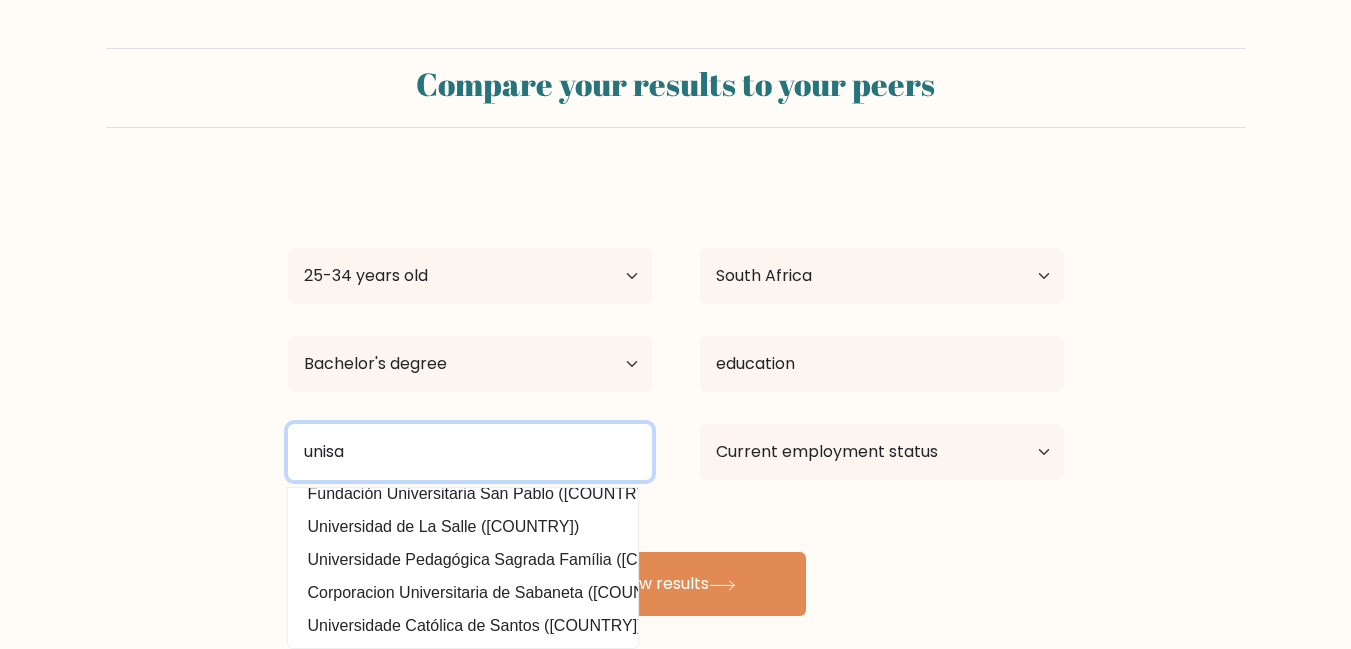 scroll, scrollTop: 0, scrollLeft: 0, axis: both 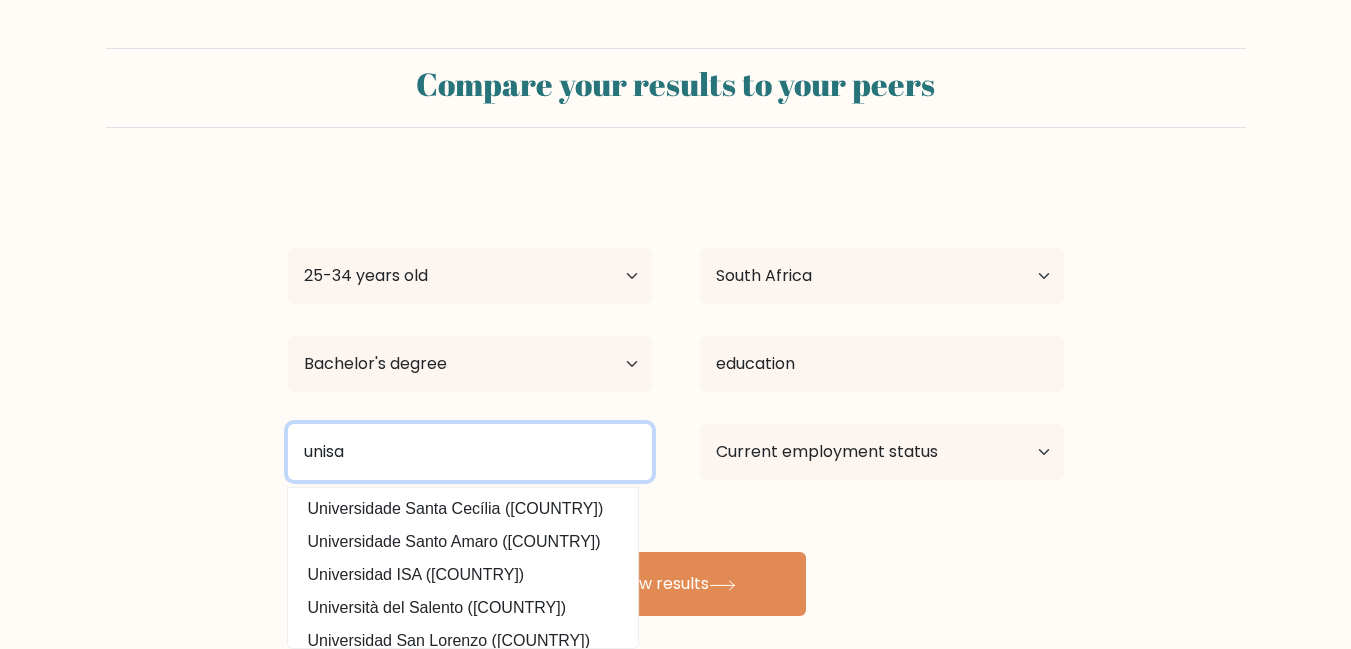 type on "unisa" 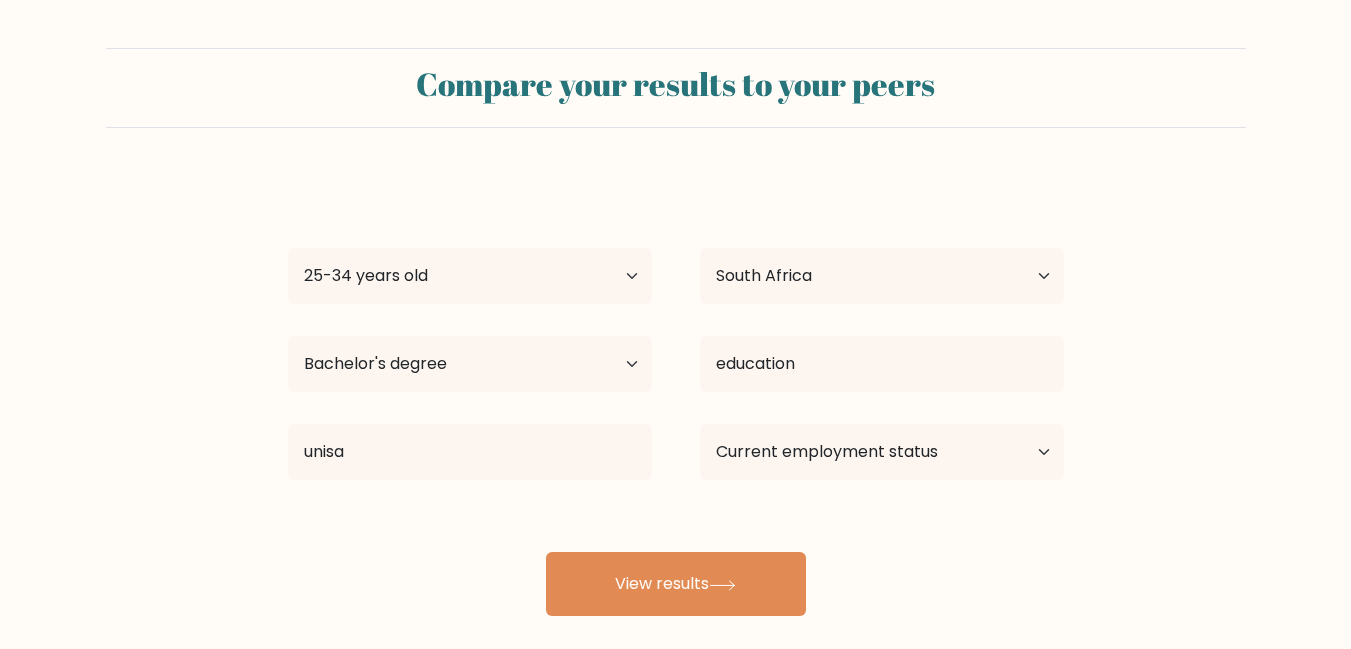 click on "kamo
msiza
Age
Under 18 years old
18-24 years old
25-34 years old
35-44 years old
45-54 years old
55-64 years old
65 years old and above
Country
Afghanistan
Albania
Algeria
American Samoa
Andorra
Angola
Anguilla
Antarctica
Antigua and Barbuda
Argentina
Armenia
Aruba
Australia
Austria
Azerbaijan
Bahamas
Bahrain
Bangladesh
Barbados
Belarus
Belgium
Belize
Benin
Bermuda
Bhutan
Bolivia
Bonaire, Sint Eustatius and Saba
Bosnia and Herzegovina
Botswana
Bouvet Island
Brazil
Brunei" at bounding box center [676, 396] 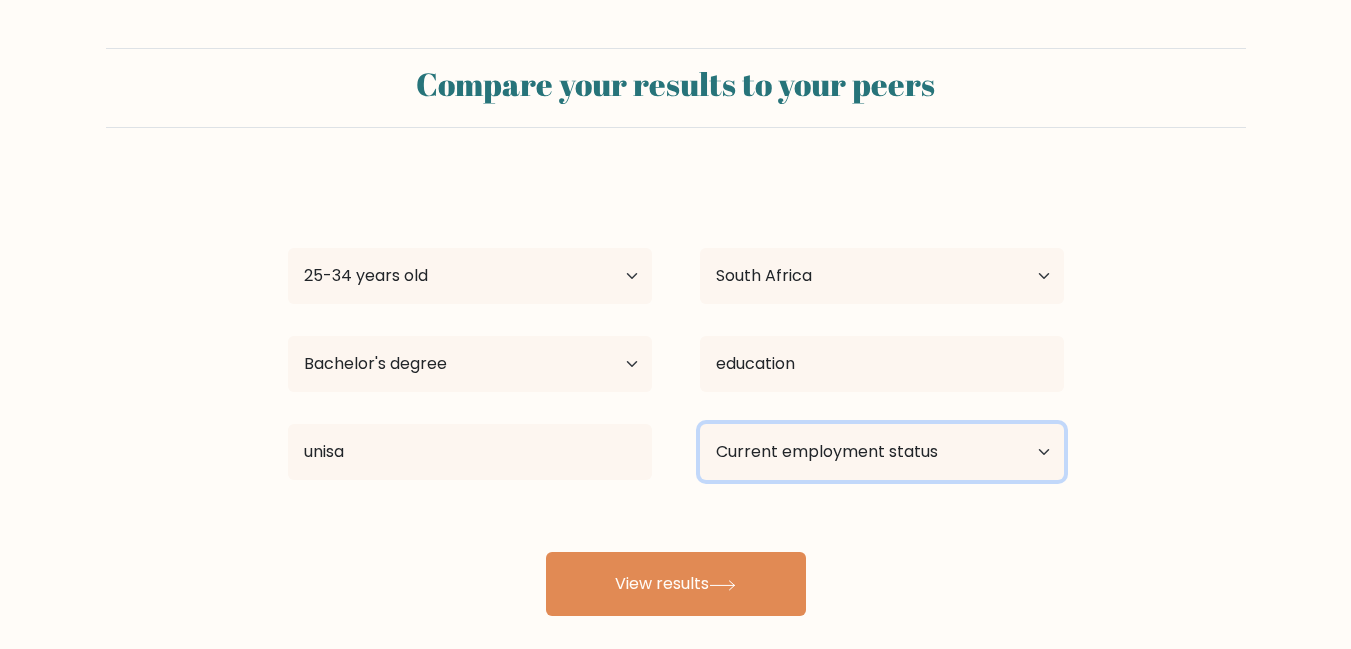 click on "Current employment status
Employed
Student
Retired
Other / prefer not to answer" at bounding box center [882, 452] 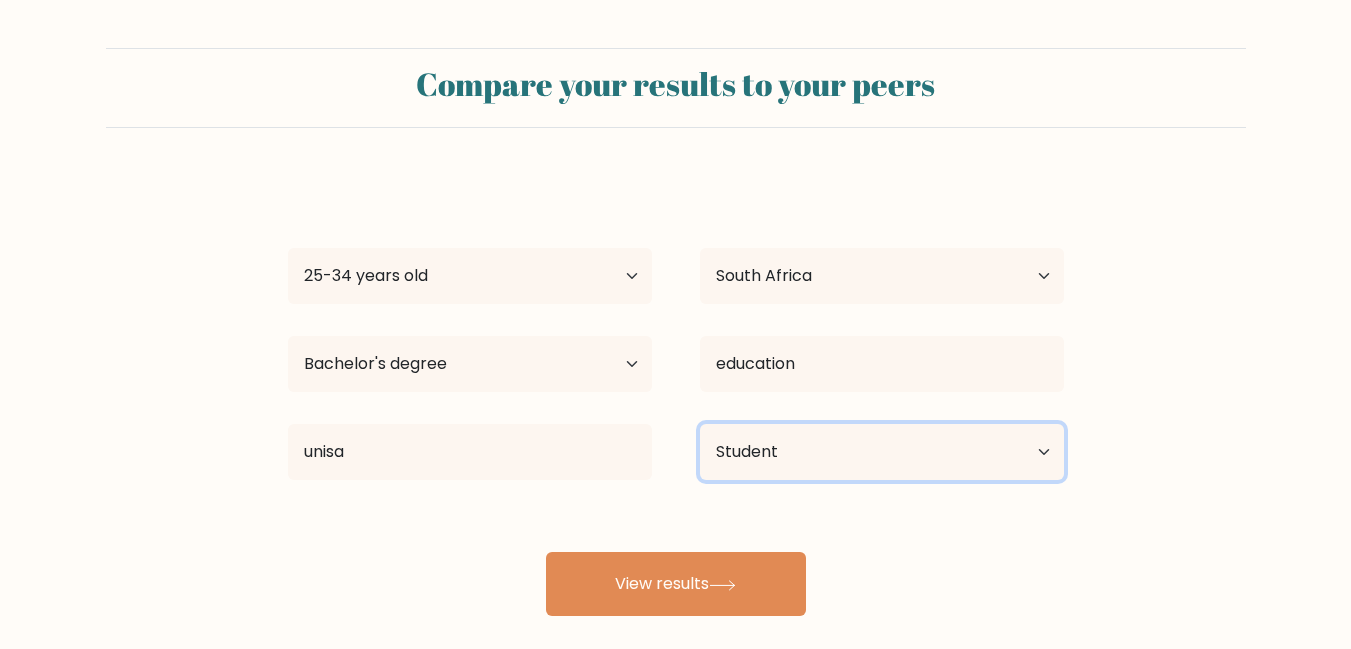 click on "Current employment status
Employed
Student
Retired
Other / prefer not to answer" at bounding box center [882, 452] 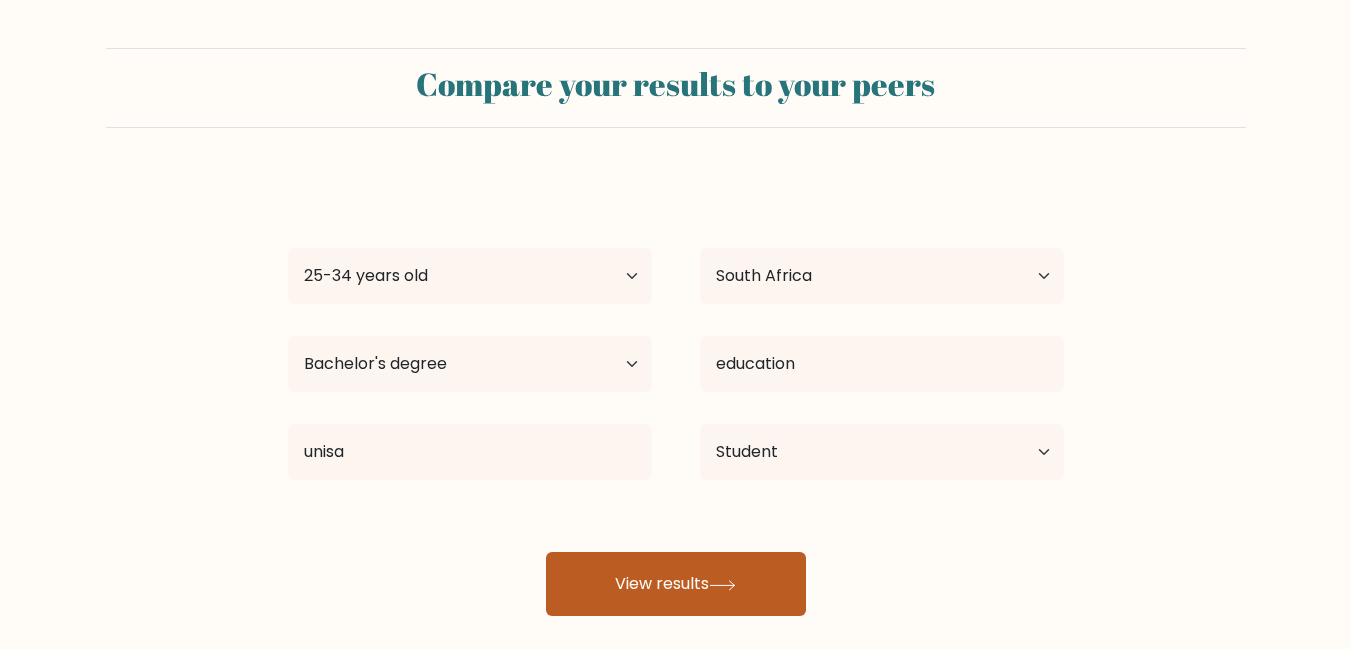 click on "View results" at bounding box center [676, 584] 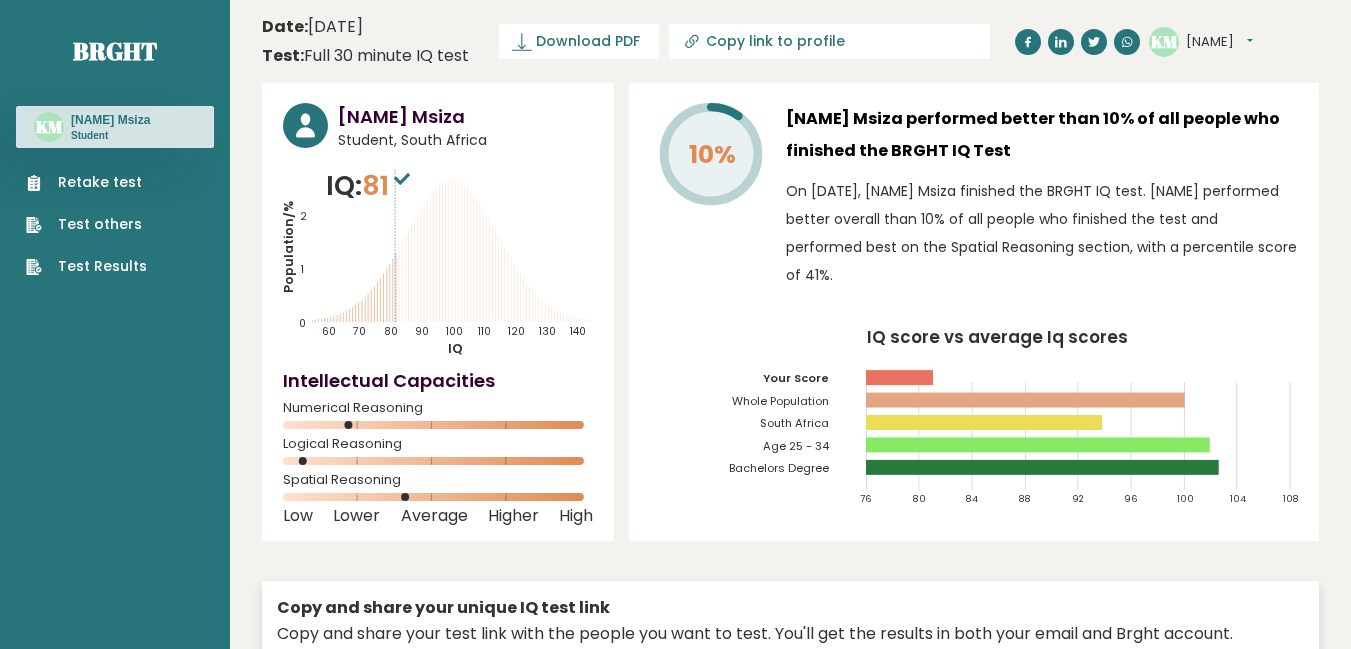 scroll, scrollTop: 0, scrollLeft: 0, axis: both 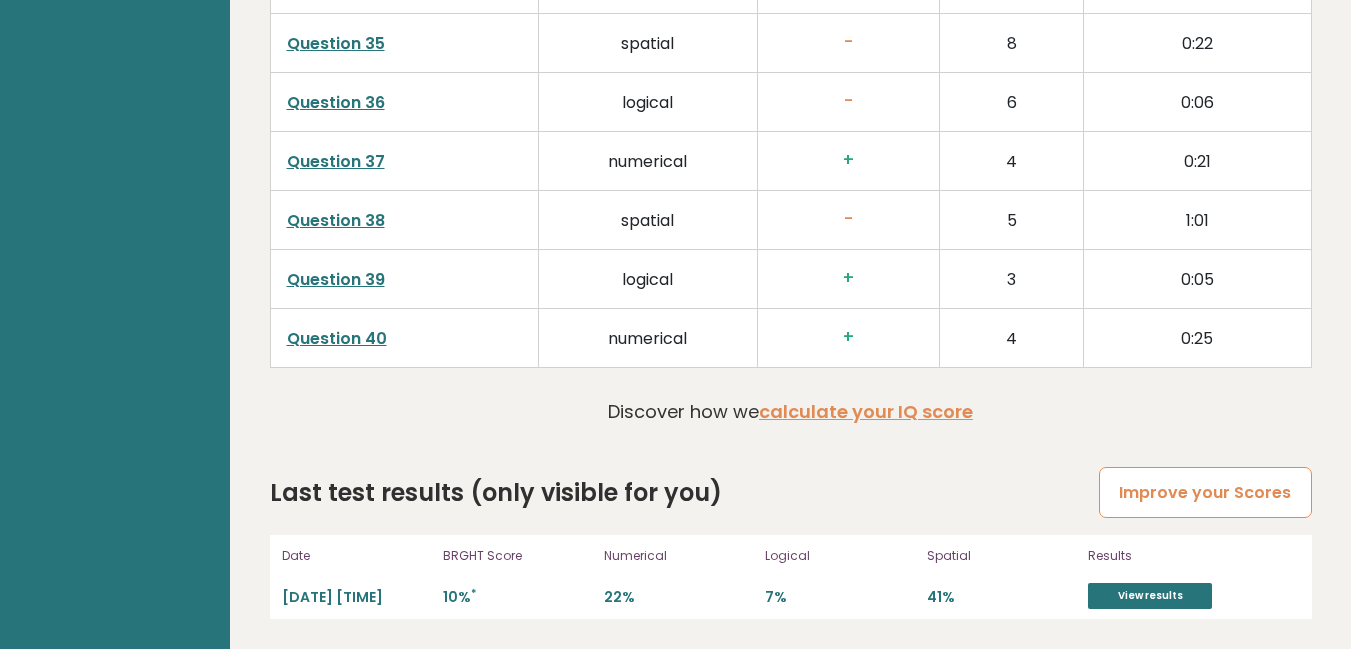 click on "Improve your Scores" at bounding box center (1205, 492) 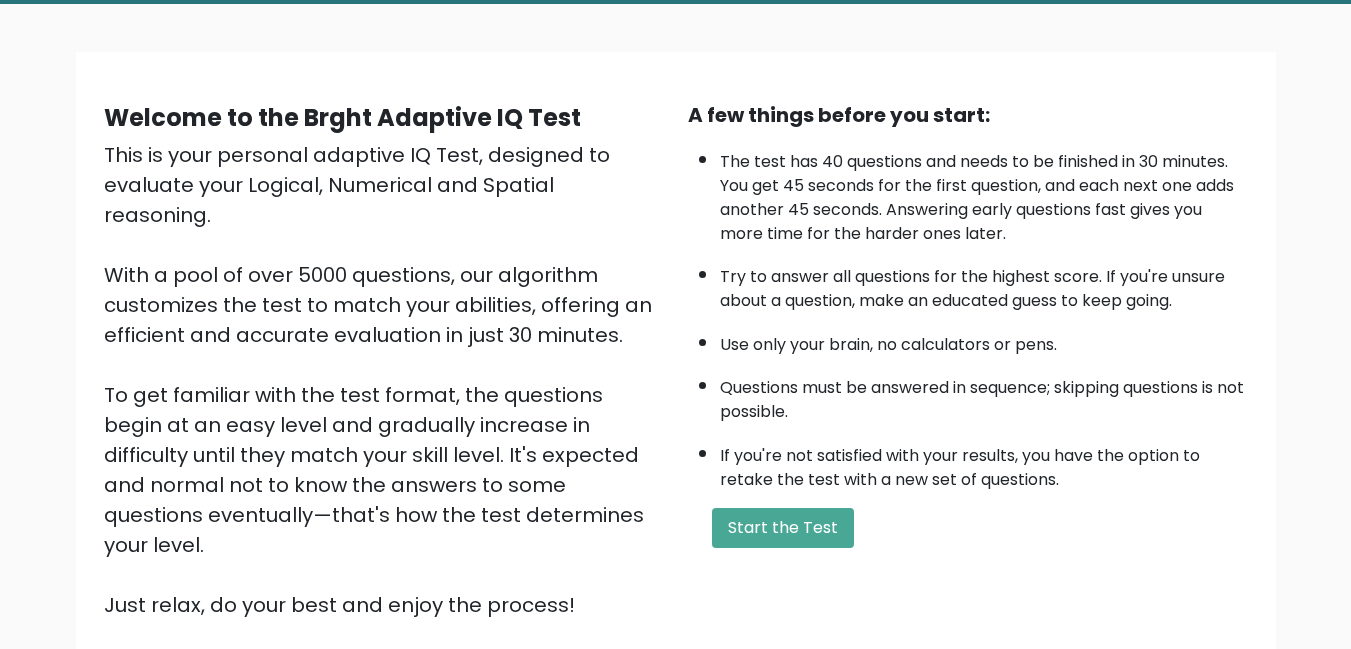 scroll, scrollTop: 115, scrollLeft: 0, axis: vertical 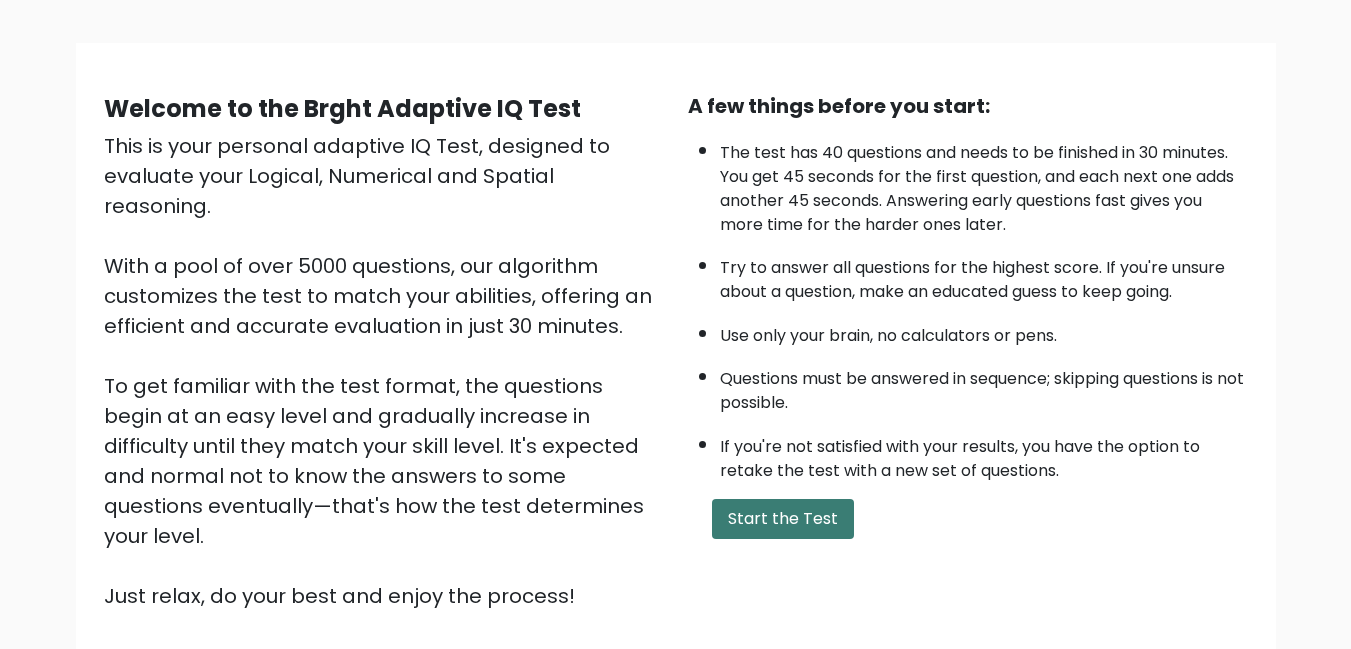 click on "Start the Test" at bounding box center [783, 519] 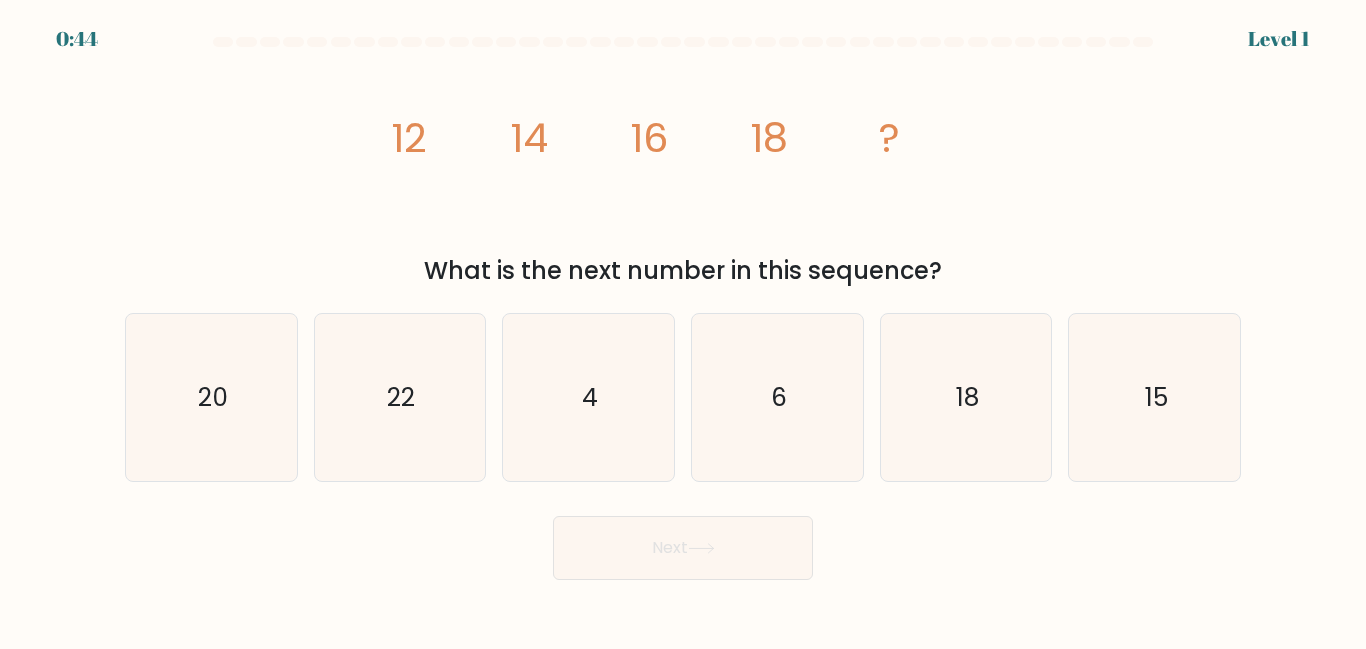 scroll, scrollTop: 0, scrollLeft: 0, axis: both 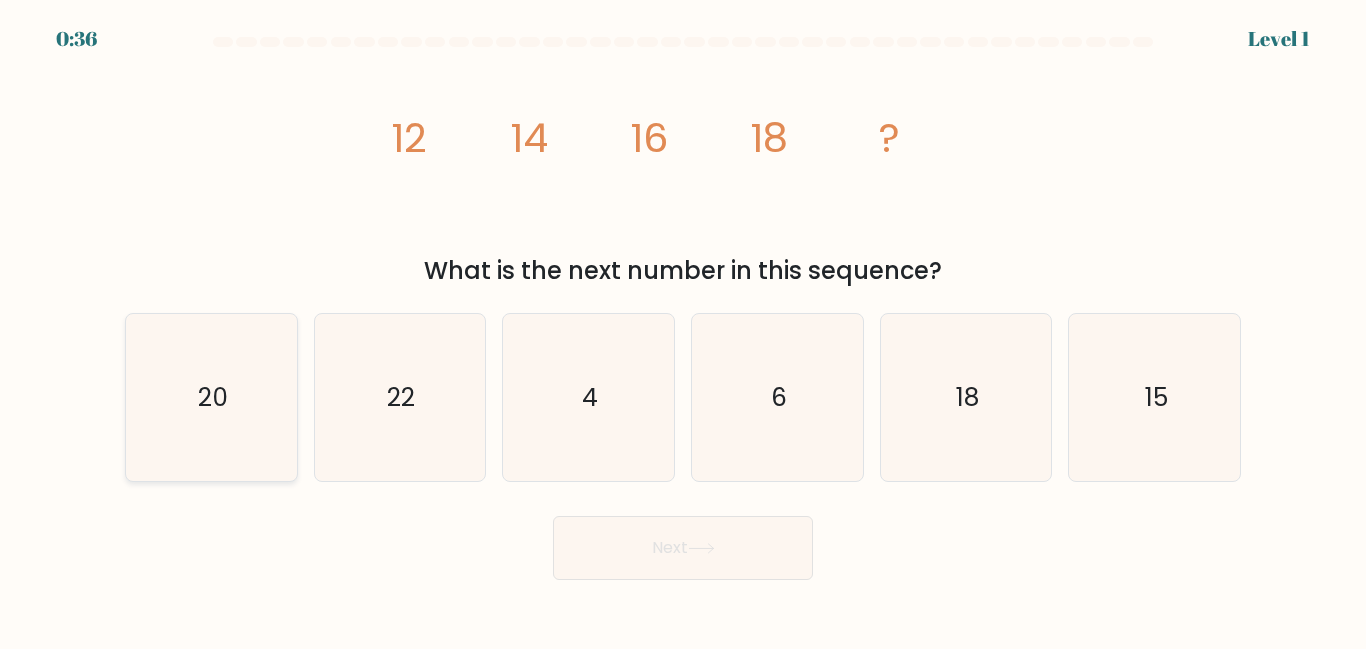 click on "20" at bounding box center [213, 397] 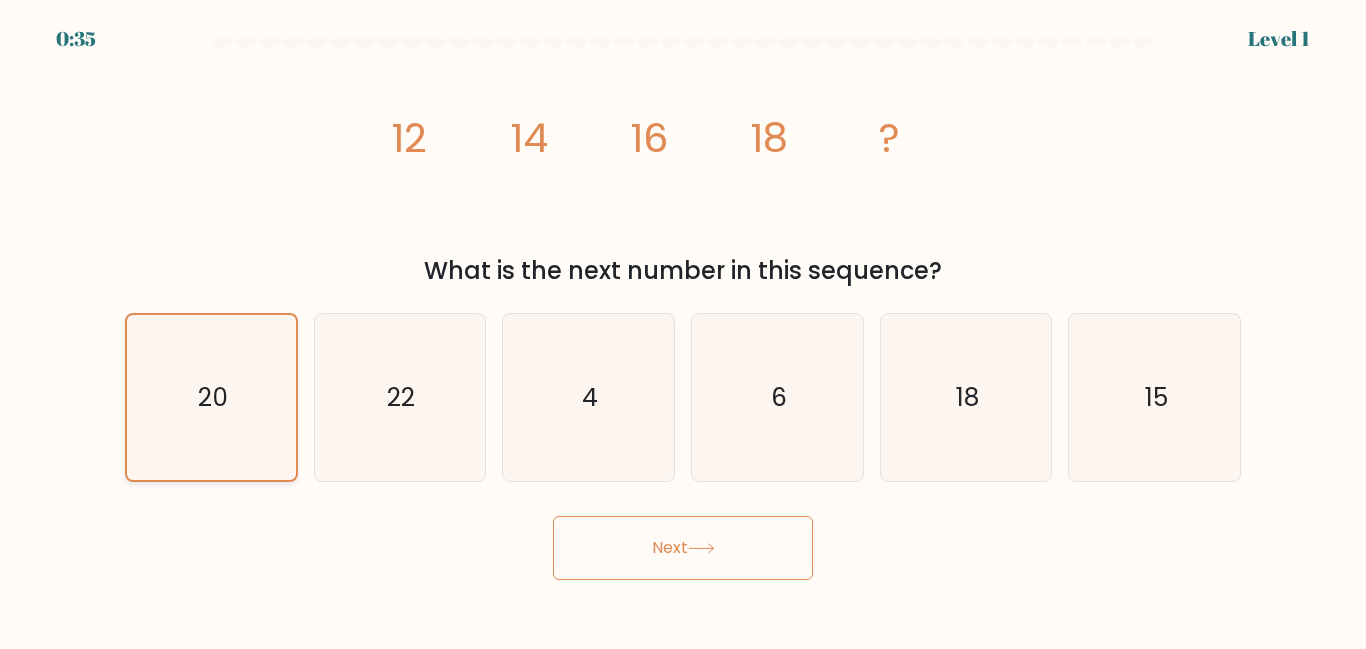 click on "20" at bounding box center (213, 397) 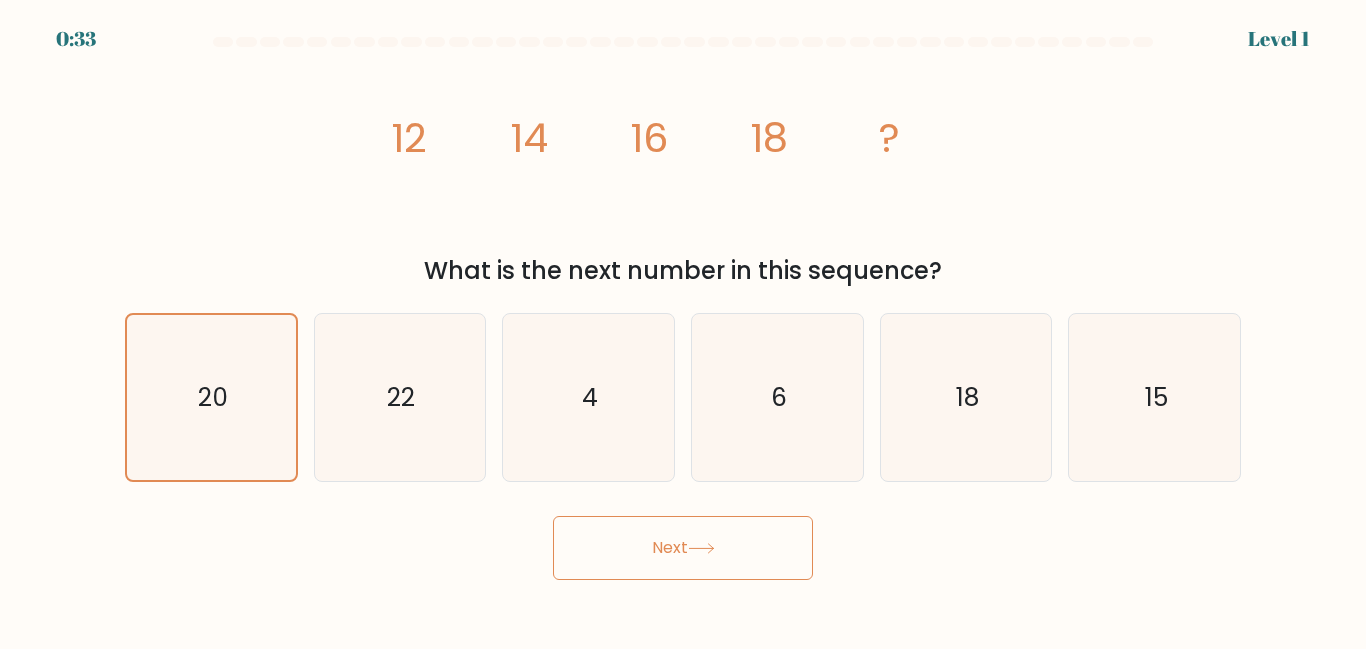 click on "Next" at bounding box center [683, 548] 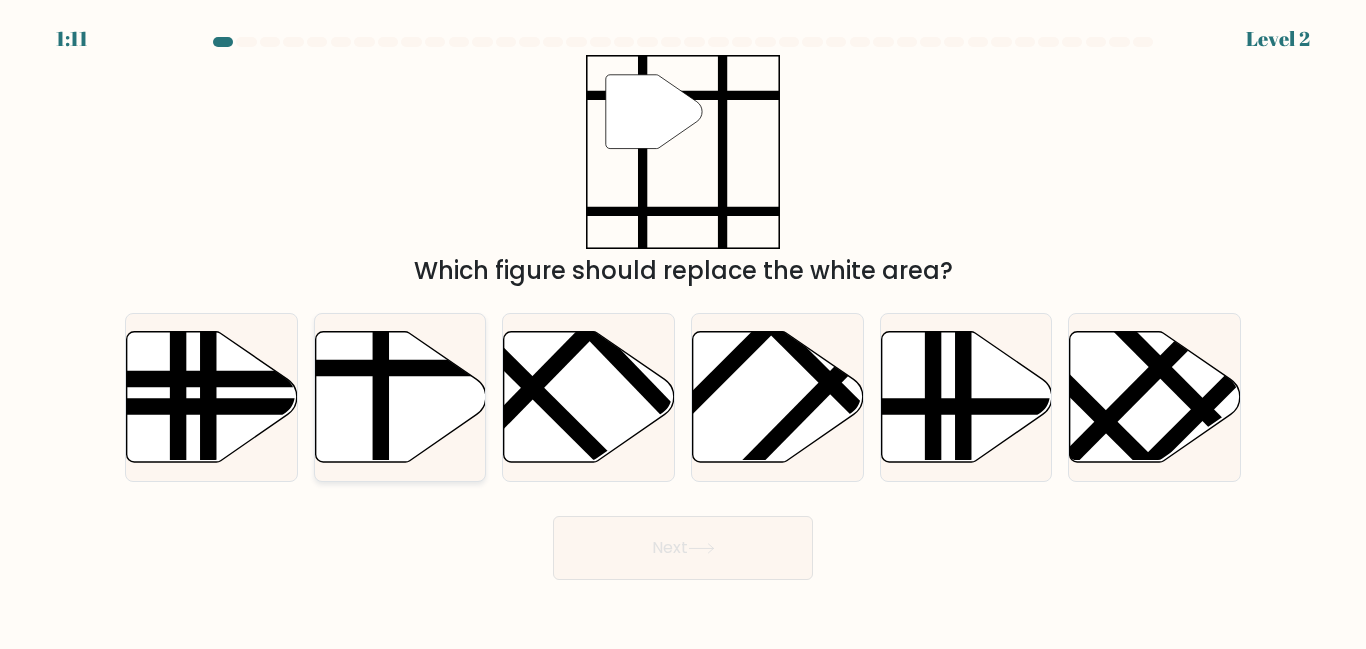click at bounding box center [400, 397] 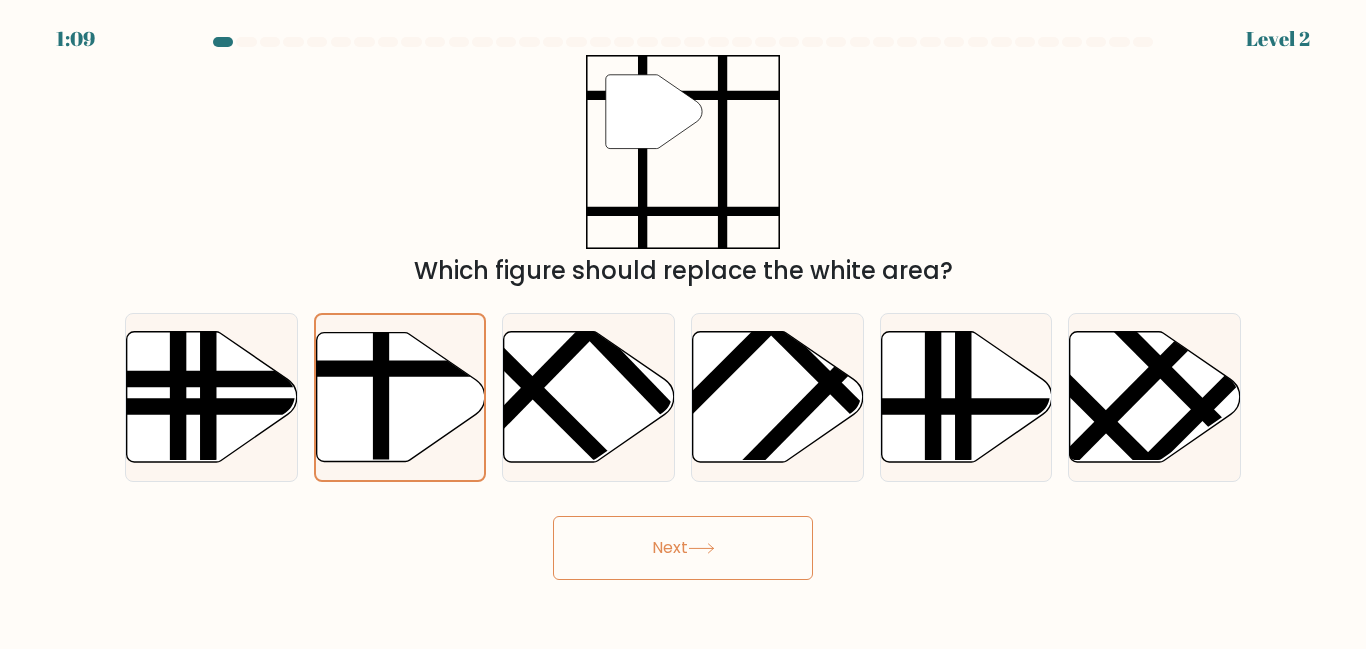 click on "Next" at bounding box center (683, 548) 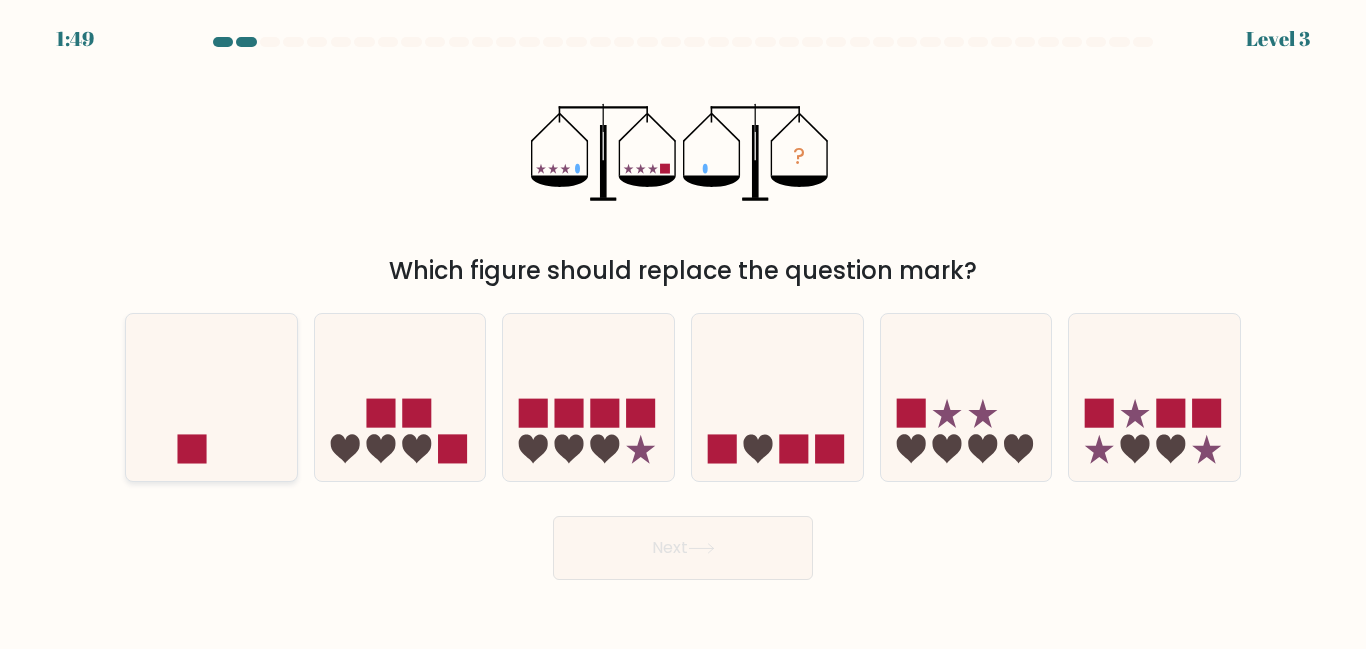 click at bounding box center (211, 397) 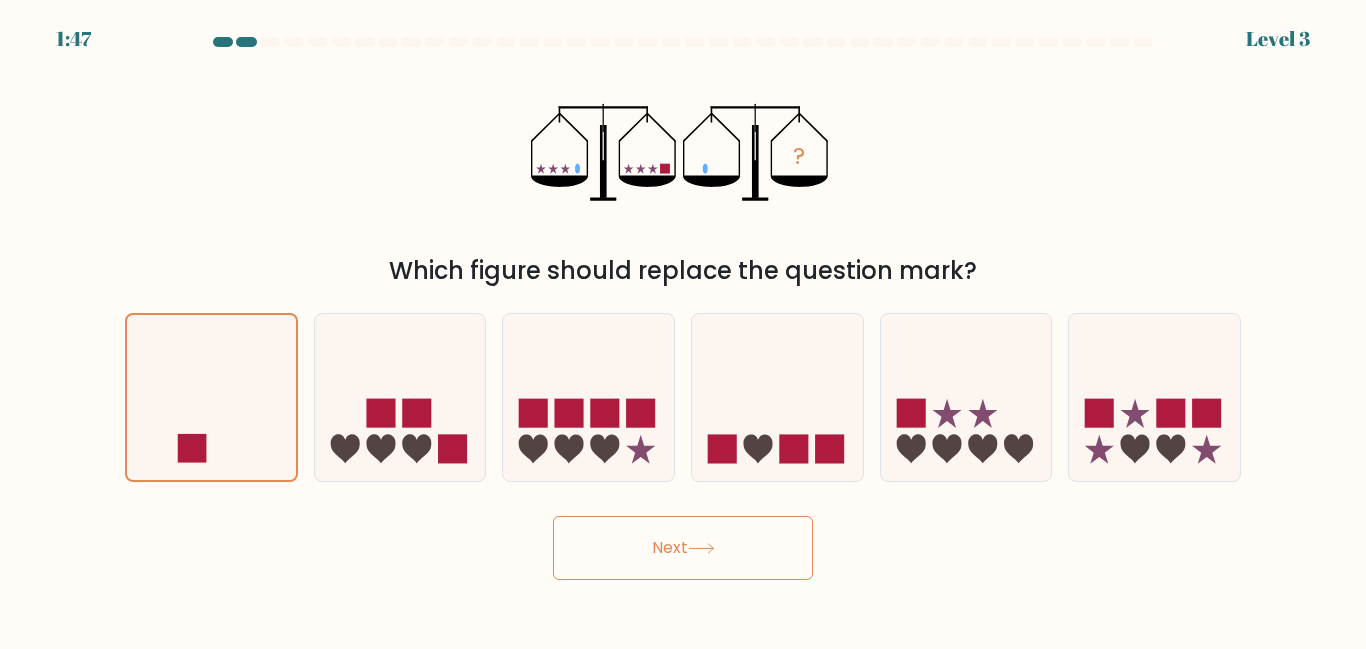 click on "Next" at bounding box center (683, 548) 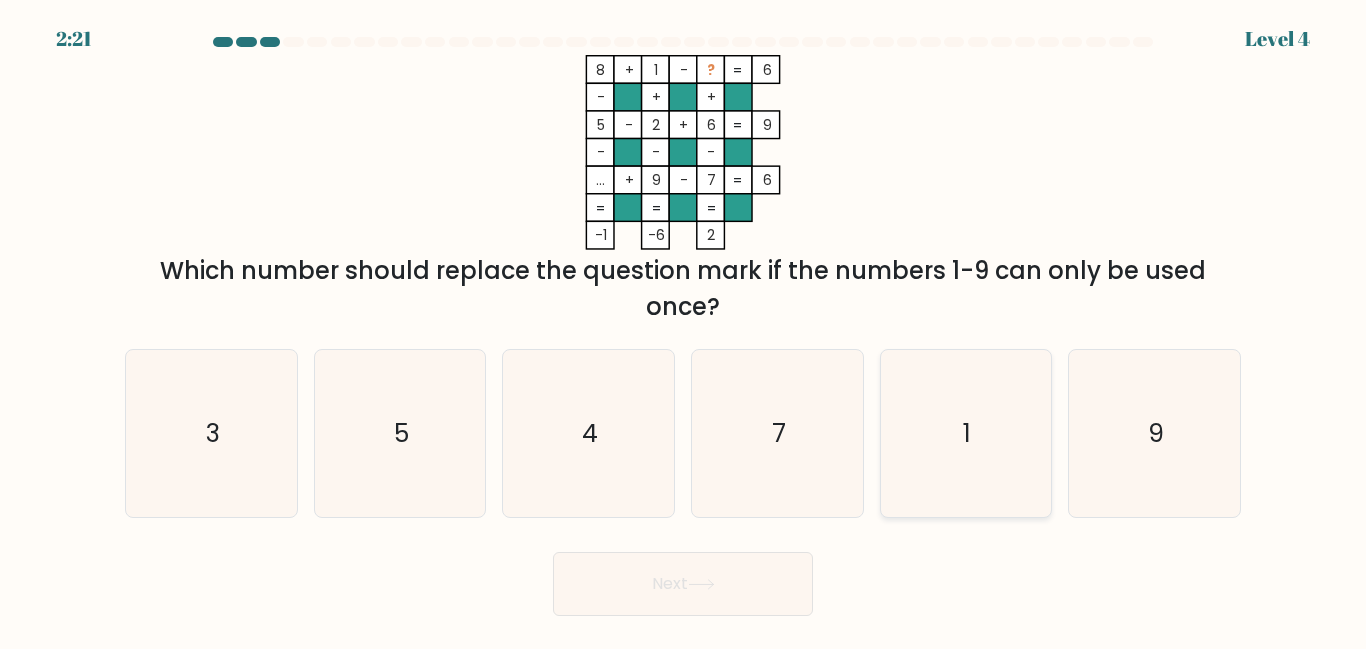 click on "1" at bounding box center (965, 433) 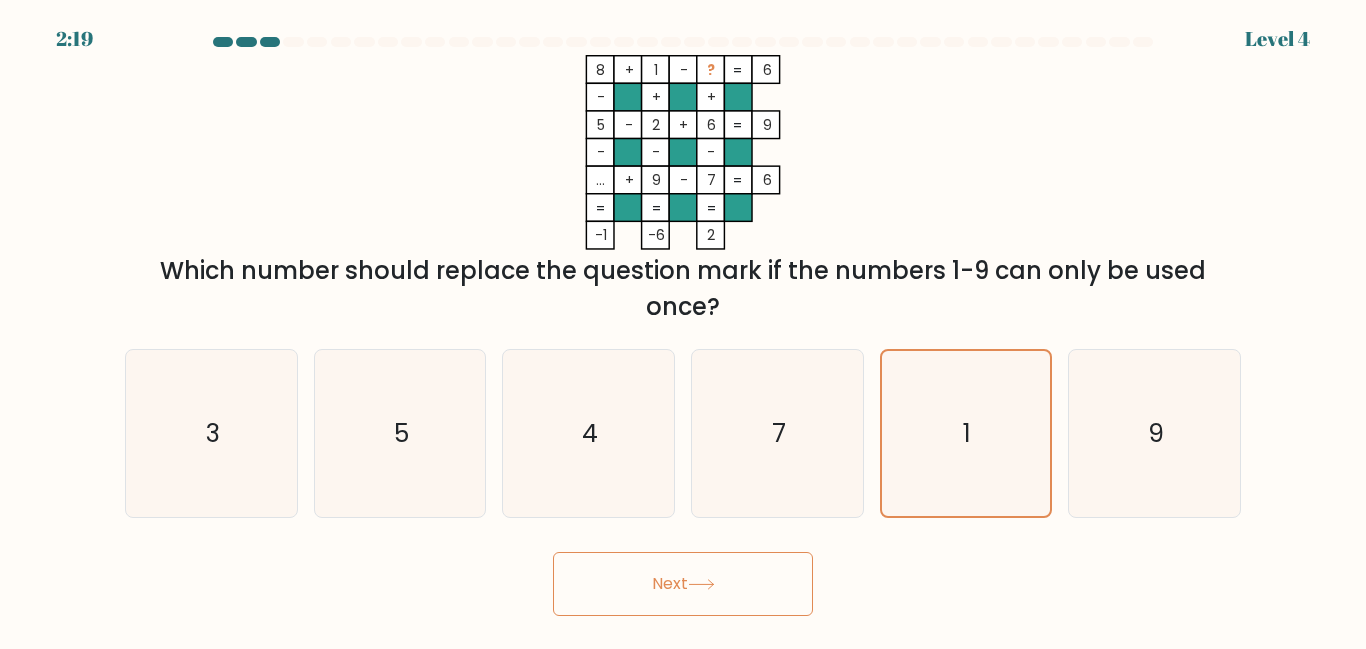 click on "Next" at bounding box center [683, 584] 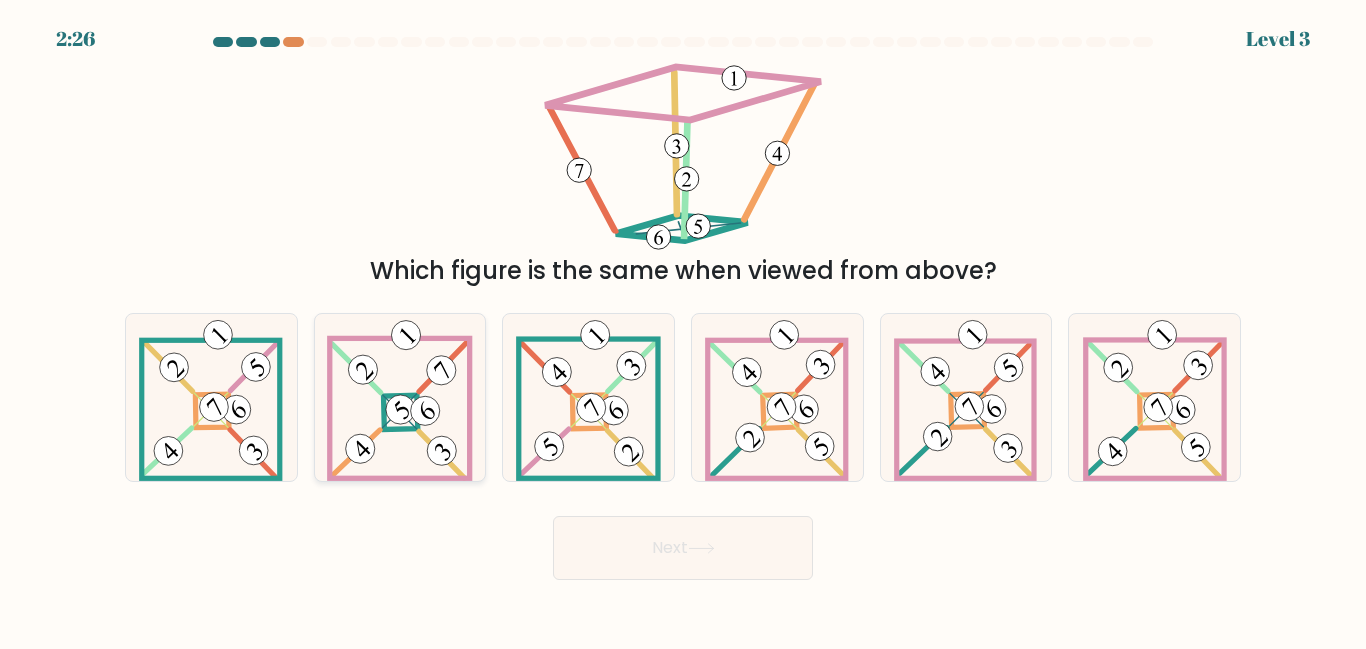 click at bounding box center (400, 397) 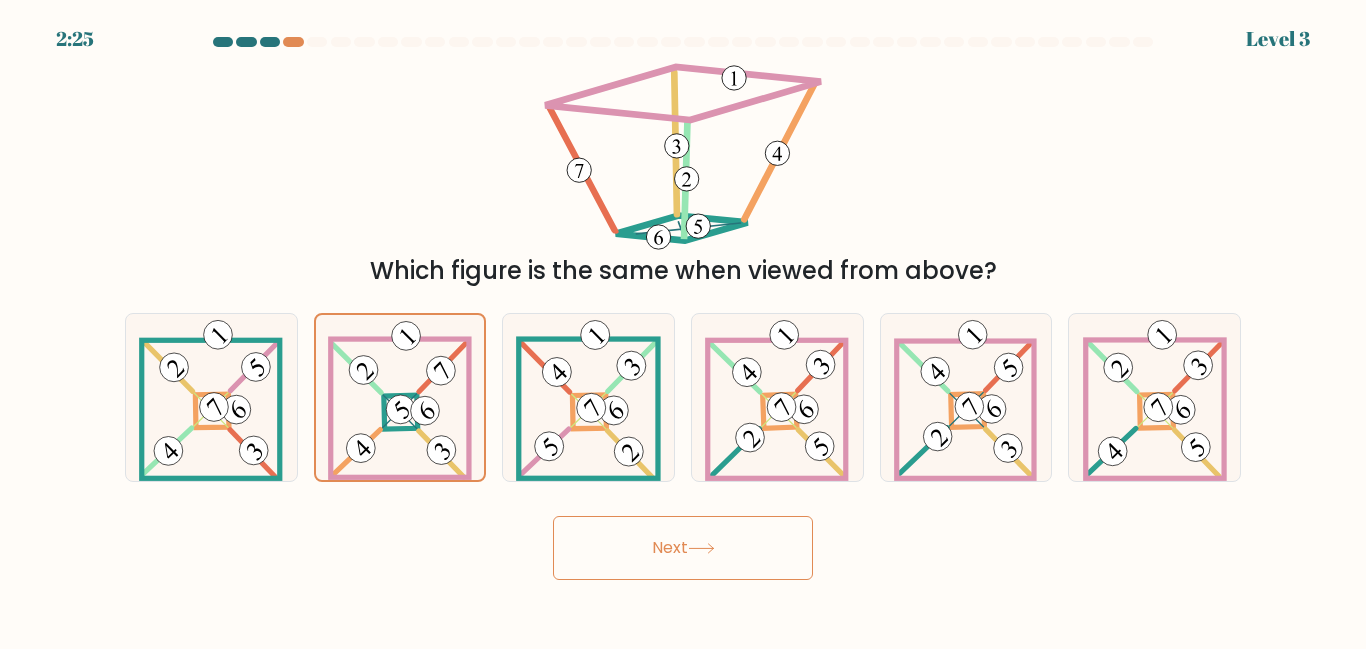 click on "Next" at bounding box center [683, 548] 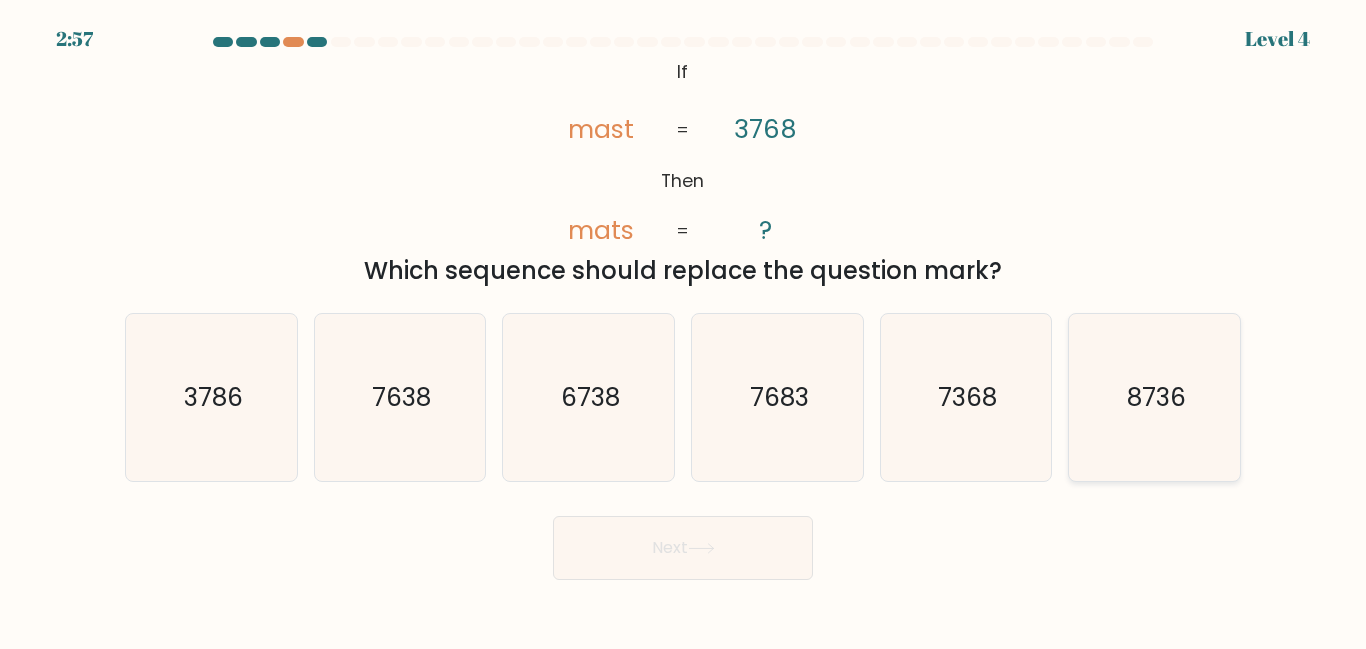 click on "8736" at bounding box center (1154, 397) 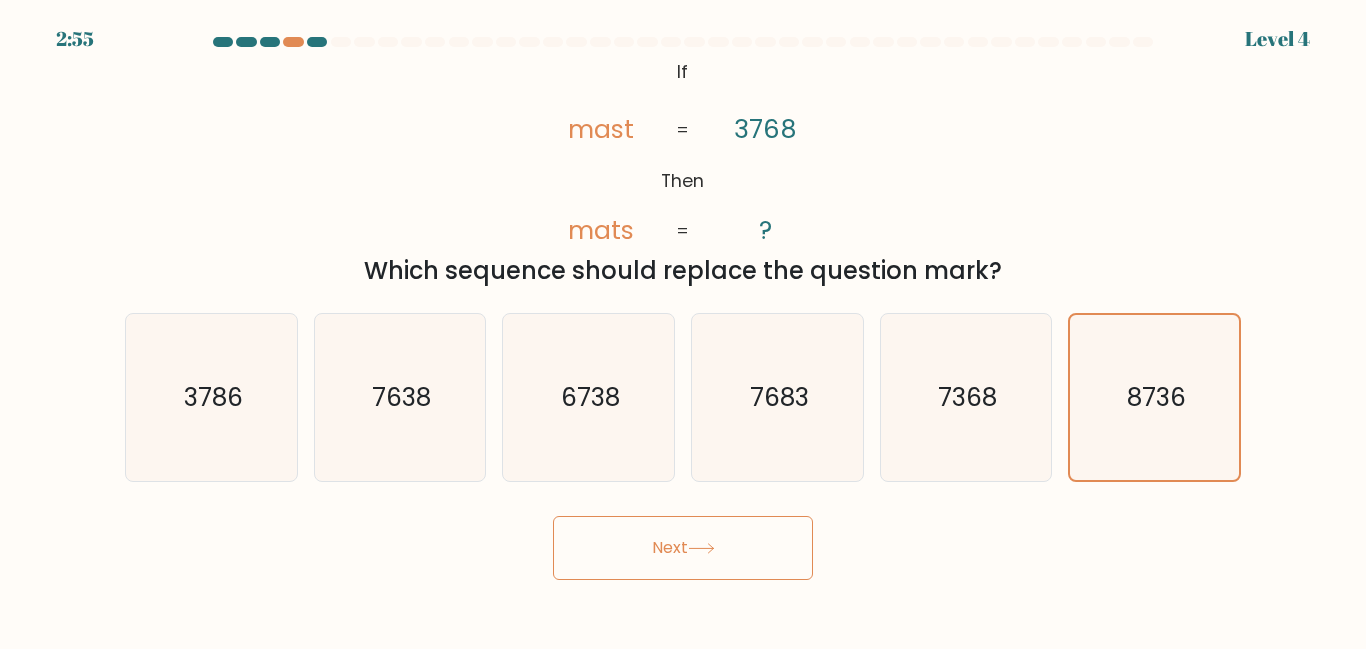 click on "Next" at bounding box center [683, 548] 